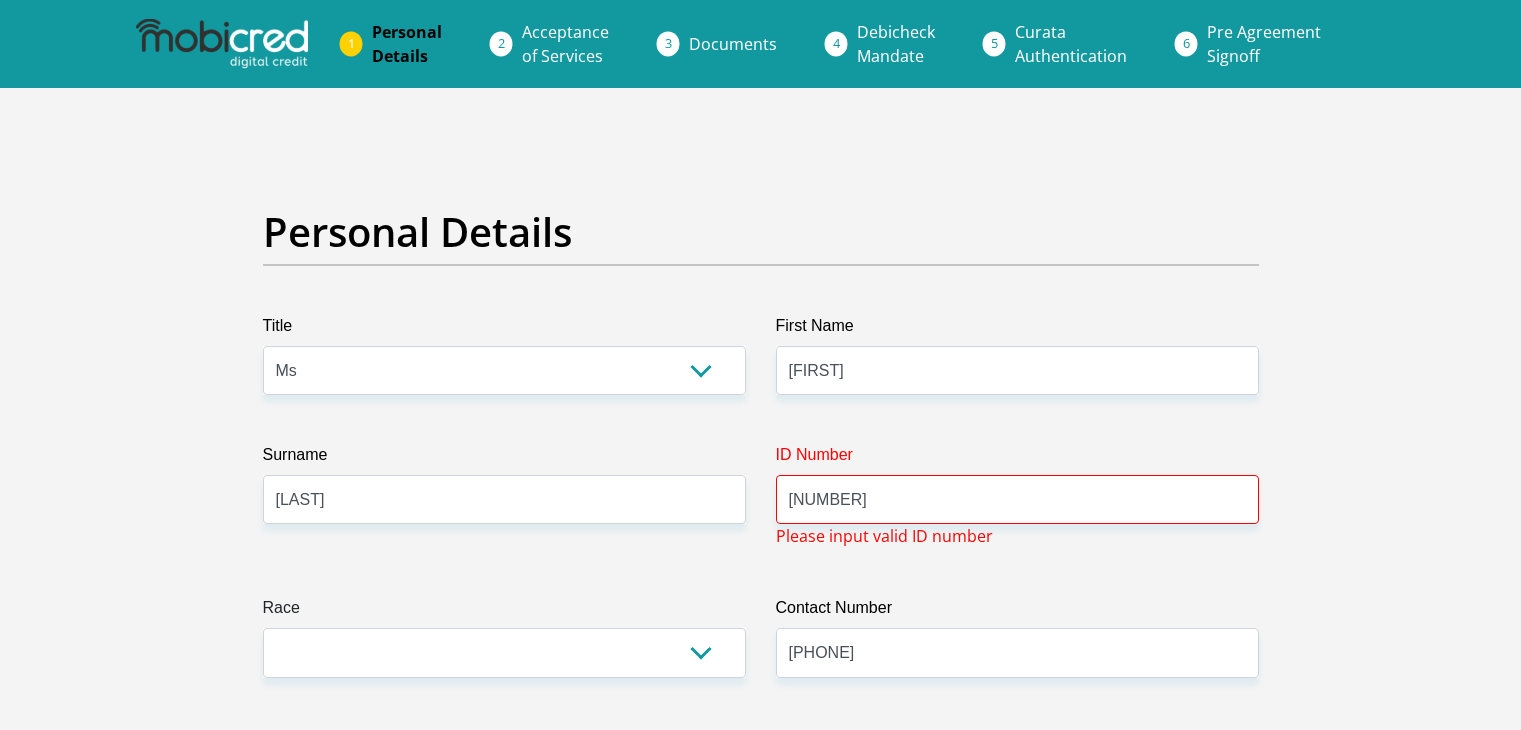 select on "Ms" 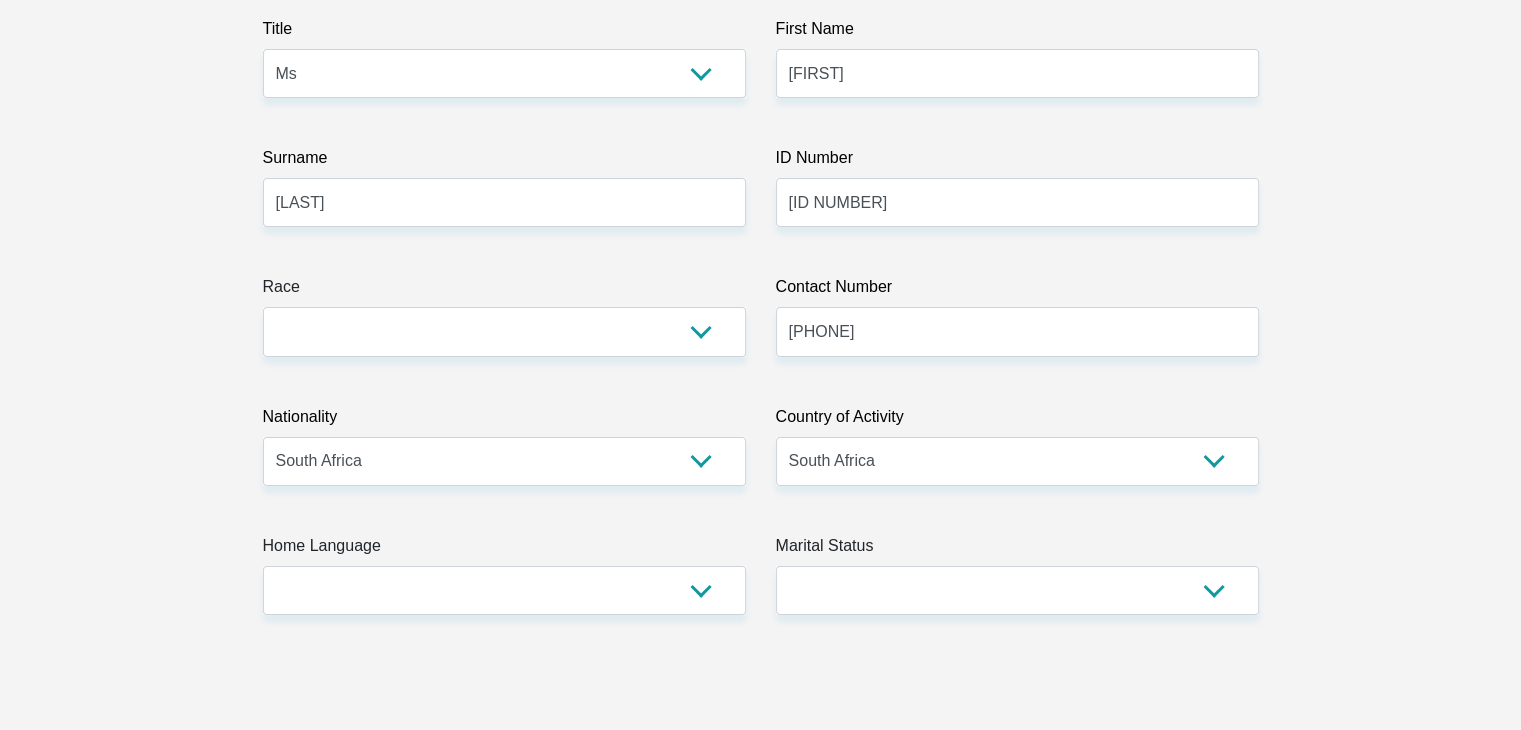 scroll, scrollTop: 300, scrollLeft: 0, axis: vertical 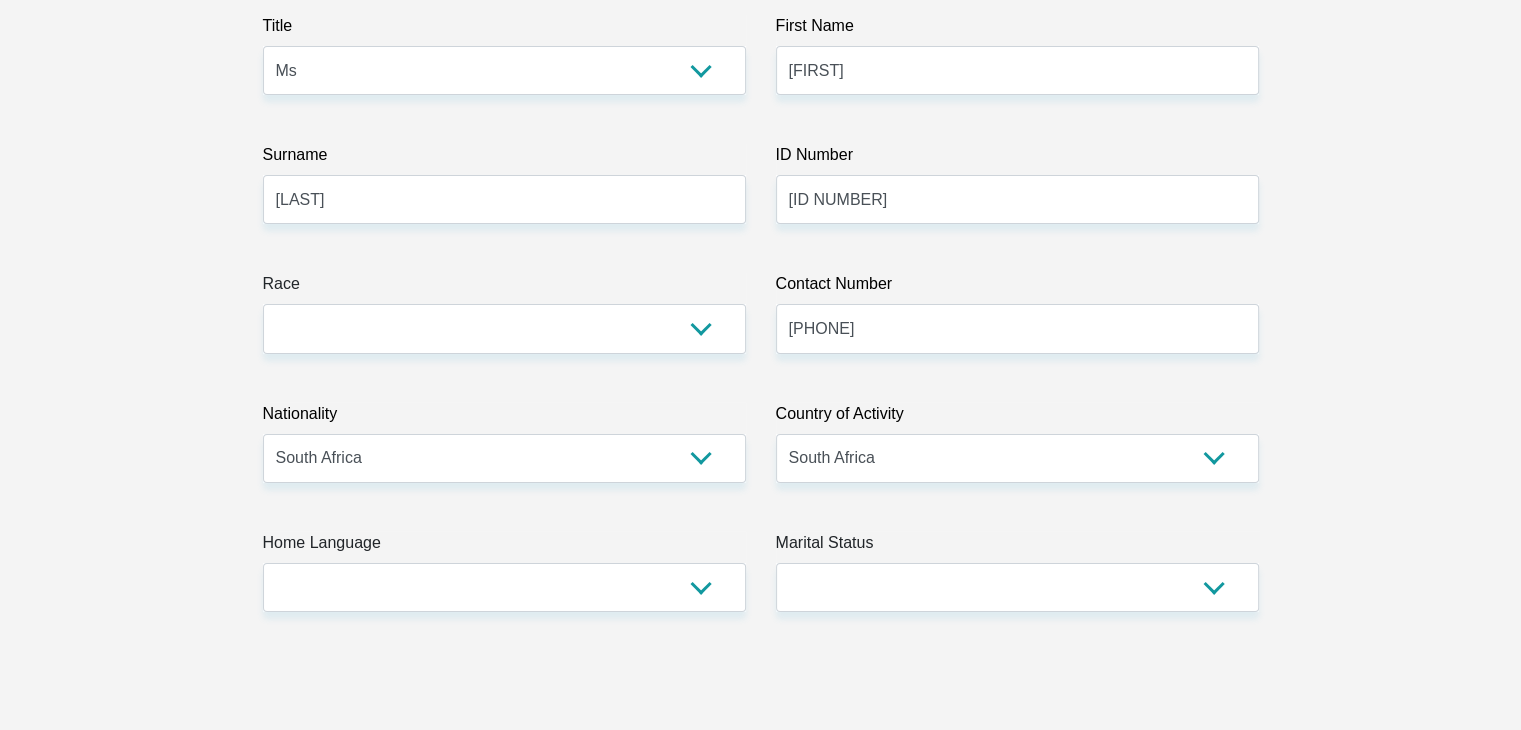 type on "[ID NUMBER]" 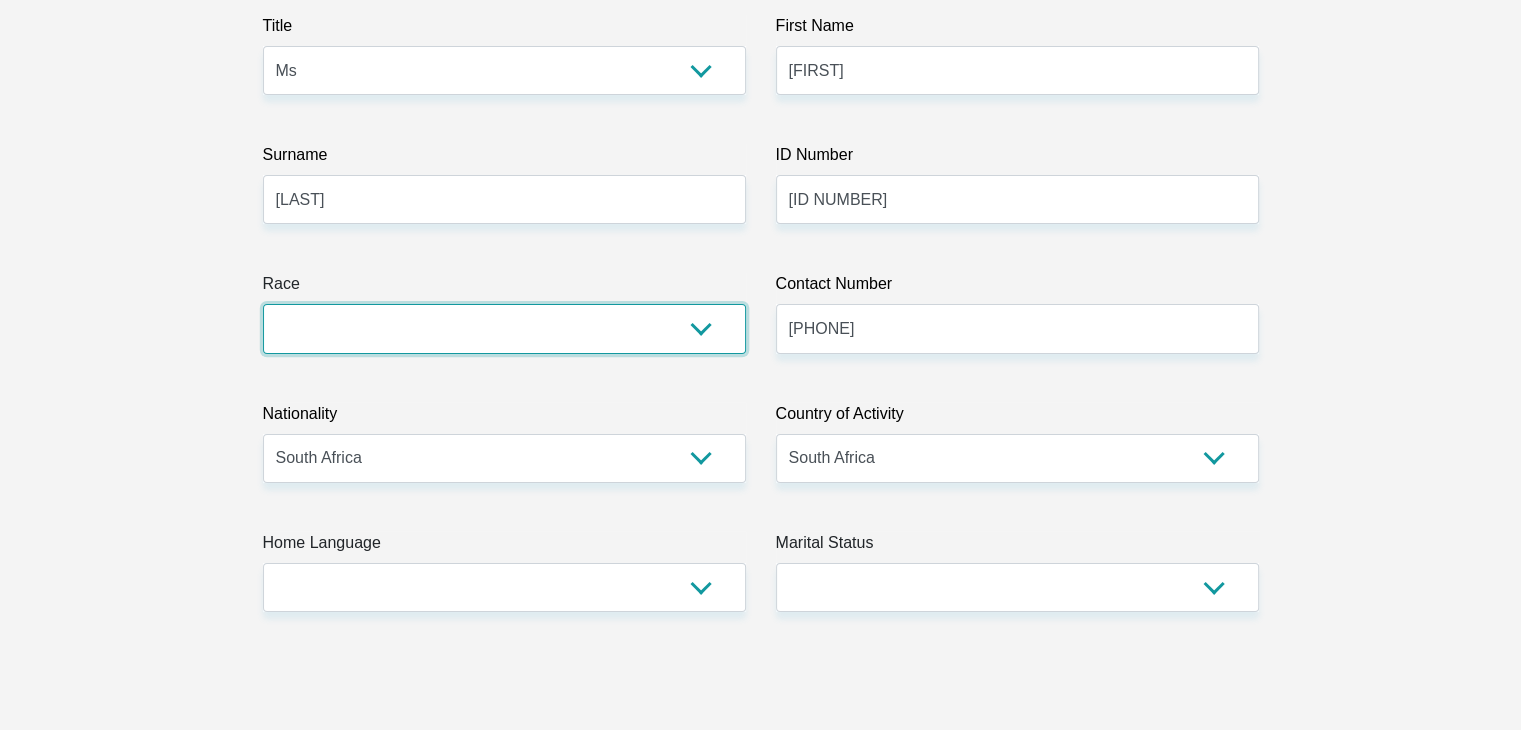 click on "Black
Coloured
Indian
White
Other" at bounding box center (504, 328) 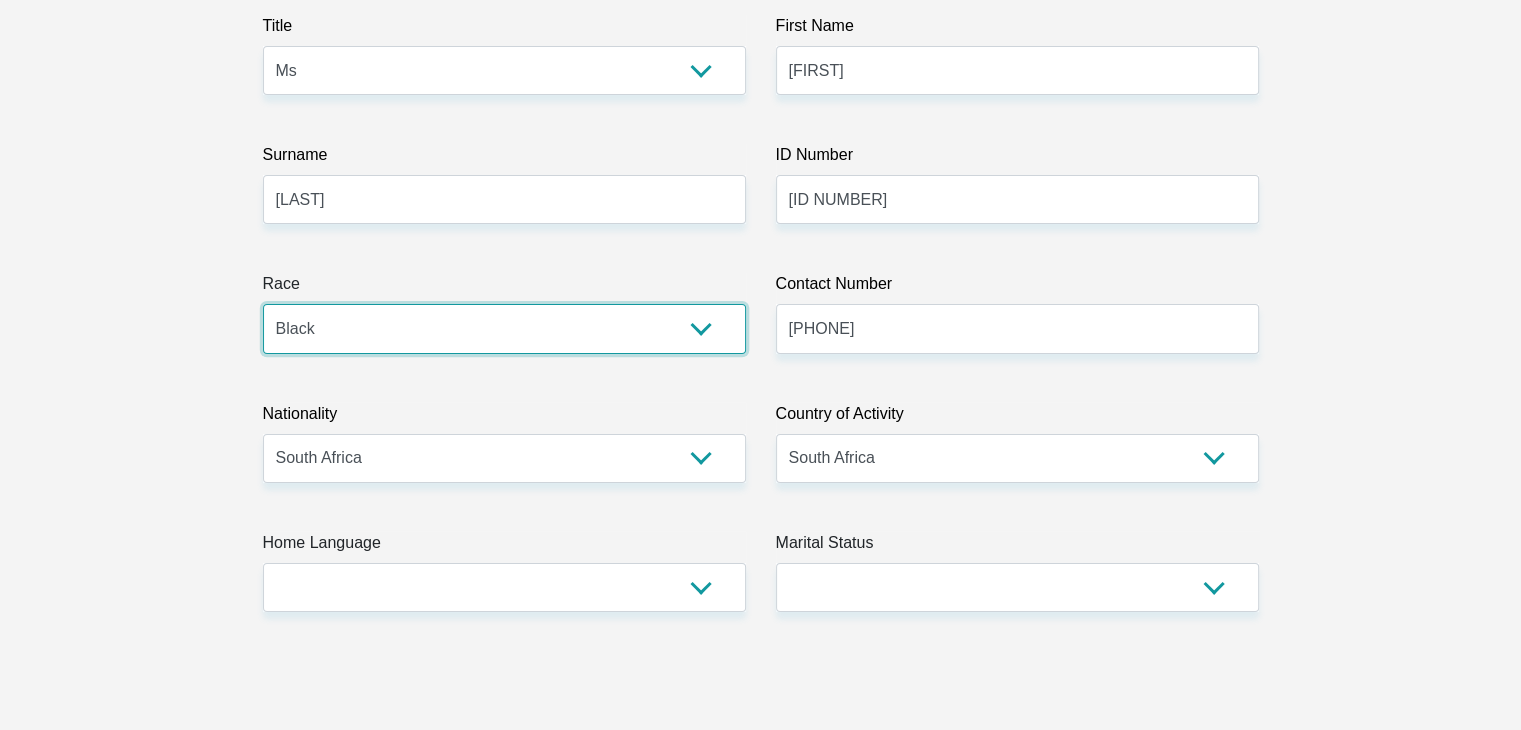 click on "Black
Coloured
Indian
White
Other" at bounding box center (504, 328) 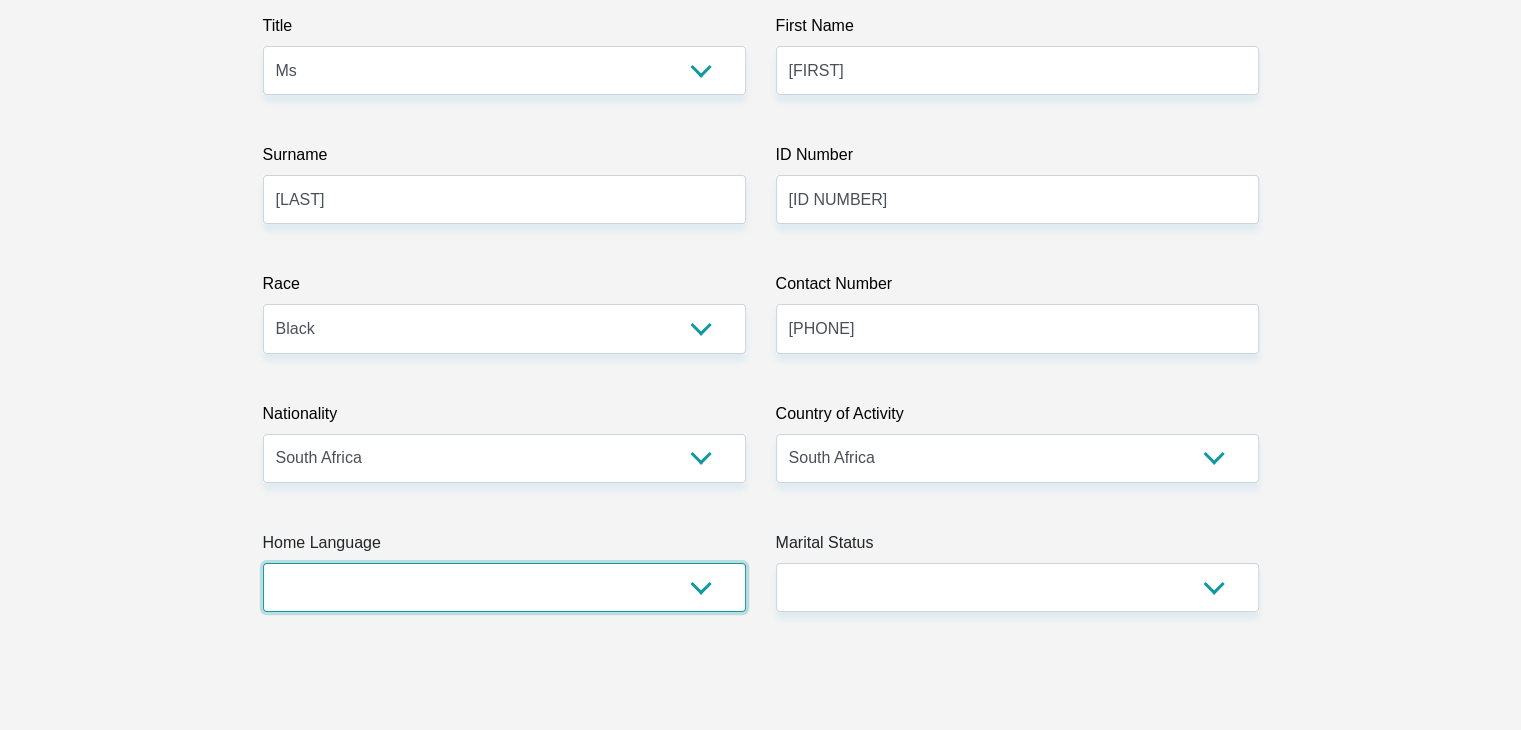 click on "Afrikaans
English
Sepedi
South Ndebele
Southern Sotho
Swati
Tsonga
Tswana
Venda
Xhosa
Zulu
Other" at bounding box center [504, 587] 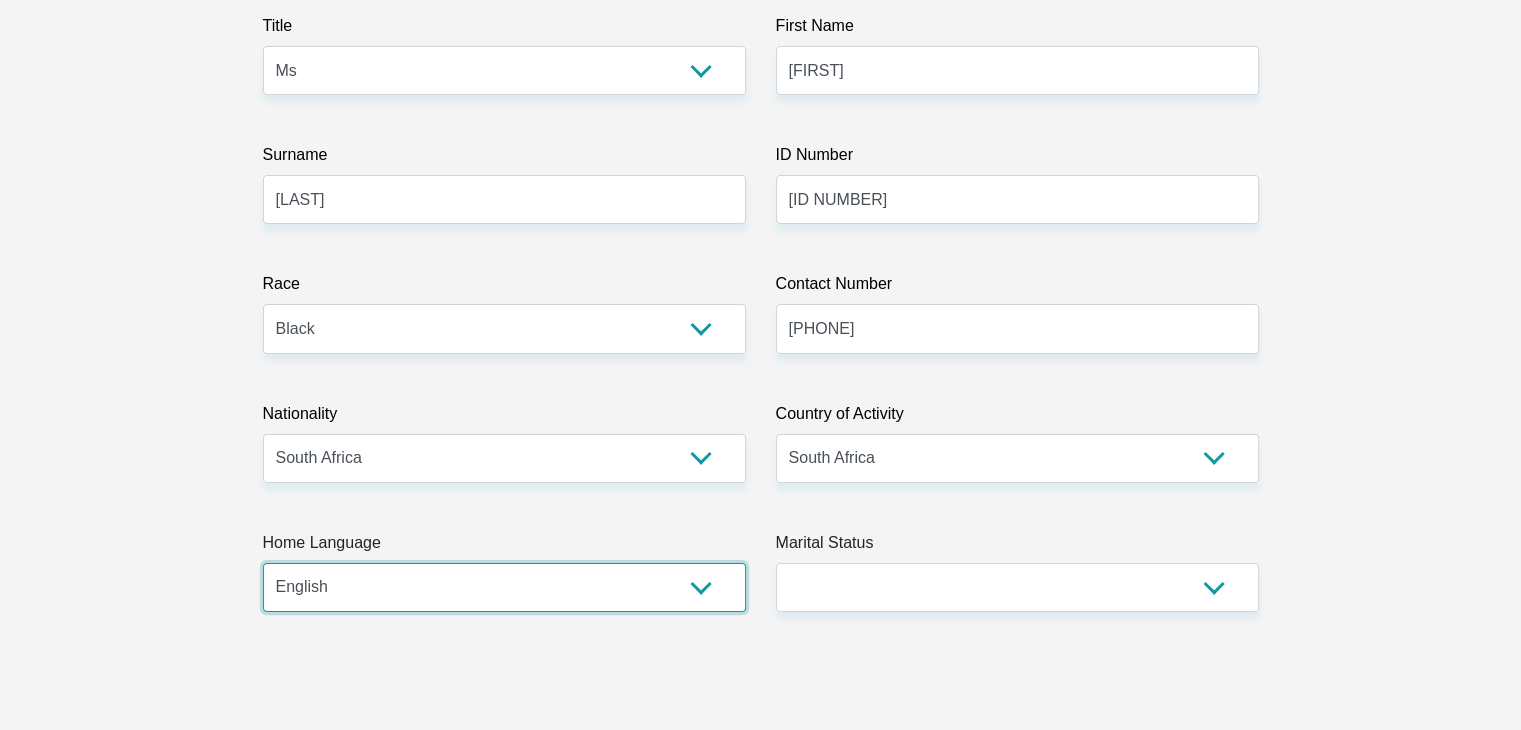 click on "Afrikaans
English
Sepedi
South Ndebele
Southern Sotho
Swati
Tsonga
Tswana
Venda
Xhosa
Zulu
Other" at bounding box center [504, 587] 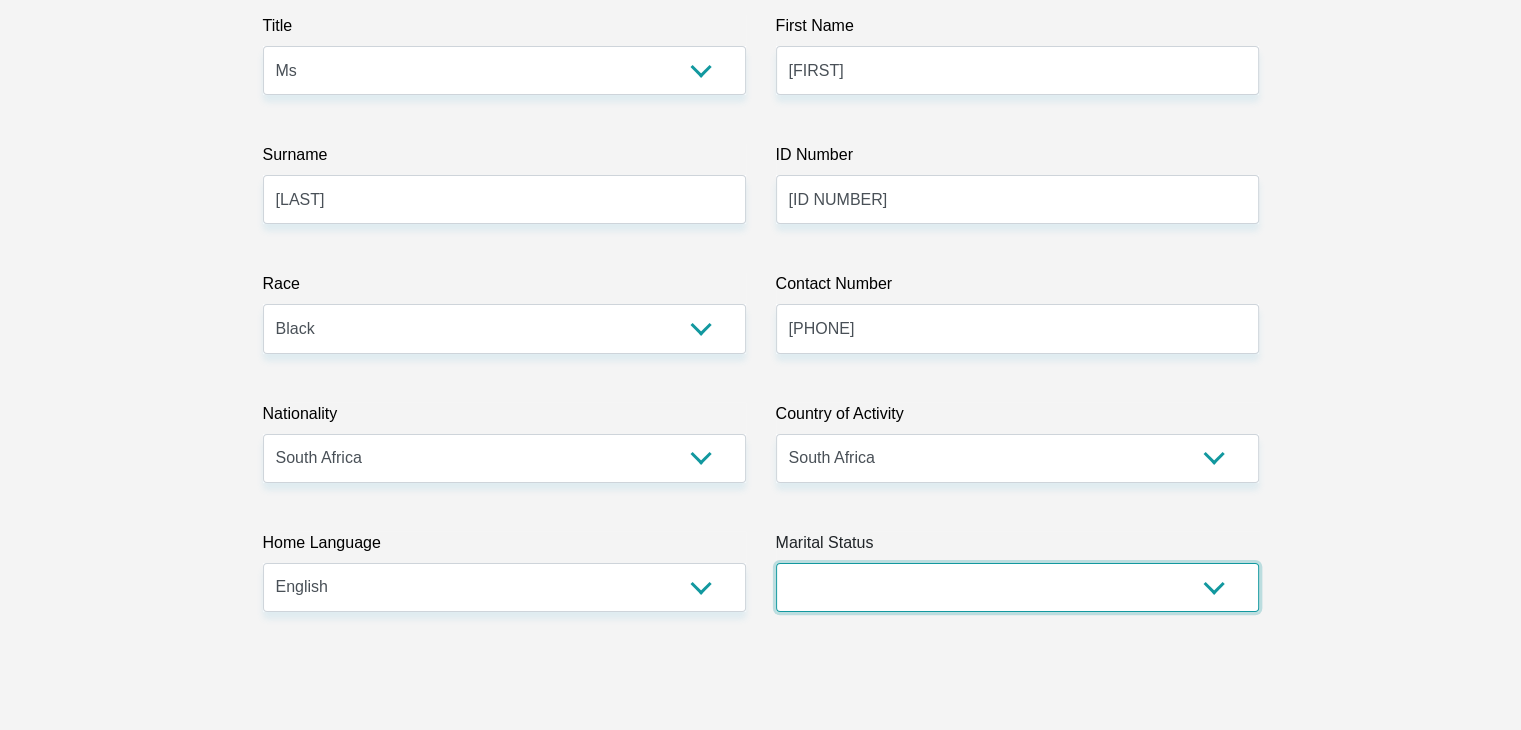 click on "Married ANC
Single
Divorced
Widowed
Married COP or Customary Law" at bounding box center [1017, 587] 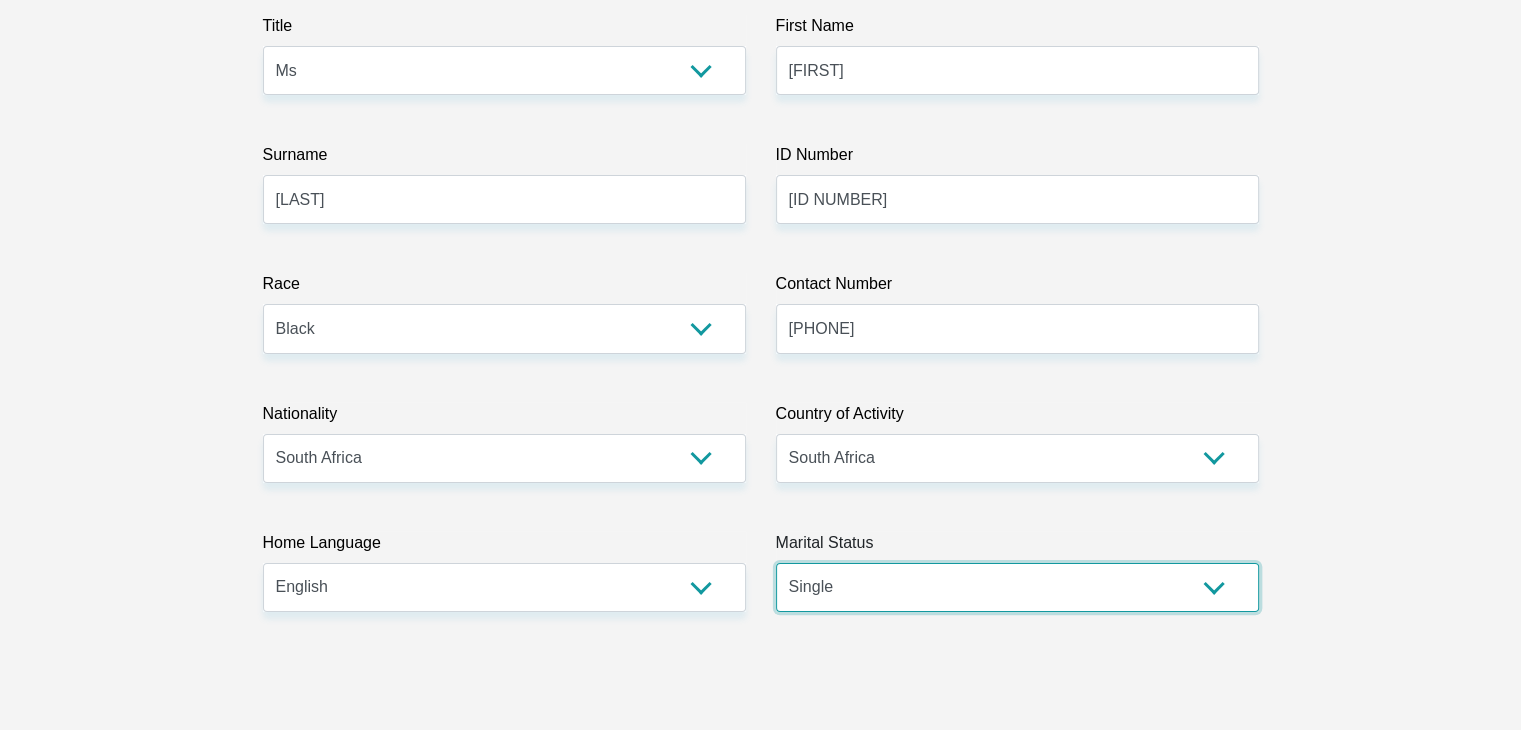 click on "Married ANC
Single
Divorced
Widowed
Married COP or Customary Law" at bounding box center (1017, 587) 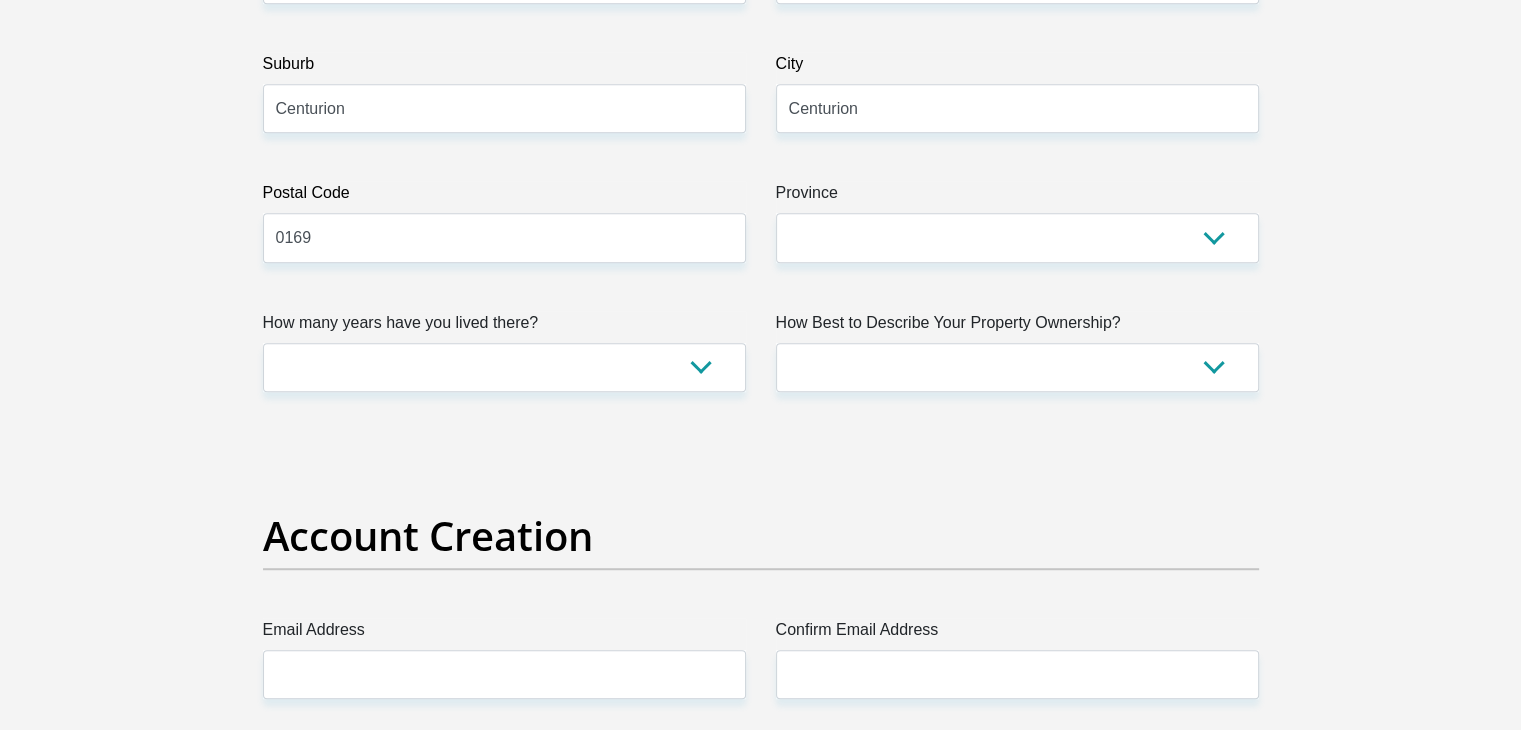 scroll, scrollTop: 1200, scrollLeft: 0, axis: vertical 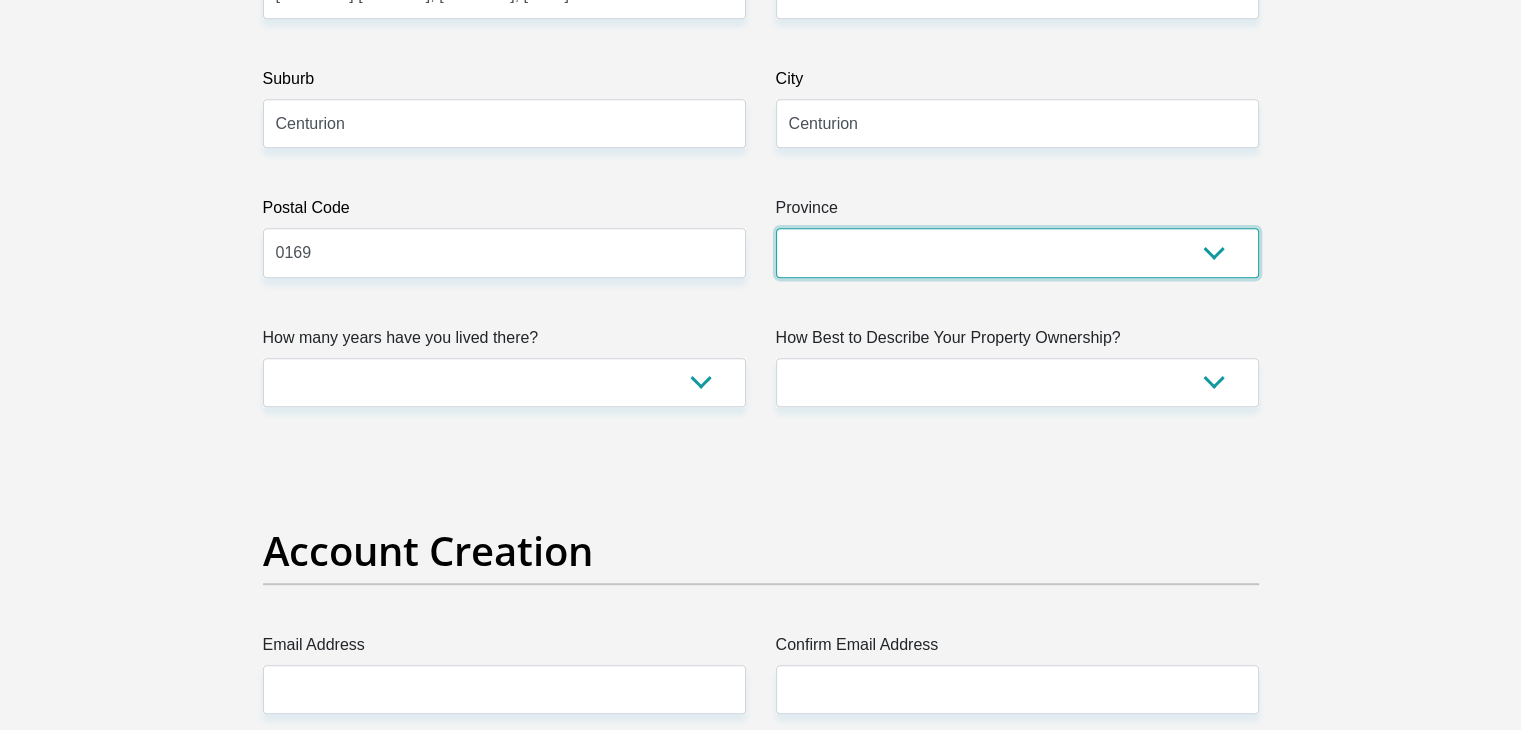 click on "Eastern Cape
Free State
Gauteng
KwaZulu-Natal
Limpopo
Mpumalanga
Northern Cape
North West
Western Cape" at bounding box center (1017, 252) 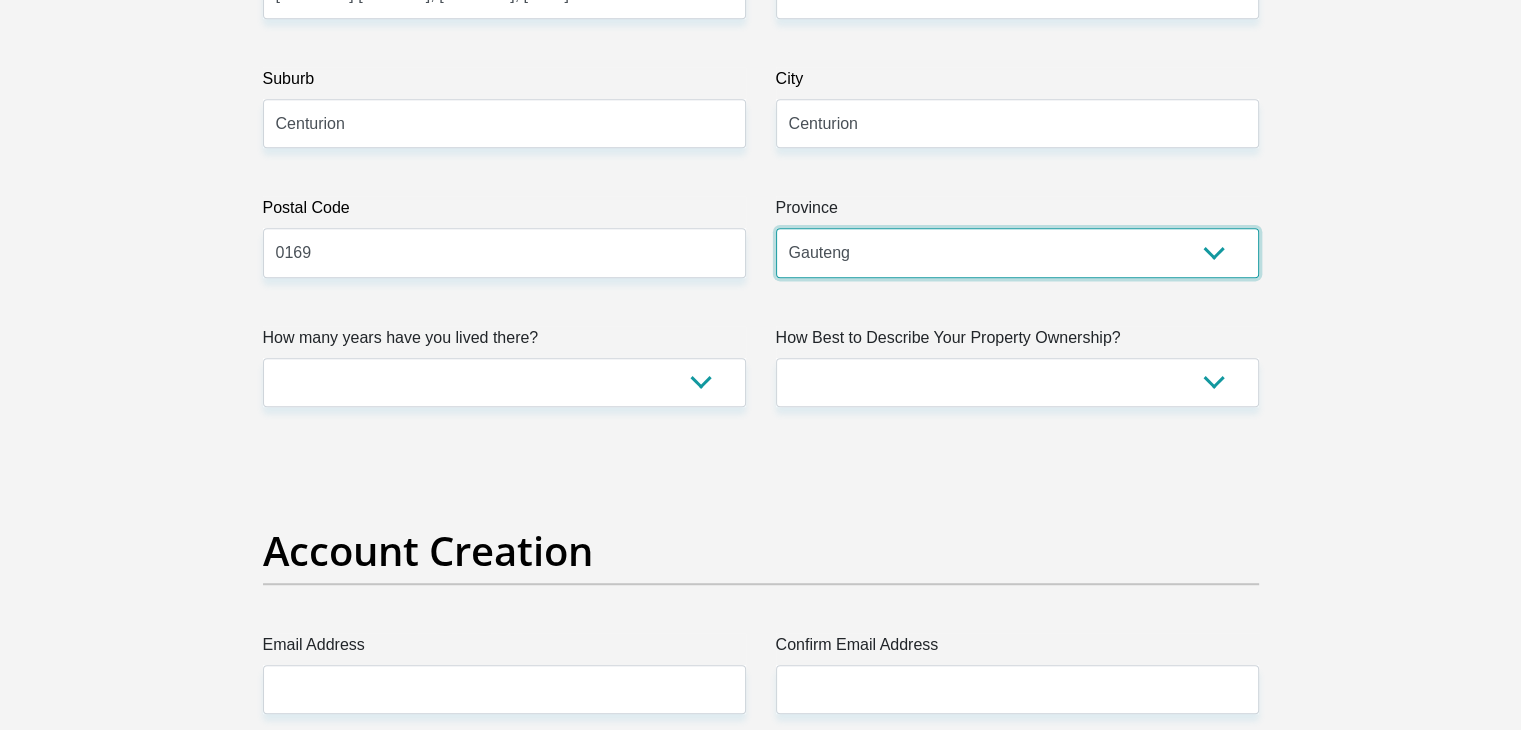 click on "Eastern Cape
Free State
Gauteng
KwaZulu-Natal
Limpopo
Mpumalanga
Northern Cape
North West
Western Cape" at bounding box center (1017, 252) 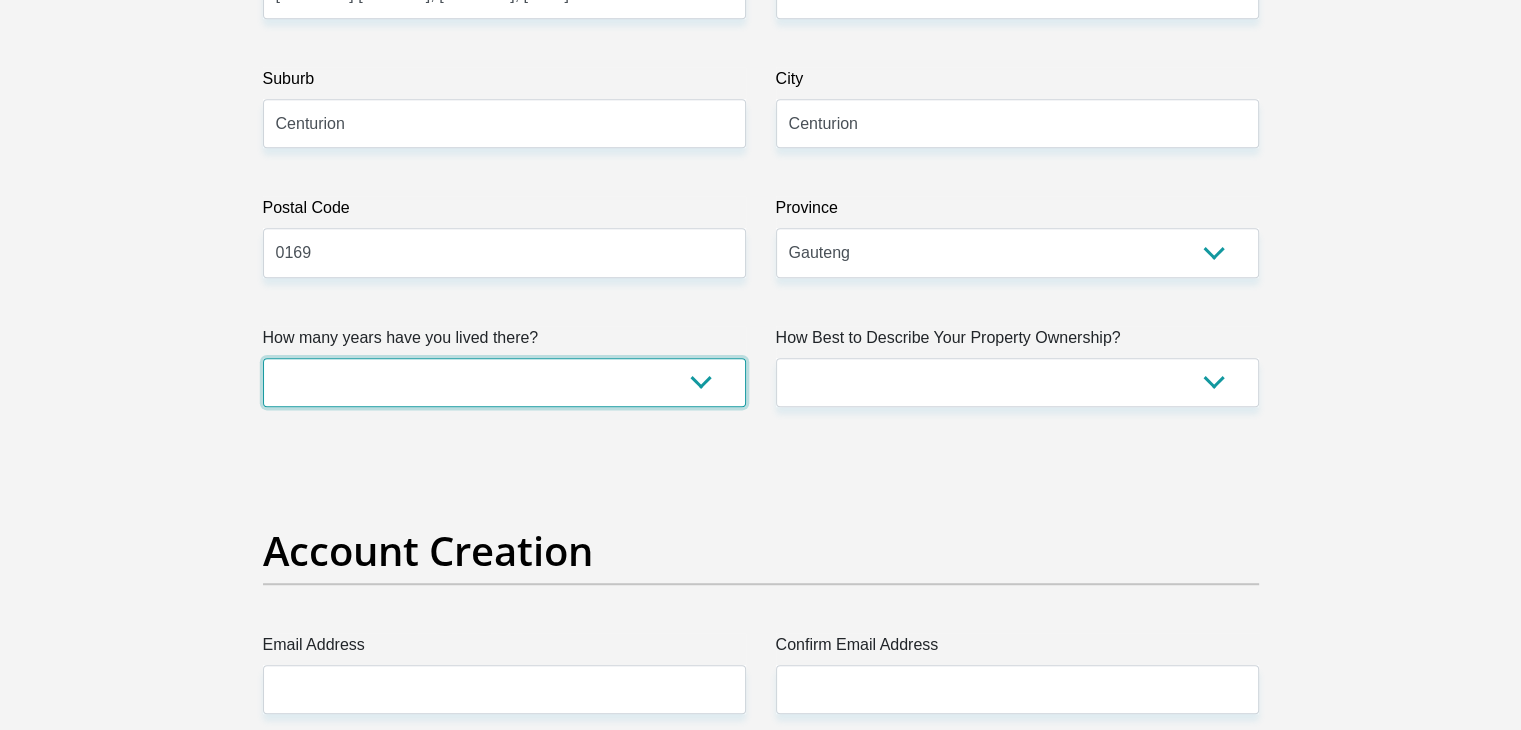 click on "less than 1 year
1-3 years
3-5 years
5+ years" at bounding box center (504, 382) 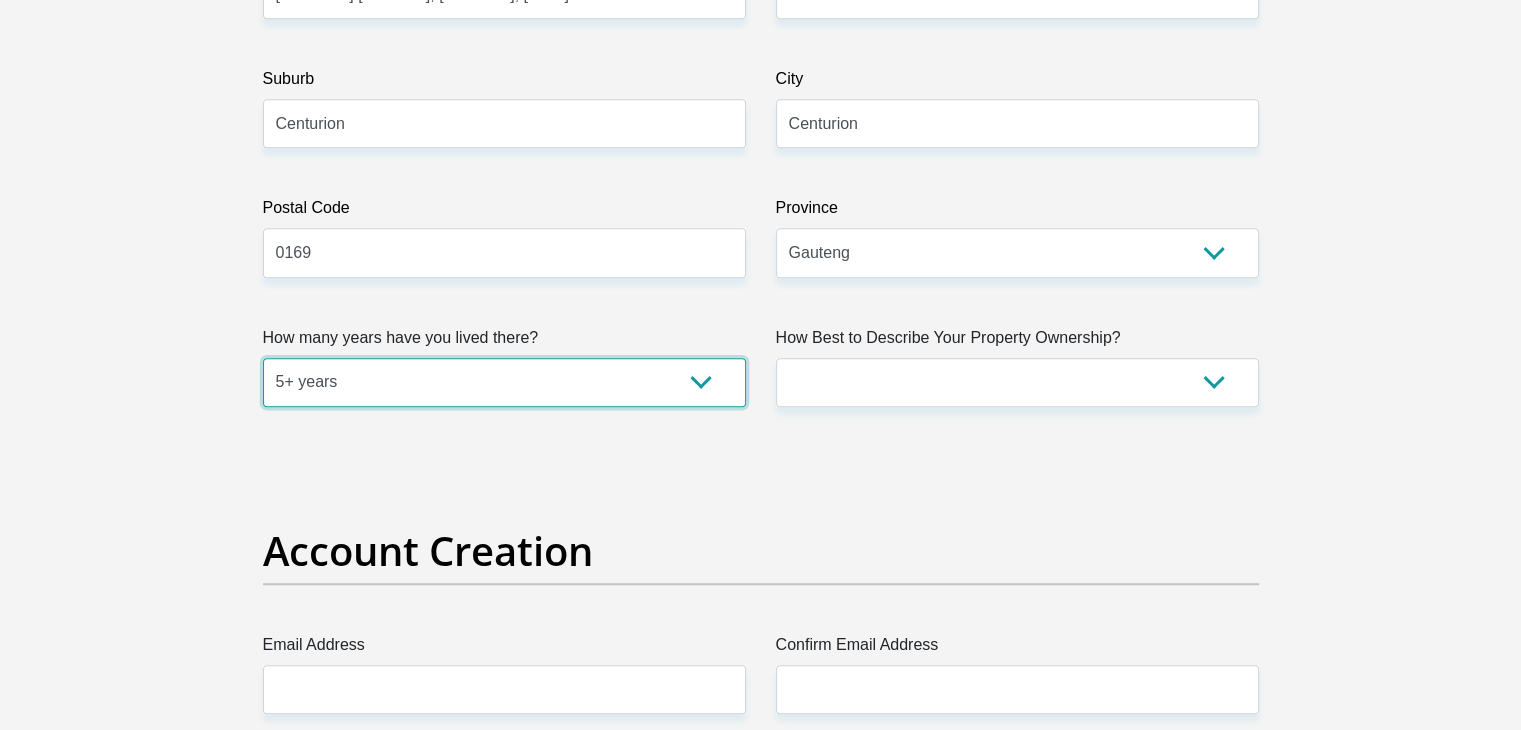 click on "less than 1 year
1-3 years
3-5 years
5+ years" at bounding box center (504, 382) 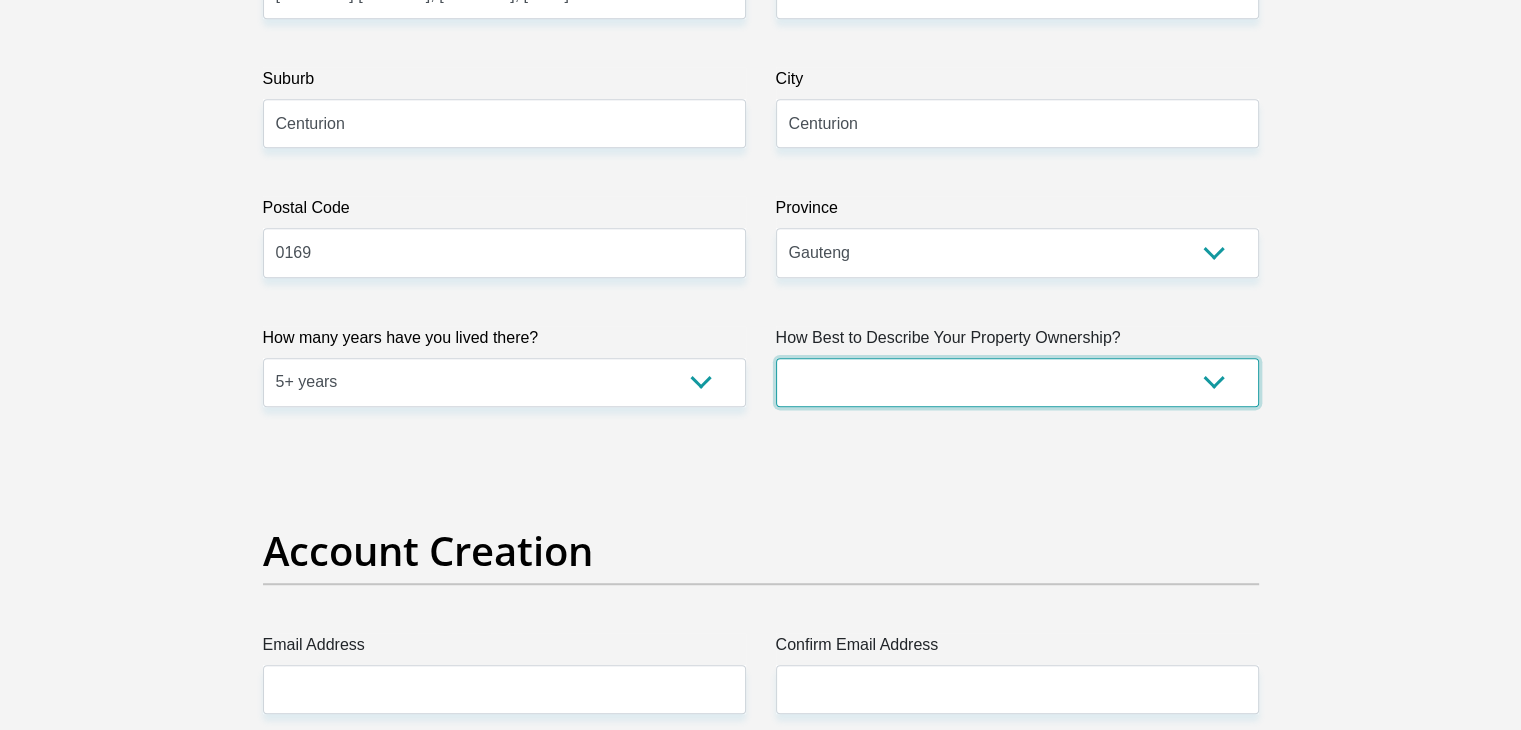 click on "Owned
Rented
Family Owned
Company Dwelling" at bounding box center (1017, 382) 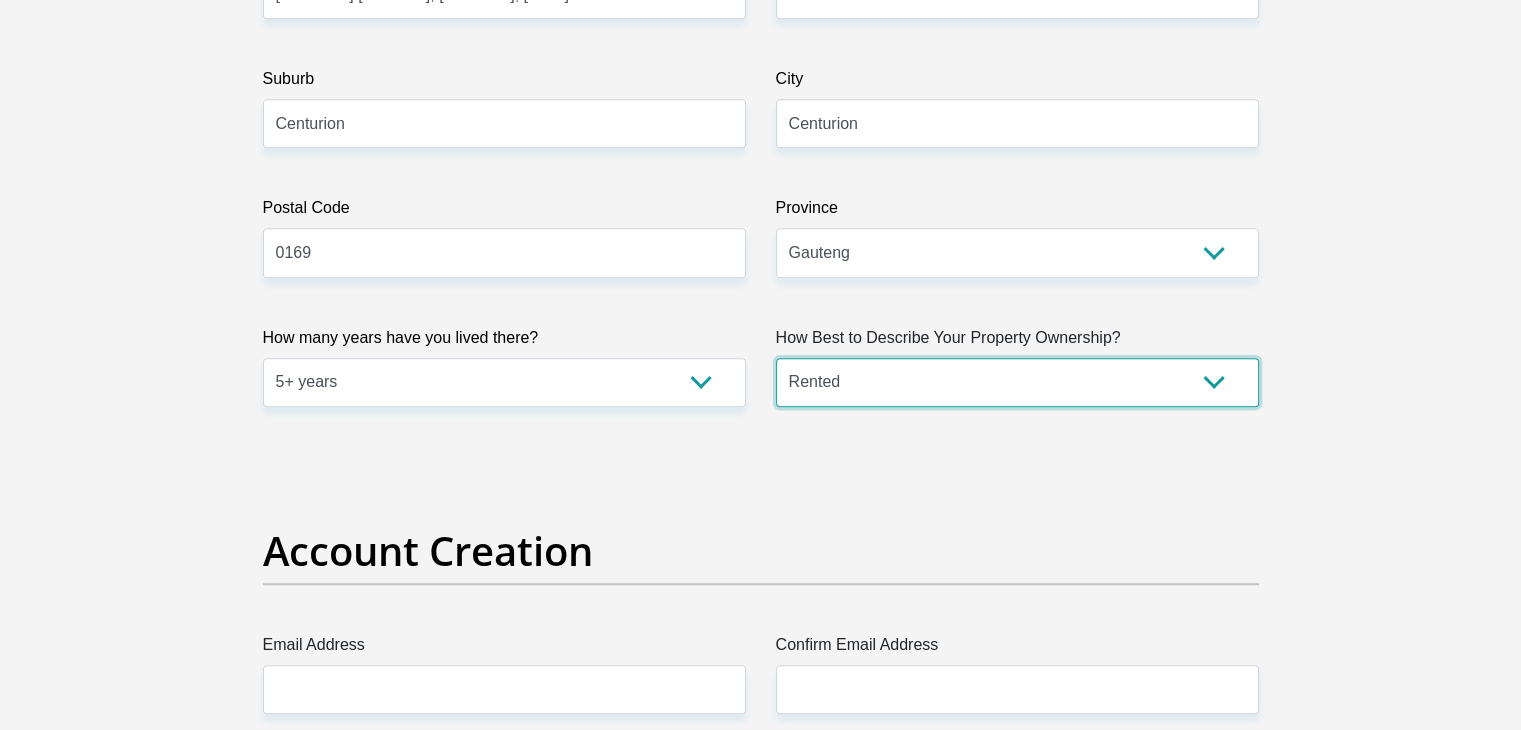 click on "Owned
Rented
Family Owned
Company Dwelling" at bounding box center [1017, 382] 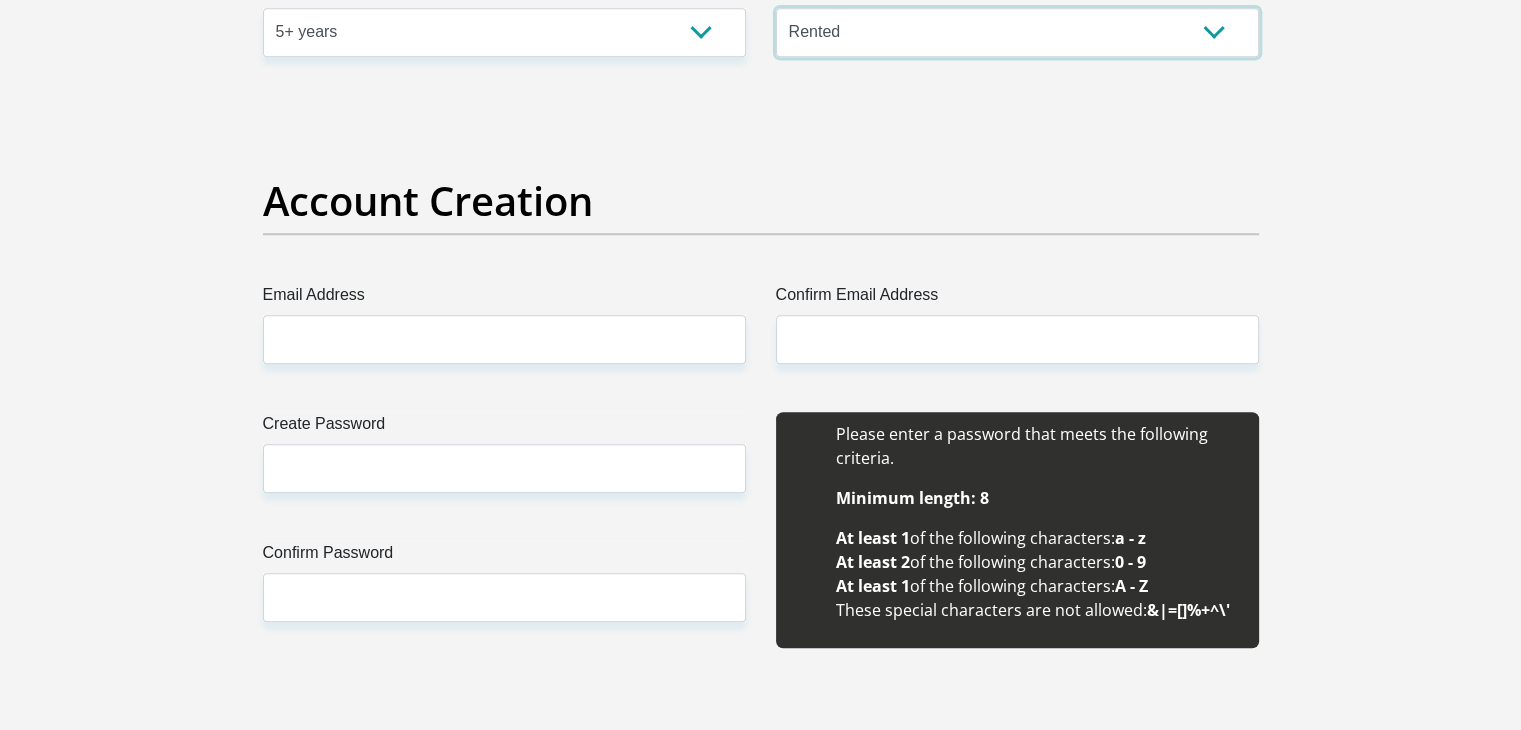 scroll, scrollTop: 1600, scrollLeft: 0, axis: vertical 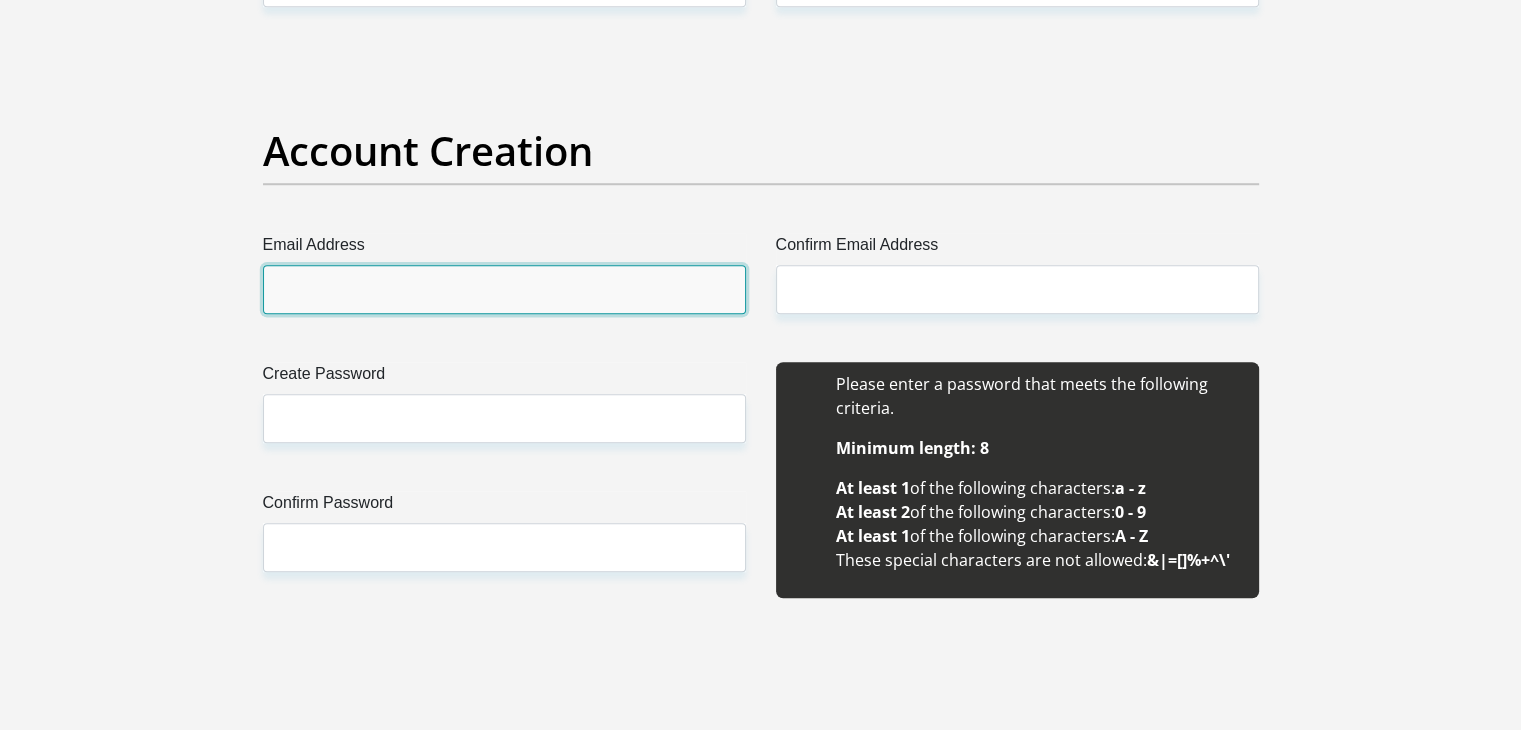 click on "Email Address" at bounding box center (504, 289) 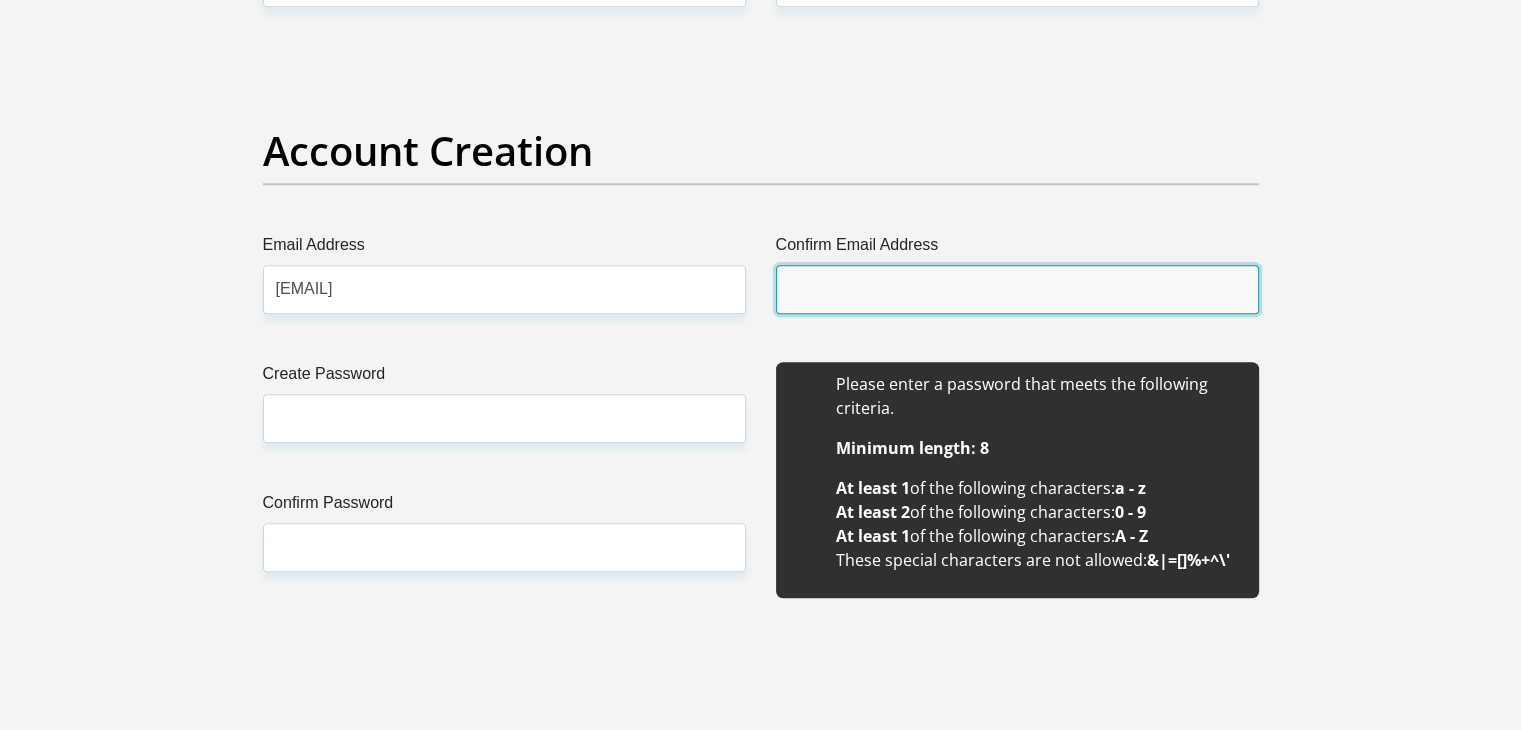 type on "nosimilotmazibuko@gmail.com" 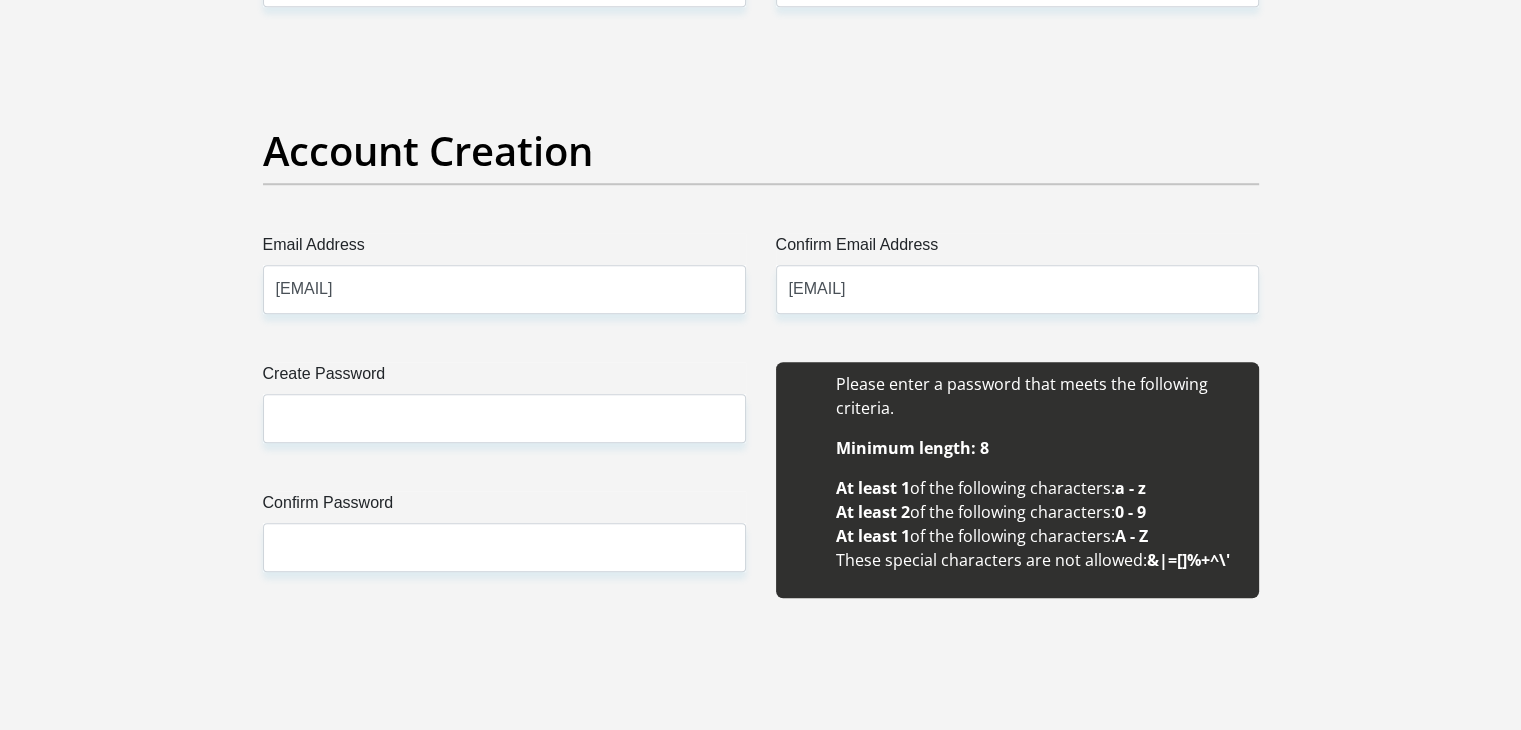 type 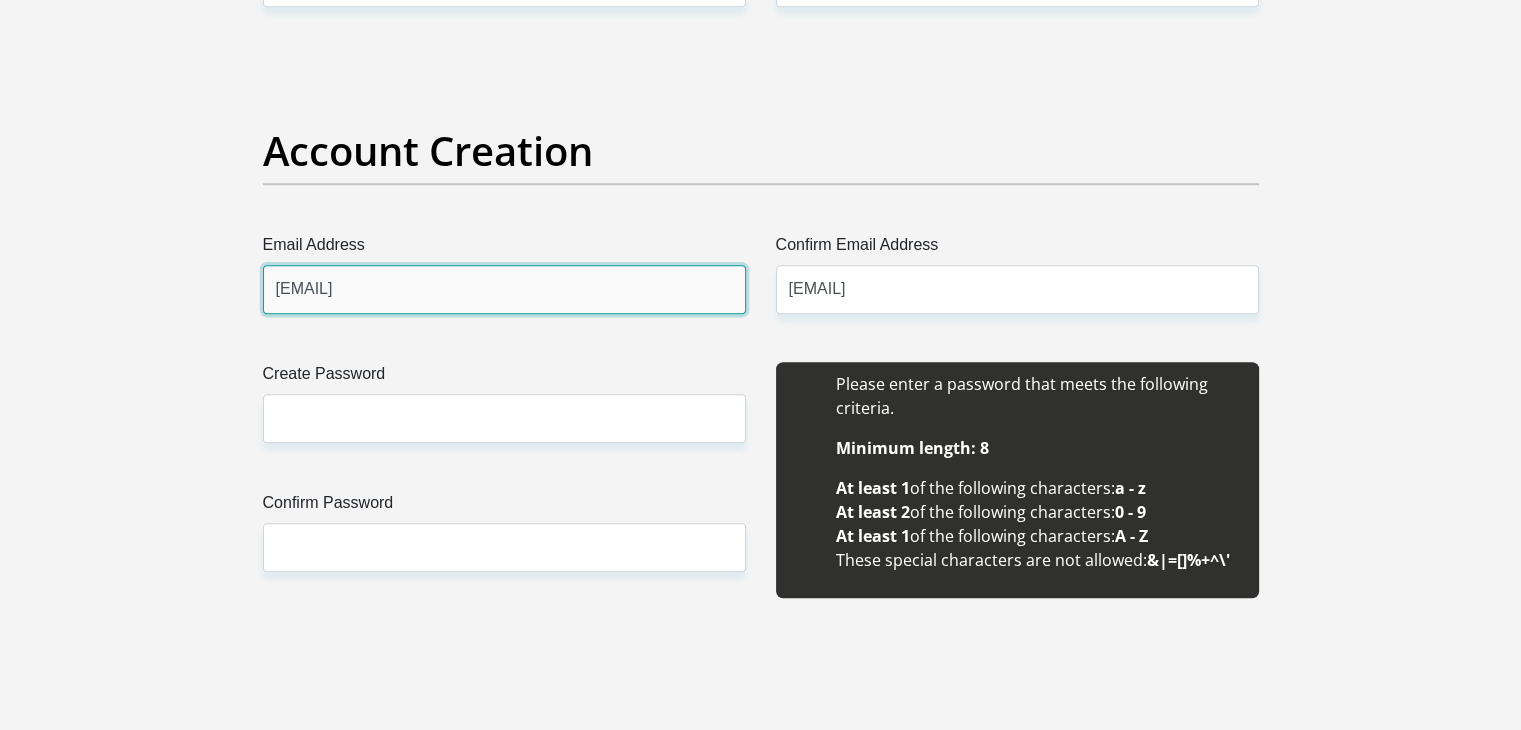 type 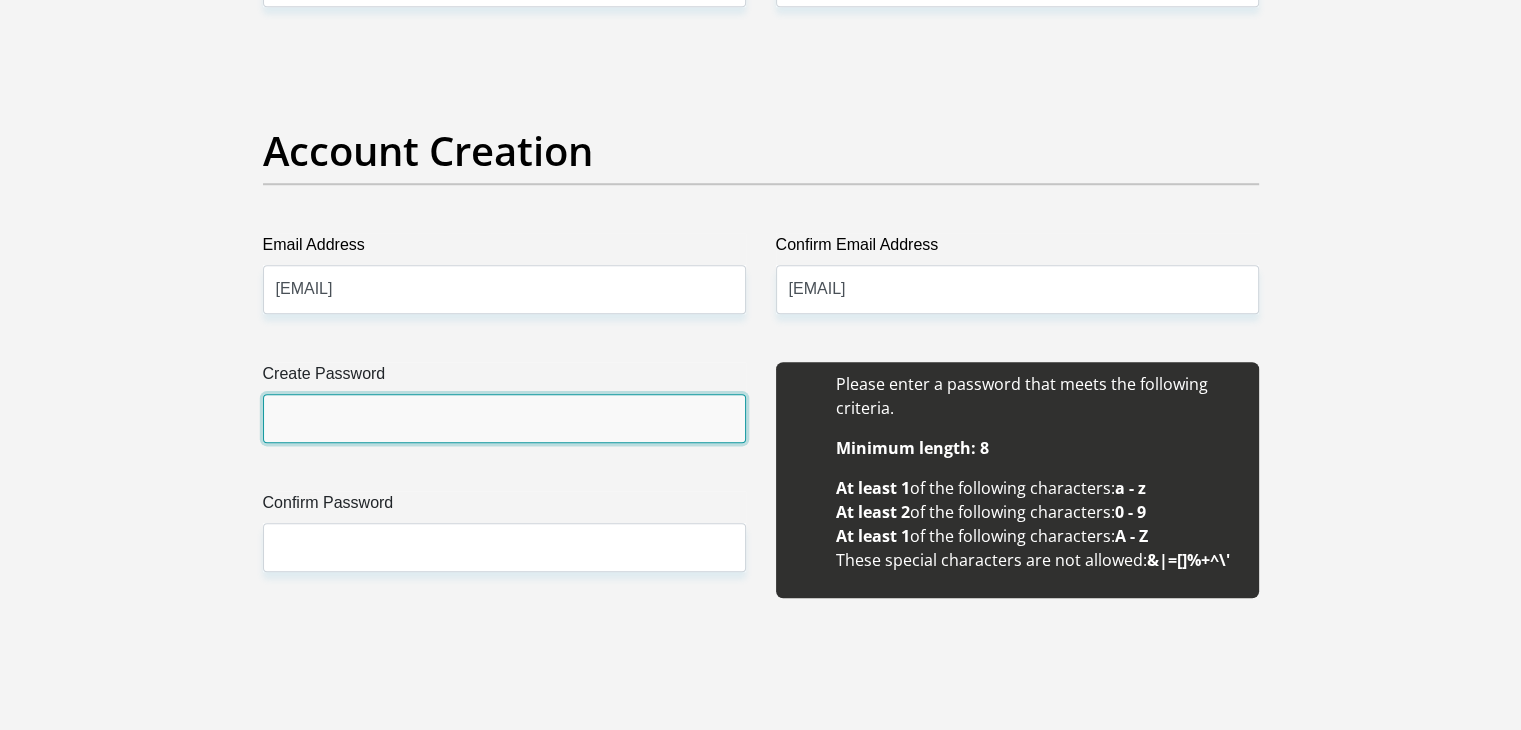 click on "Create Password" at bounding box center (504, 418) 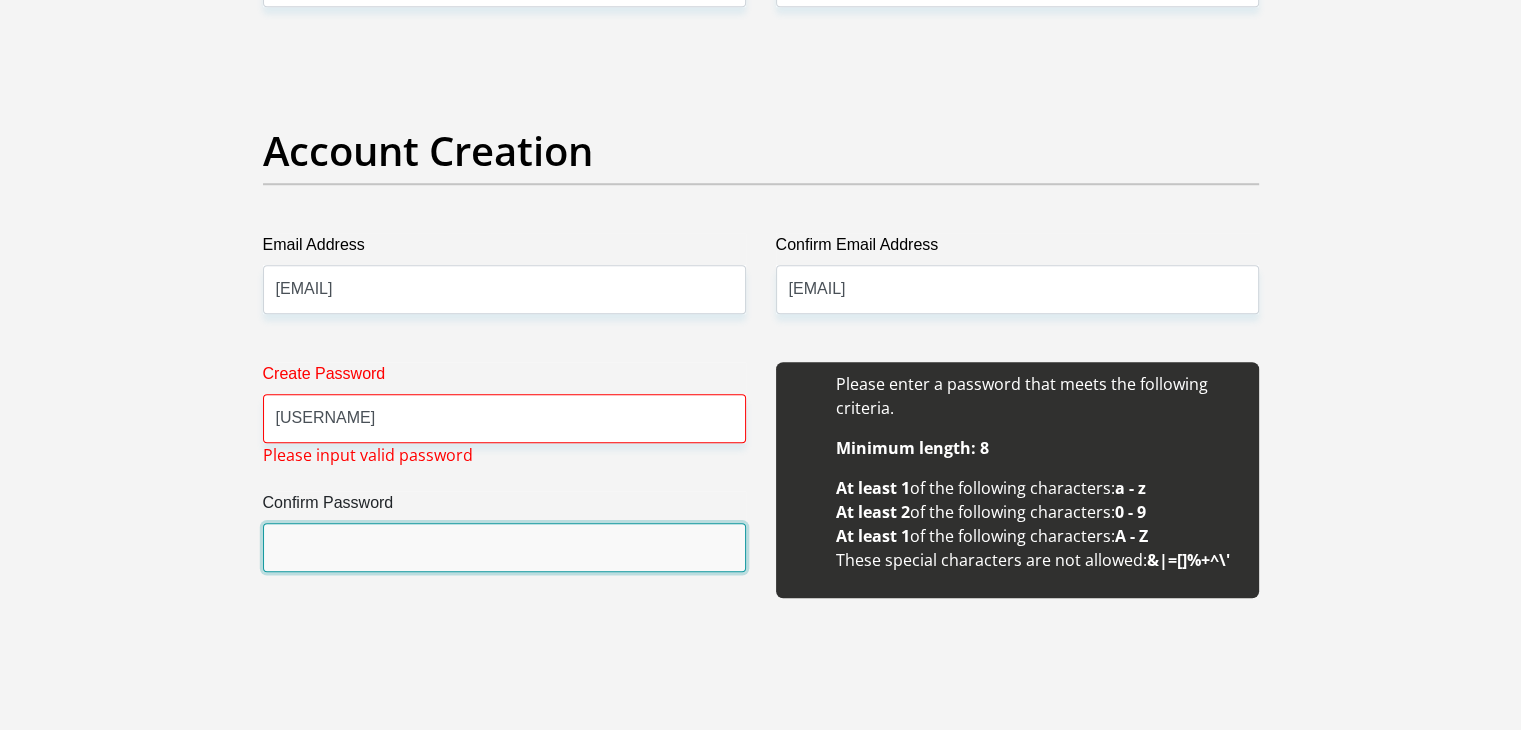click on "Confirm Password" at bounding box center (504, 547) 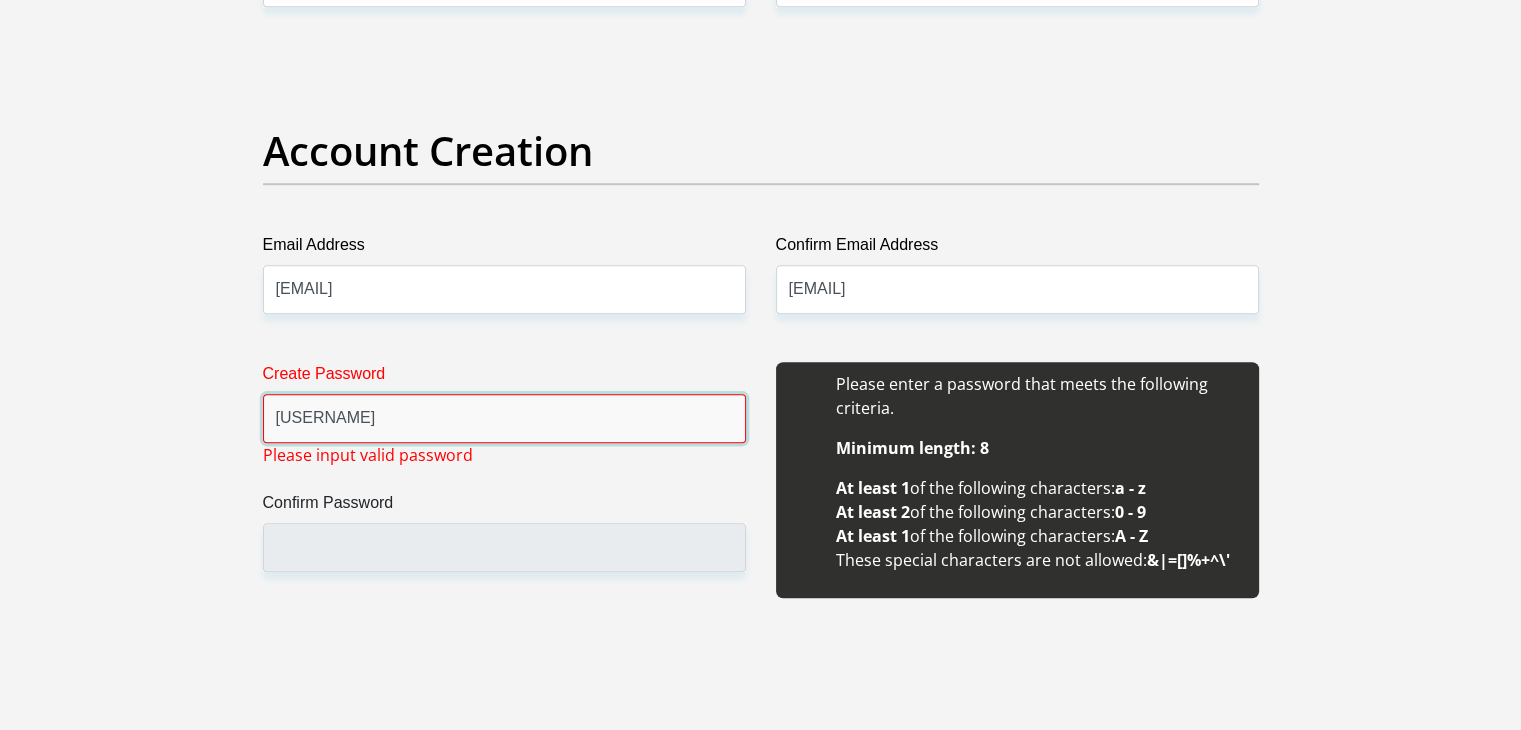 click on "@TreasureZ25" at bounding box center (504, 418) 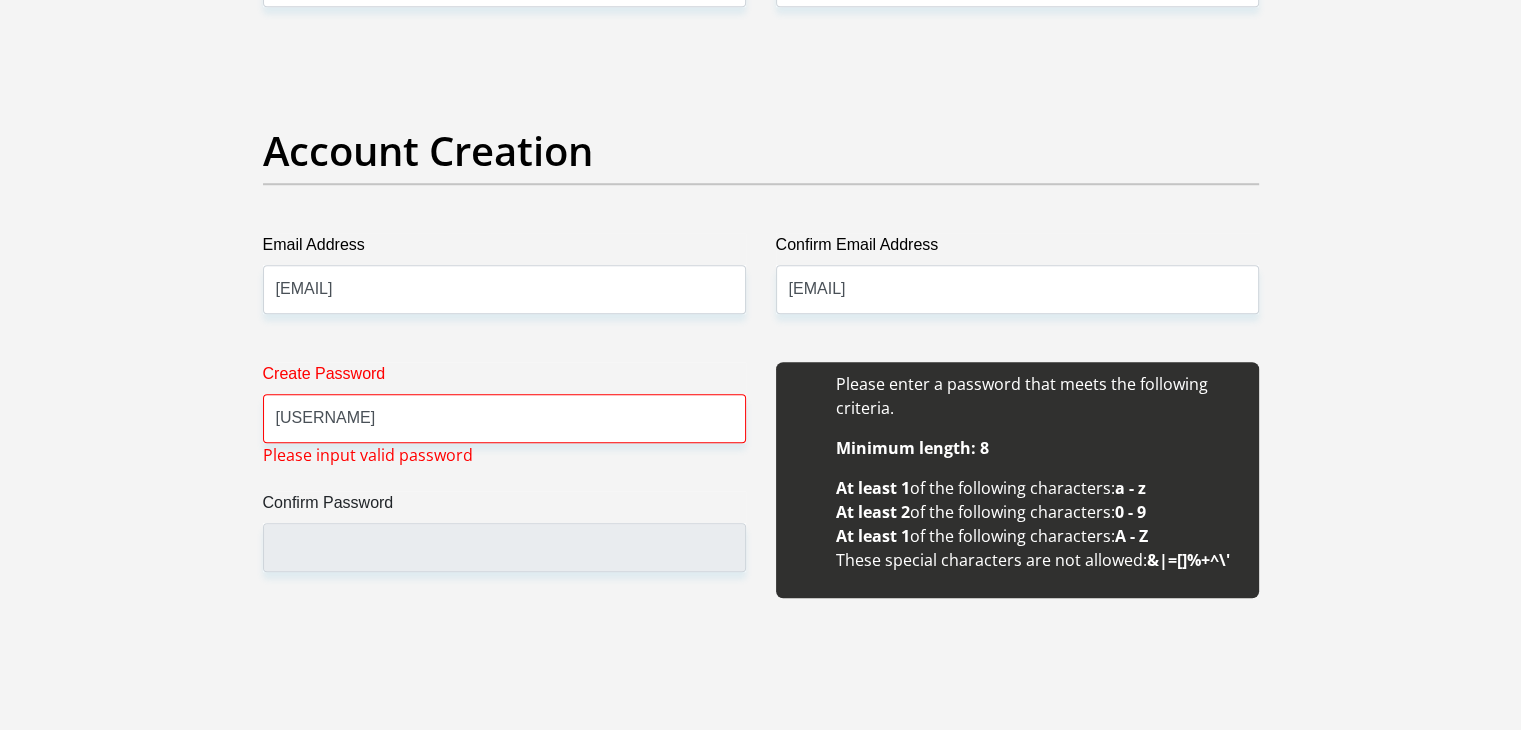 click on "Title
Mr
Ms
Mrs
Dr
Other
First Name
Nosimilo
Surname
Mazibuko
ID Number
9702021589082
Please input valid ID number
Race
Black
Coloured
Indian
White
Other
Contact Number
0799147082
Please input valid contact number
Nationality
South Africa
Afghanistan
Aland Islands  Albania  Angola" at bounding box center (761, 1979) 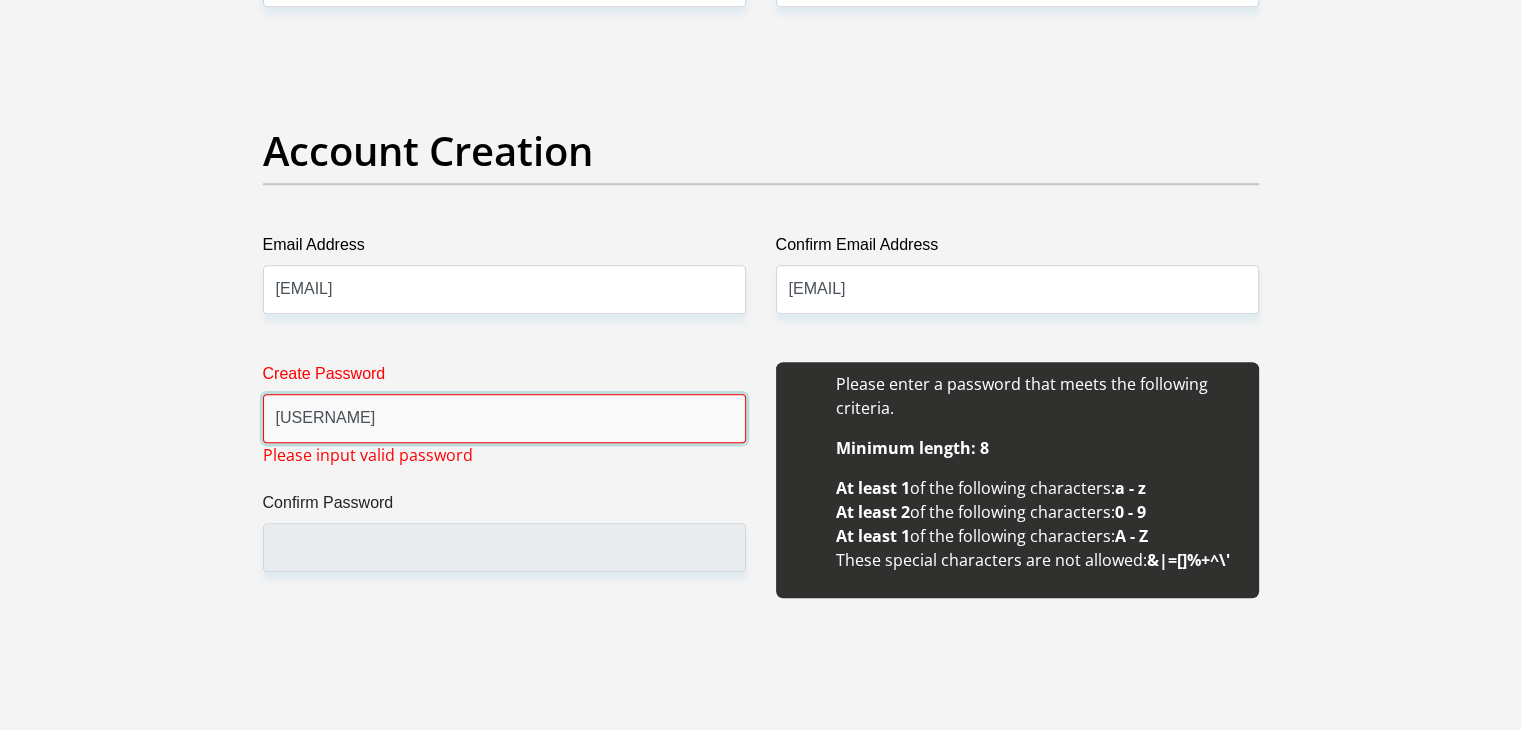drag, startPoint x: 411, startPoint y: 415, endPoint x: 202, endPoint y: 405, distance: 209.2391 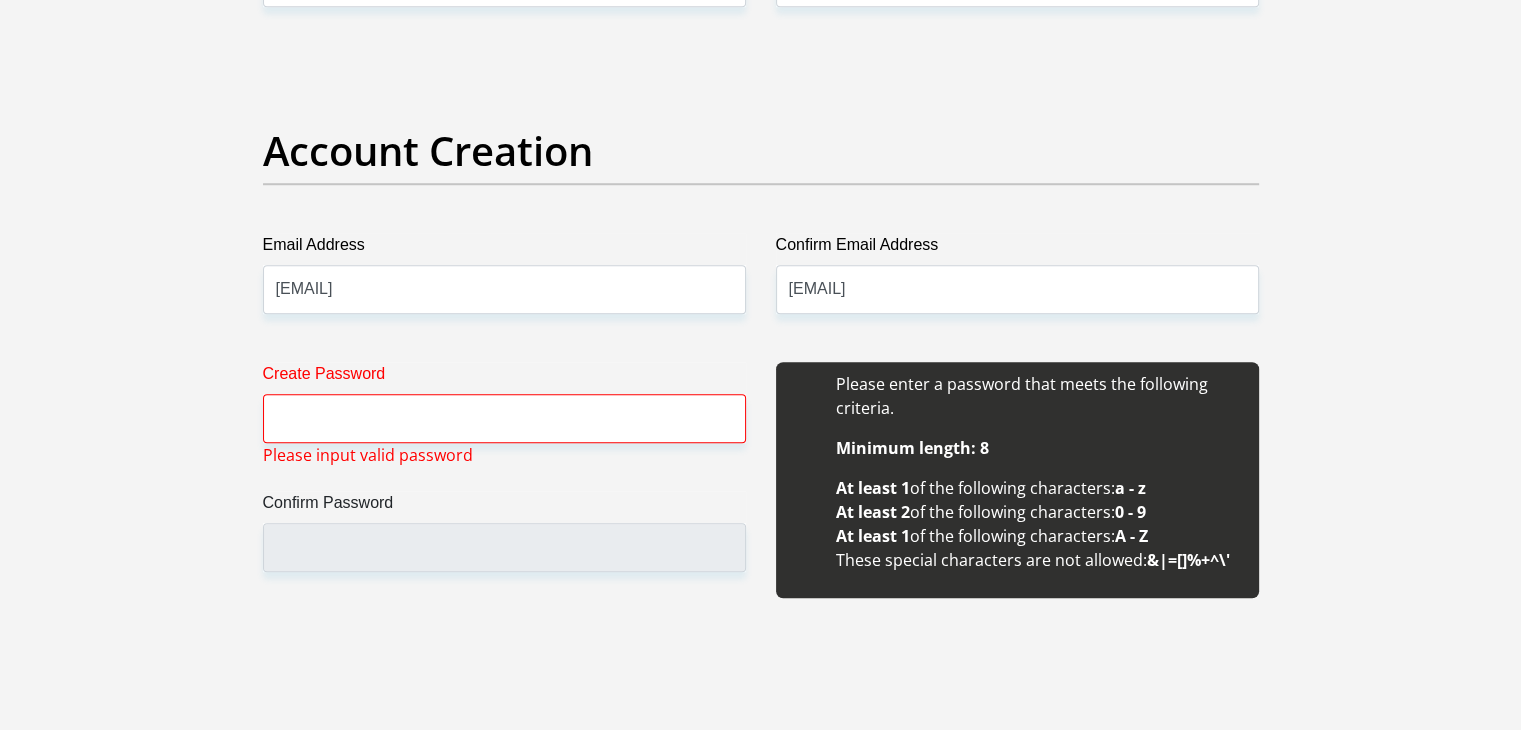 click on "Create Password
Please input valid password
Confirm Password" at bounding box center [504, 491] 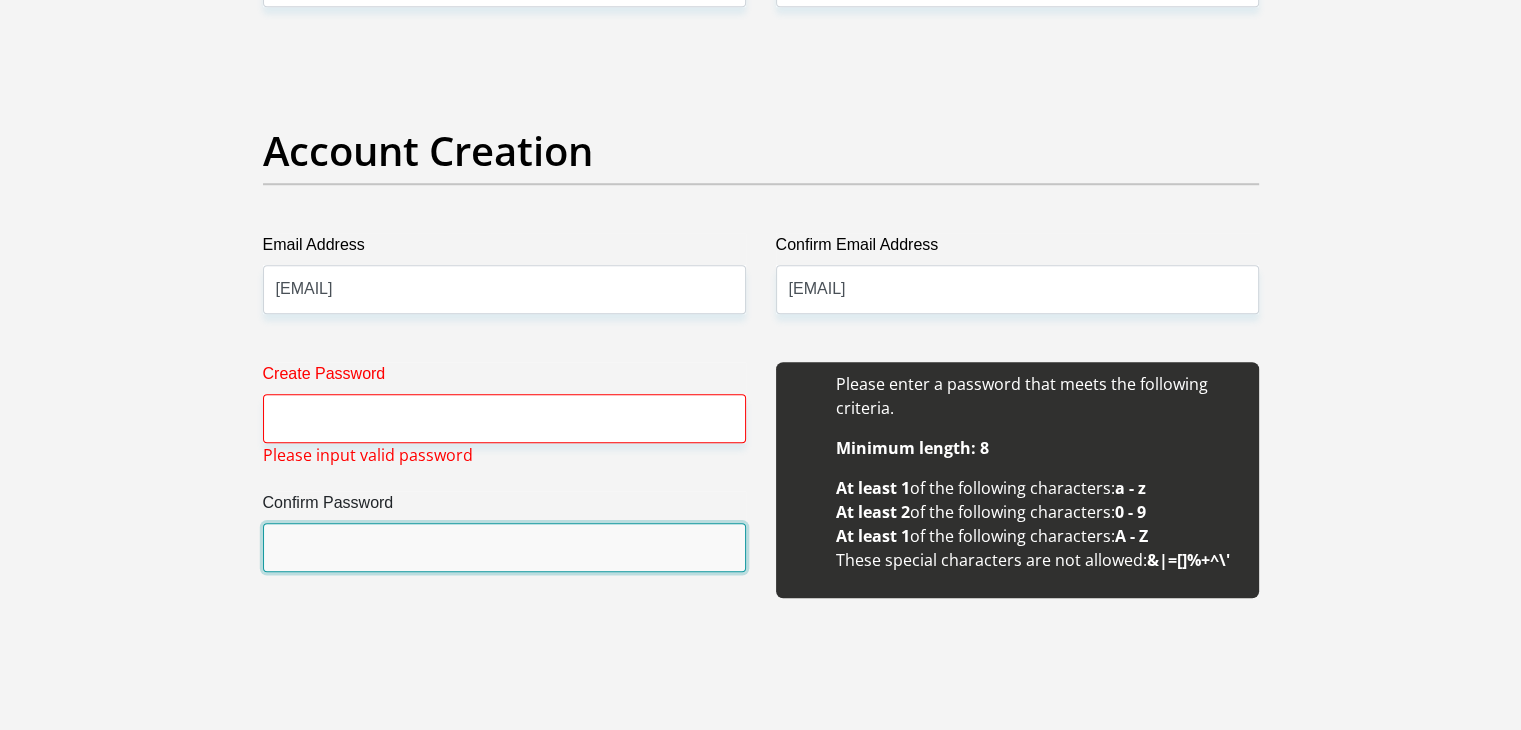 click on "Confirm Password" at bounding box center [504, 547] 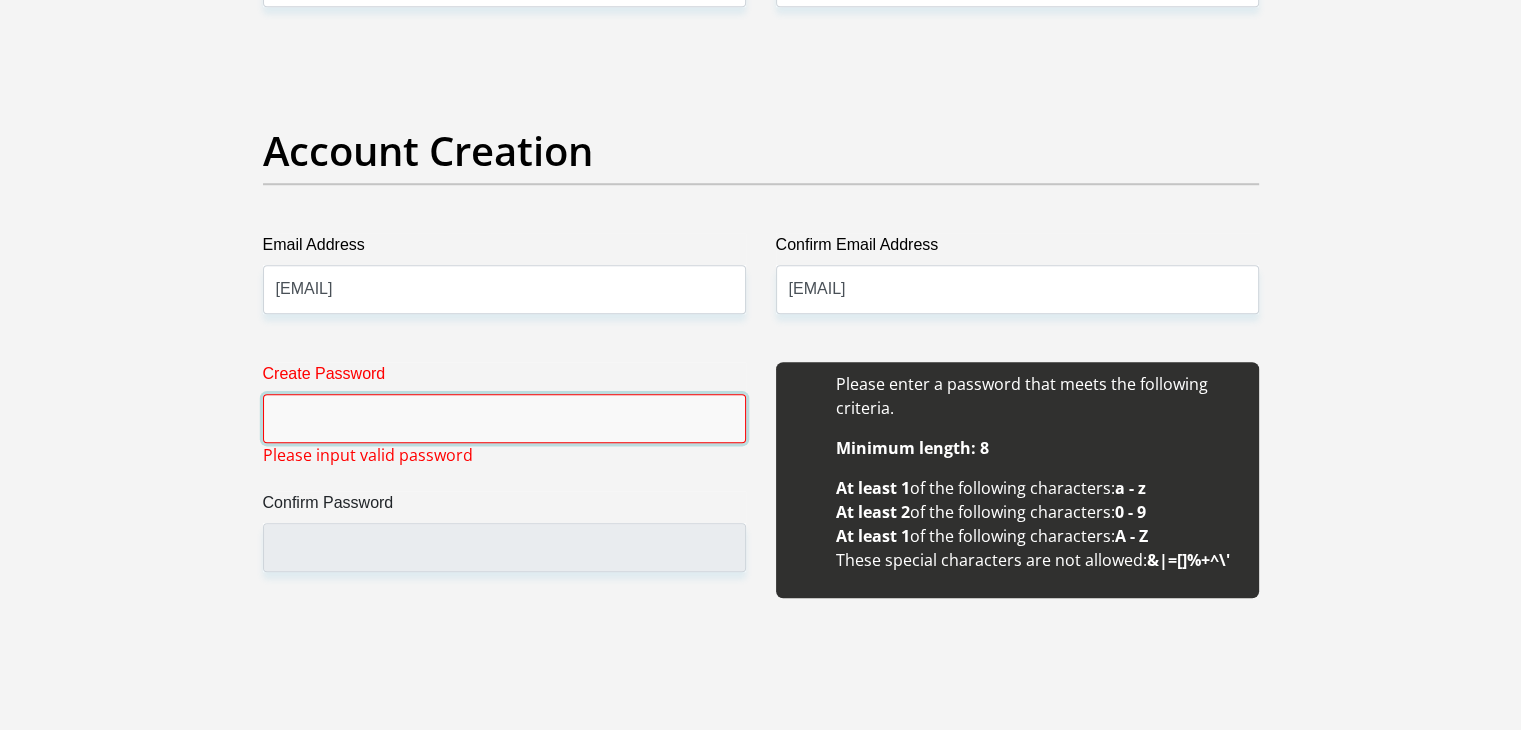 click on "Create Password" at bounding box center (504, 418) 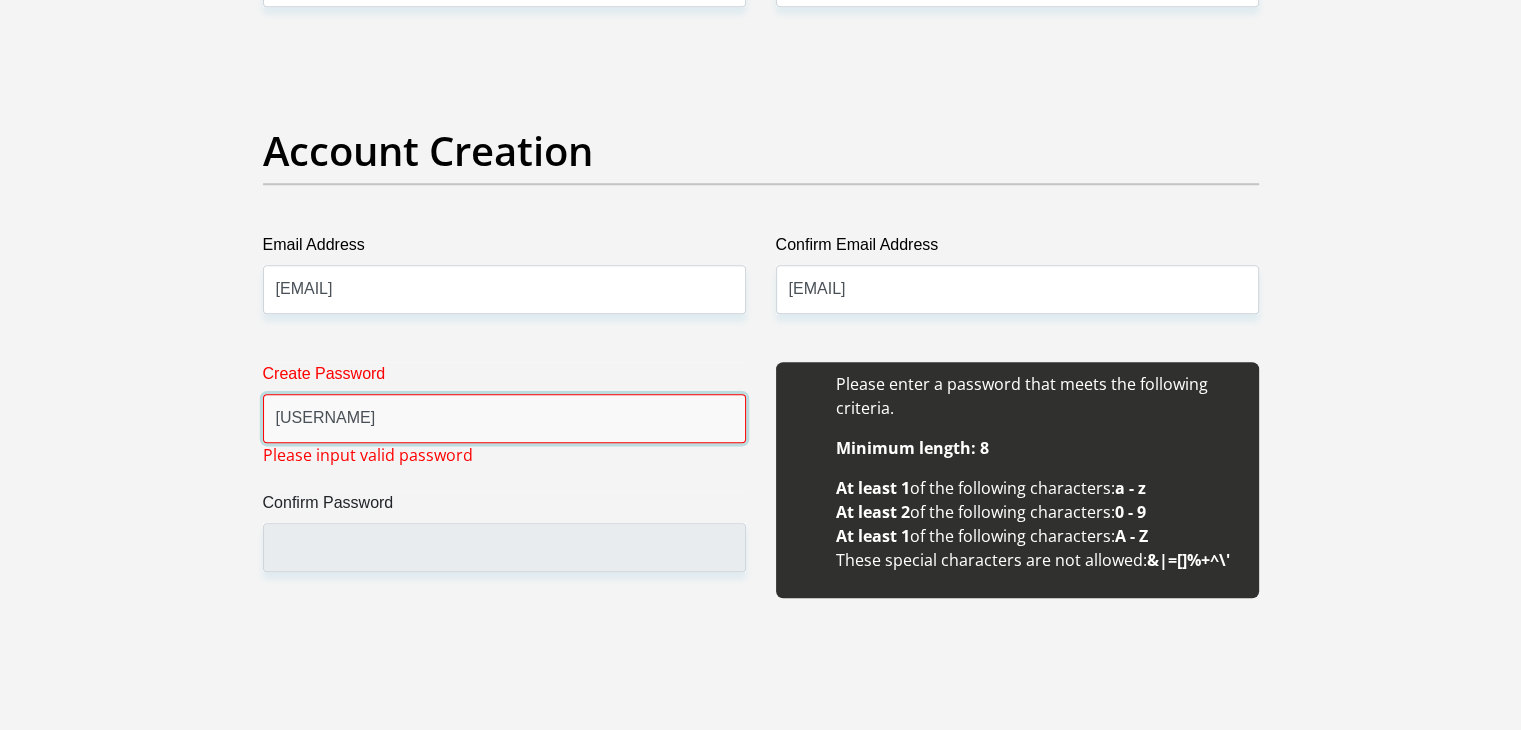 type on "@" 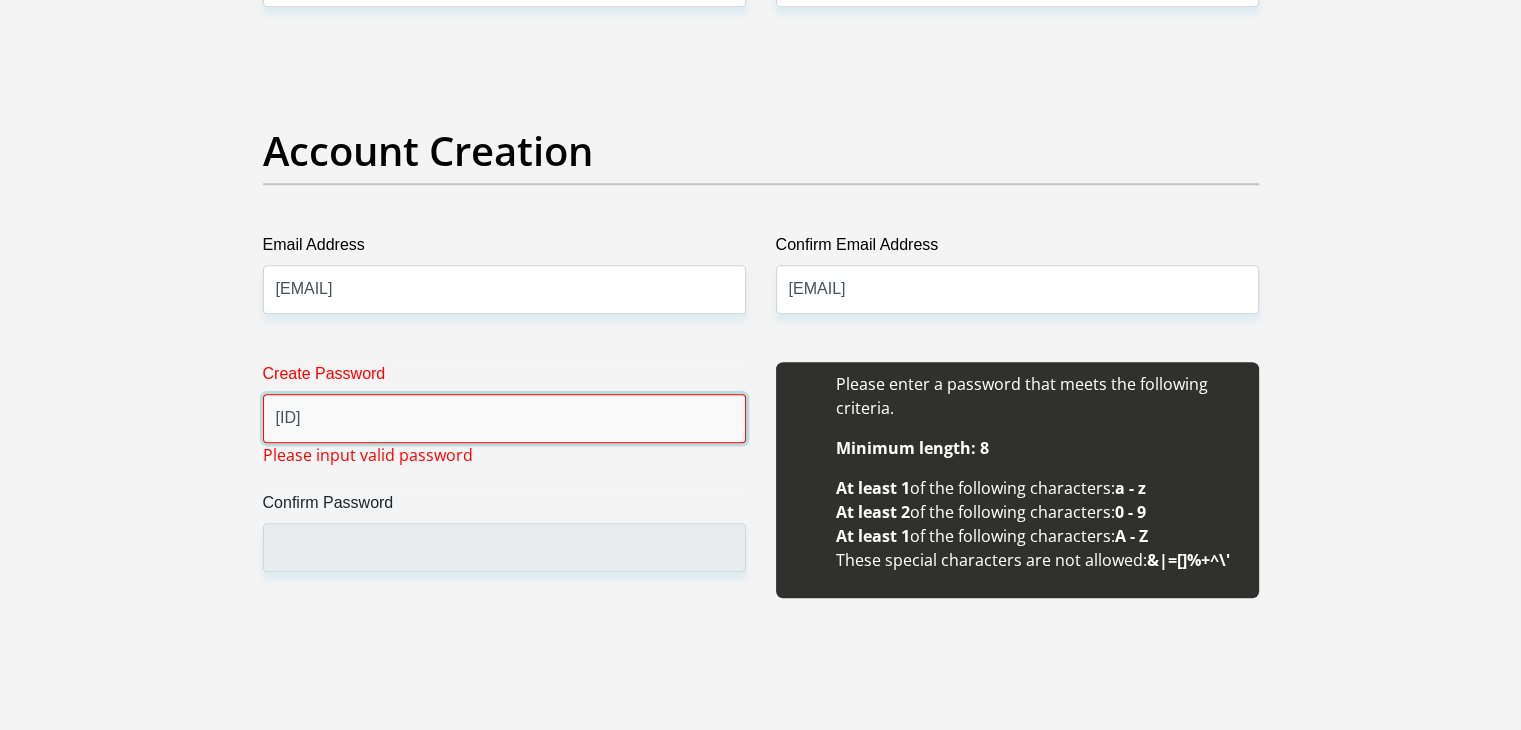 type on "lmflkmvbkomfso}" 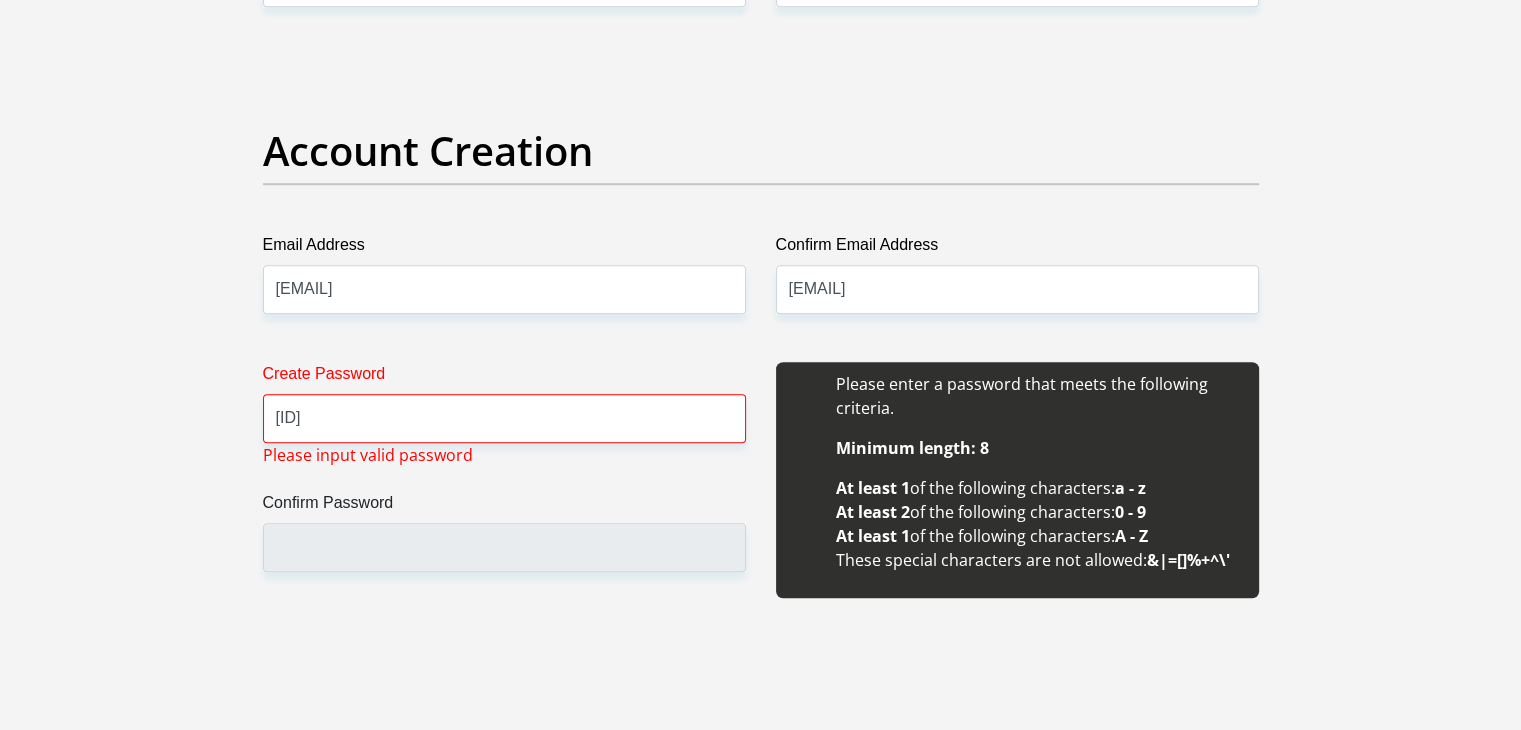 click on "Title
Mr
Ms
Mrs
Dr
Other
First Name
Nosimilo
Surname
Mazibuko
ID Number
9702021589082
Please input valid ID number
Race
Black
Coloured
Indian
White
Other
Contact Number
0799147082
Please input valid contact number
Nationality
South Africa
Afghanistan
Aland Islands  Albania  Angola" at bounding box center (761, 1979) 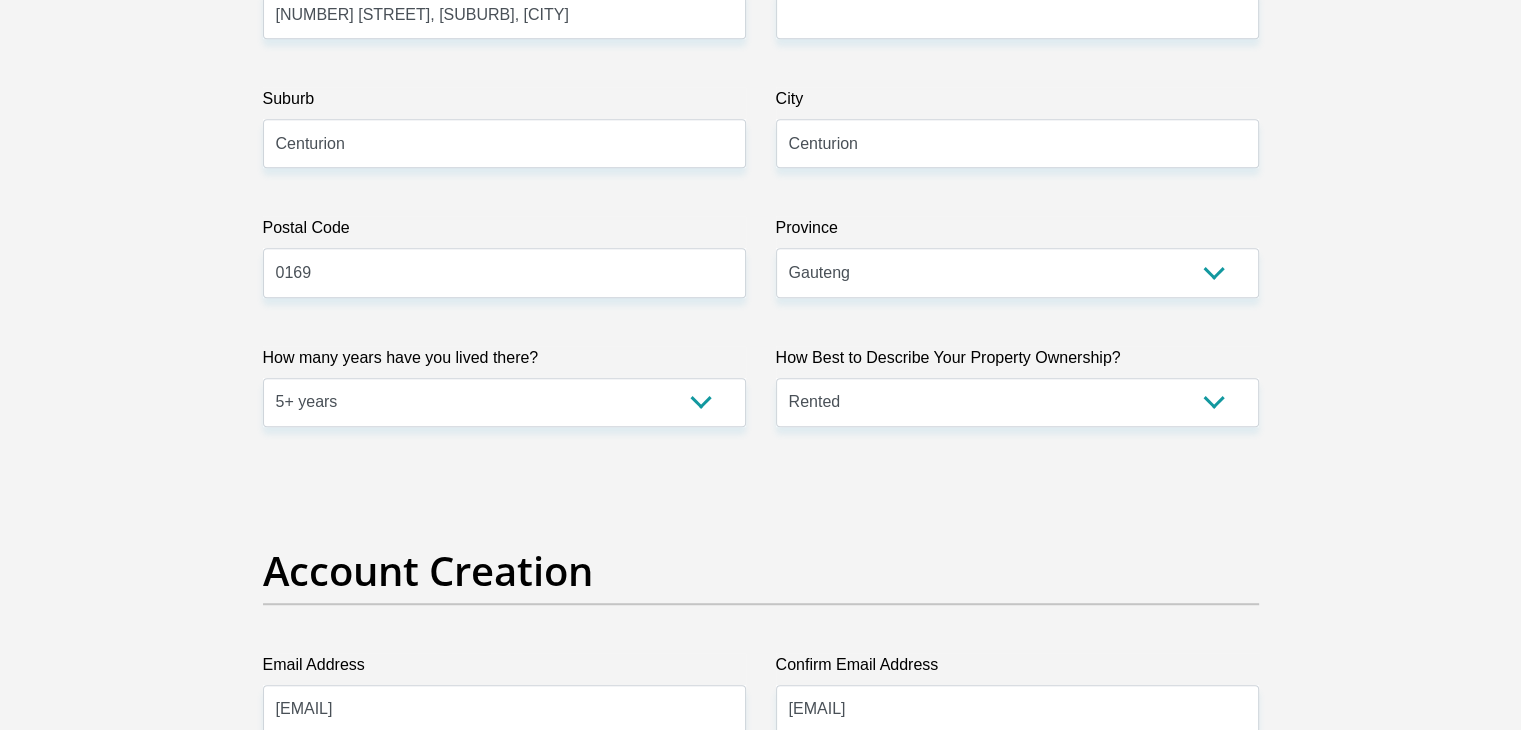 scroll, scrollTop: 1700, scrollLeft: 0, axis: vertical 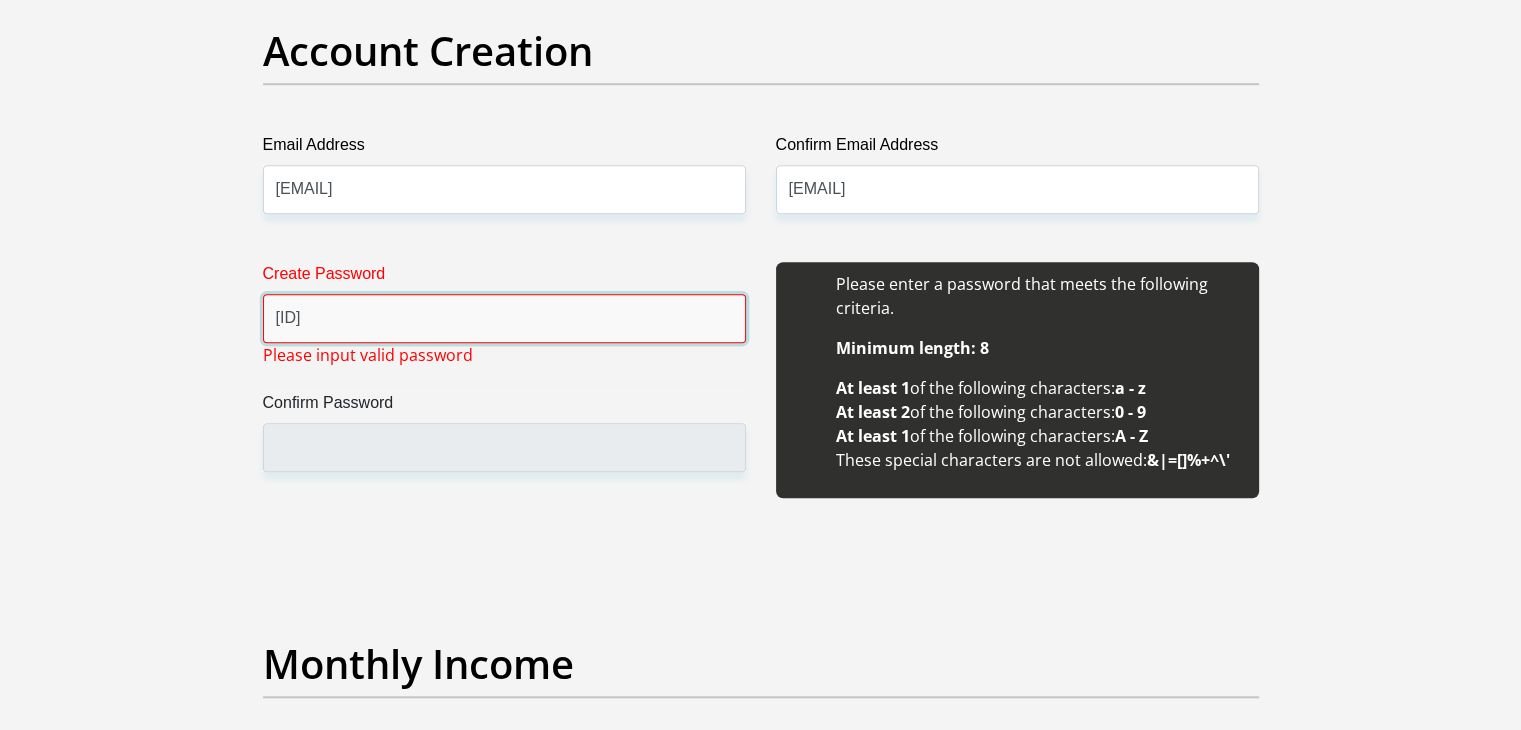click on "lmflkmvbkomfso}" at bounding box center (504, 318) 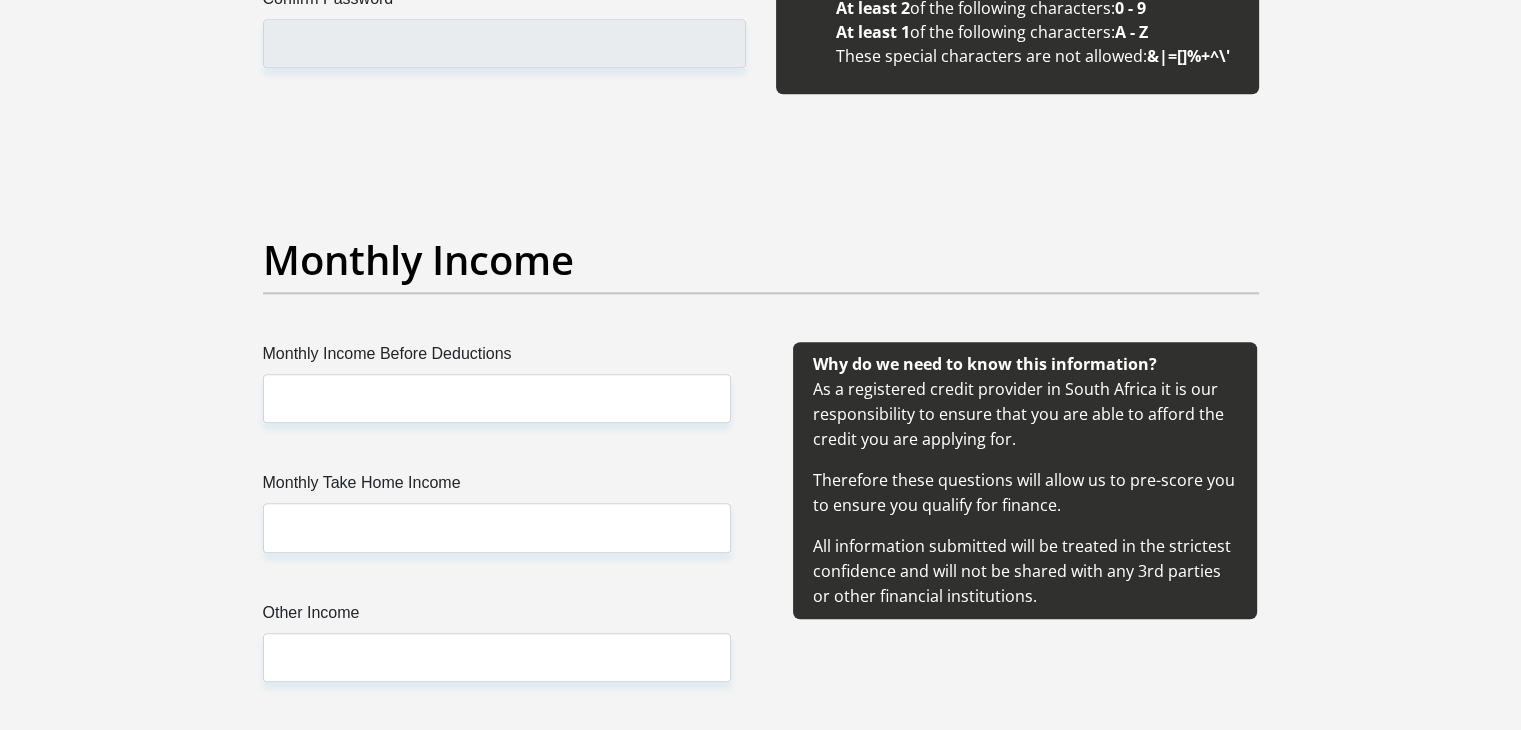 scroll, scrollTop: 2138, scrollLeft: 0, axis: vertical 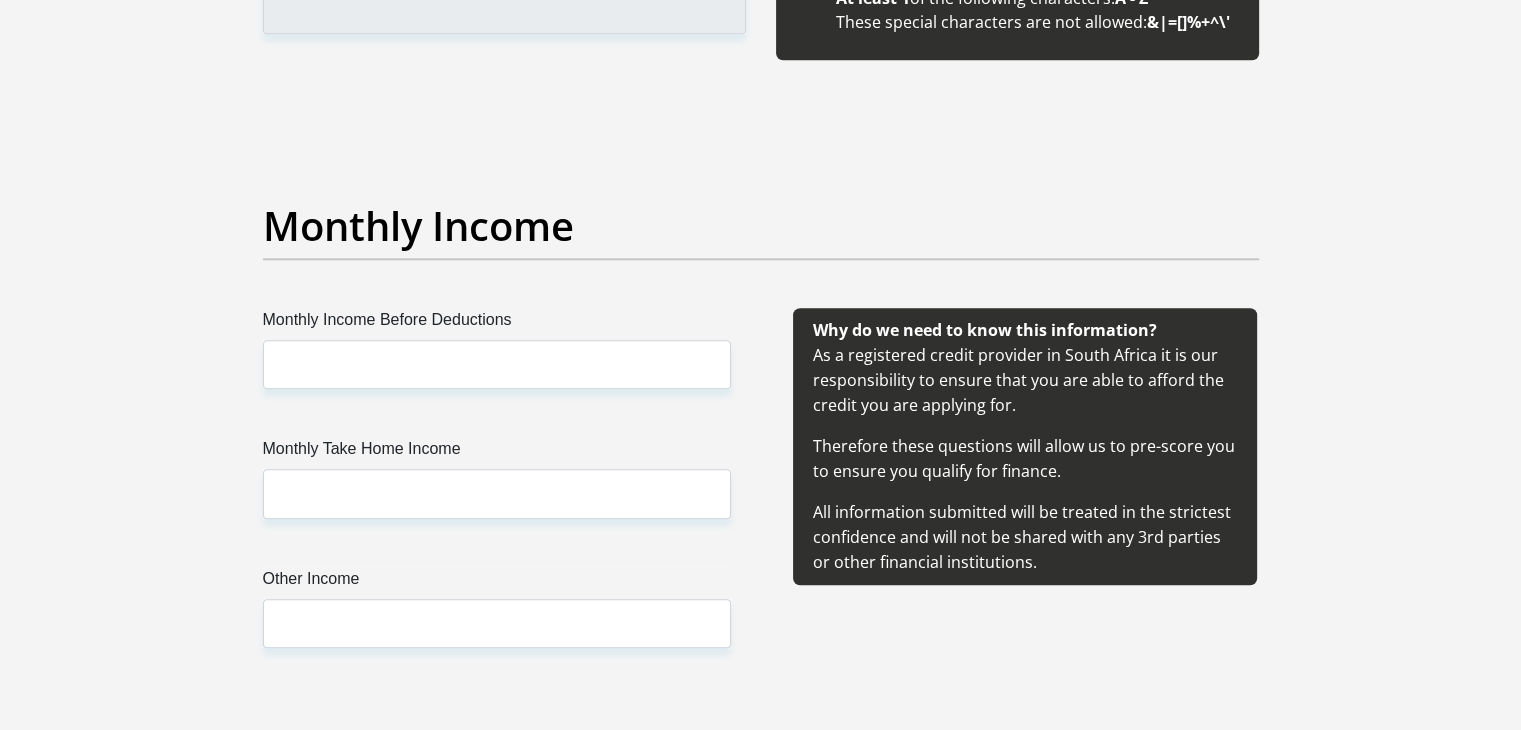 type 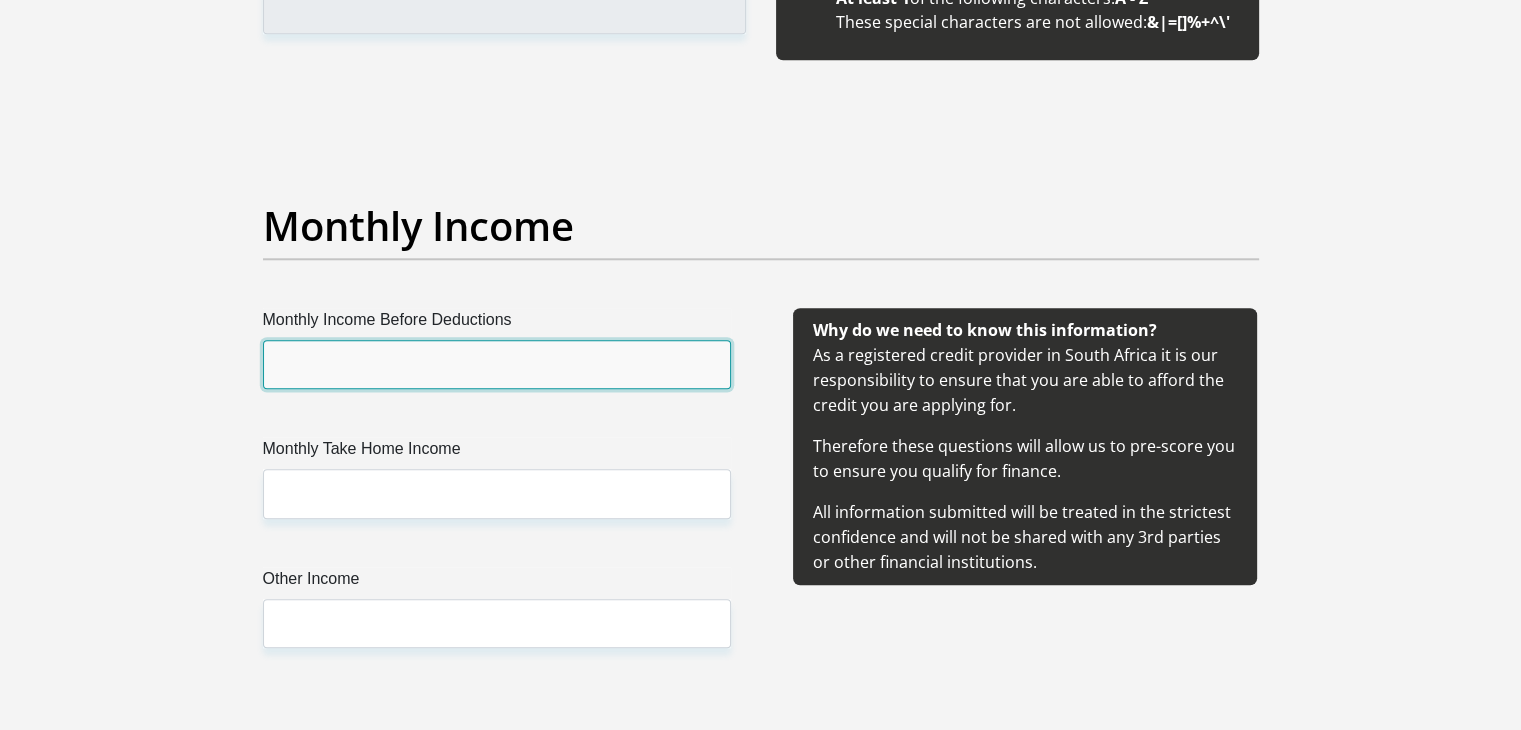 click on "Monthly Income Before Deductions" at bounding box center [497, 364] 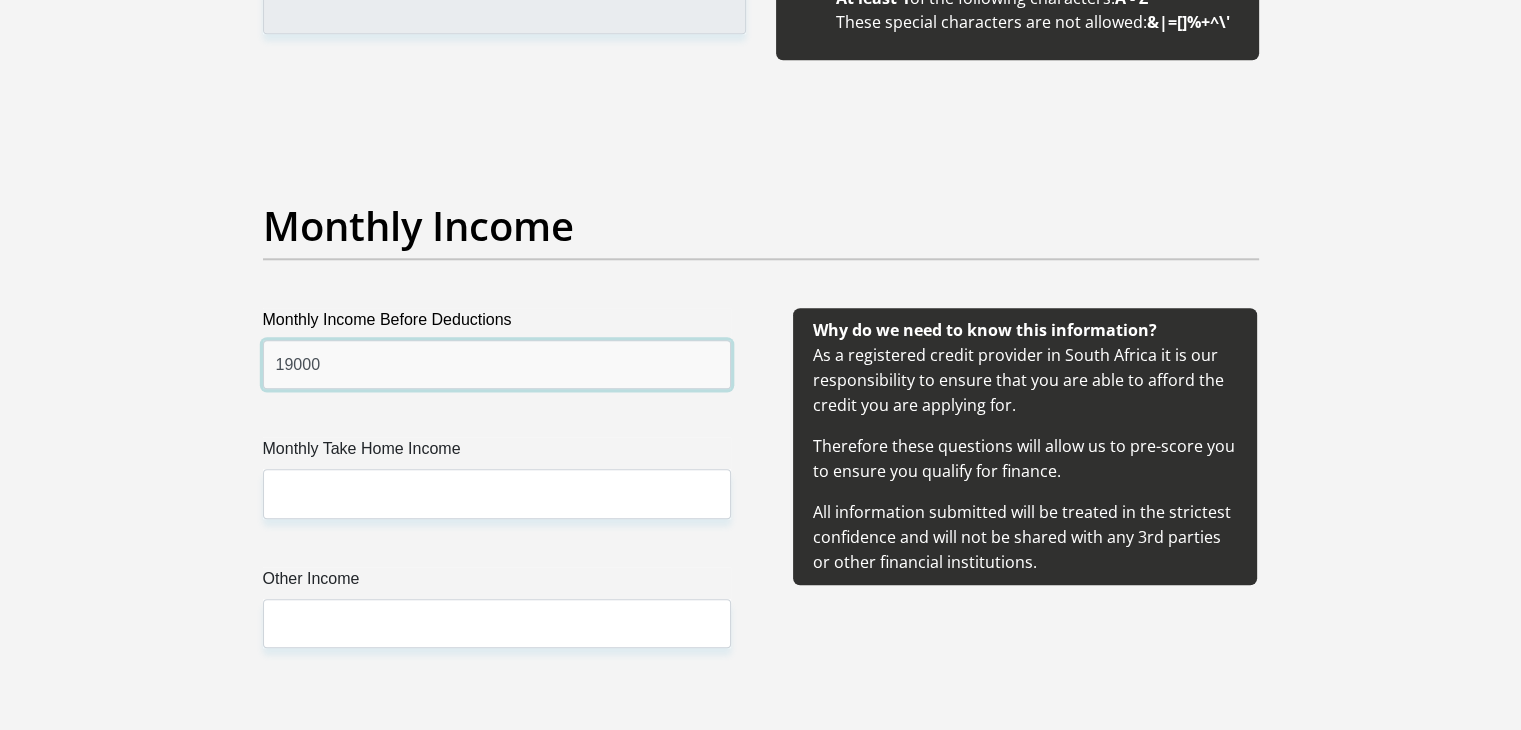 type on "19000" 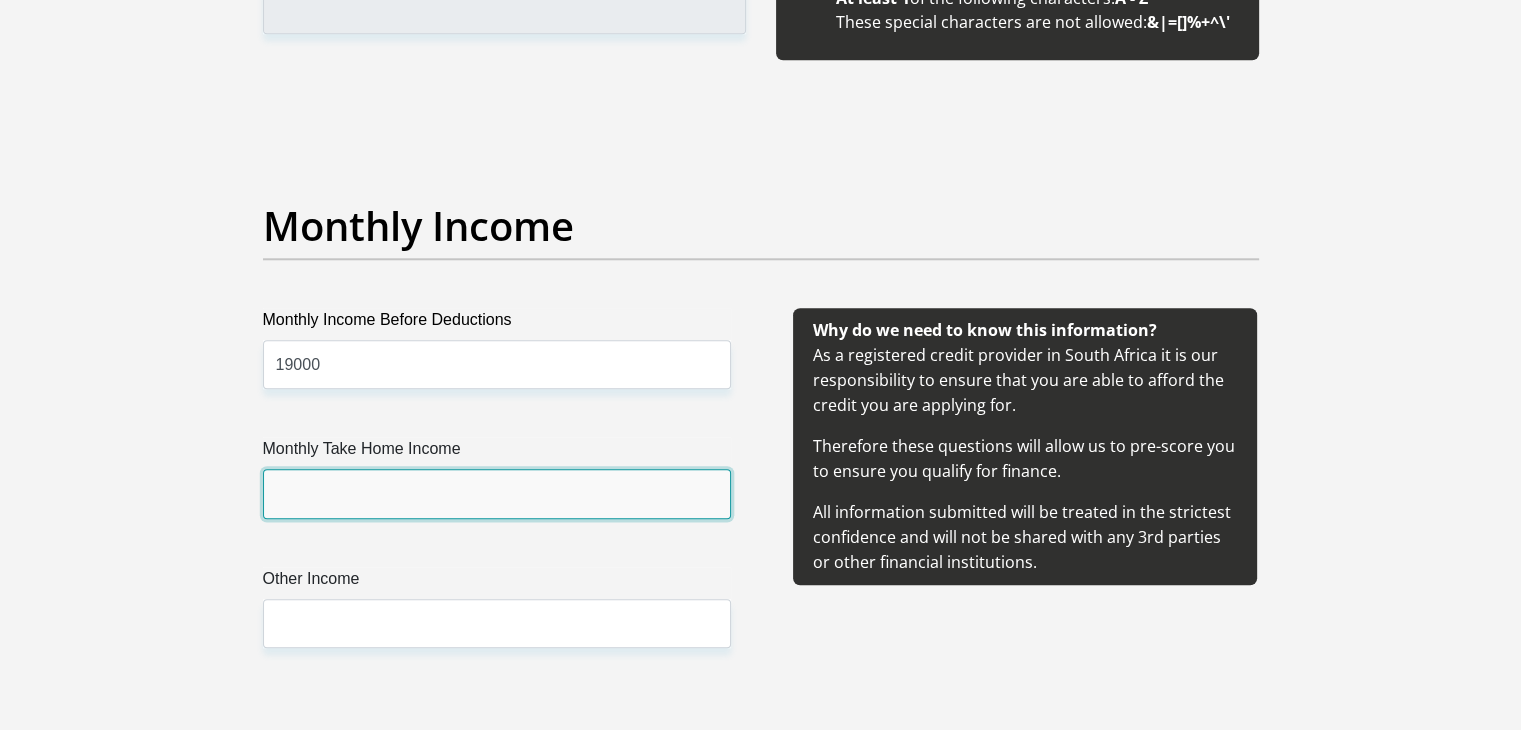 click on "Monthly Take Home Income" at bounding box center [497, 493] 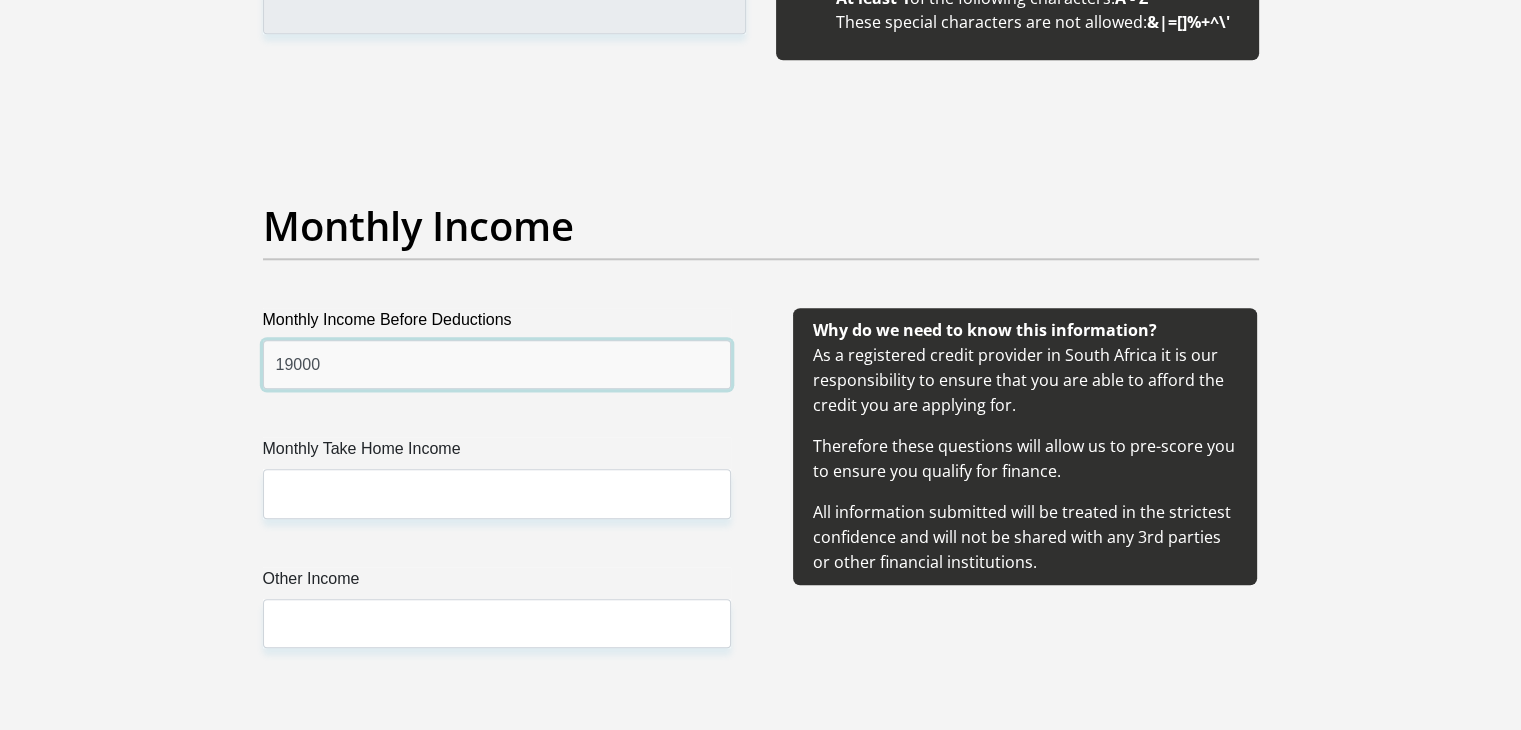 click on "19000" at bounding box center [497, 364] 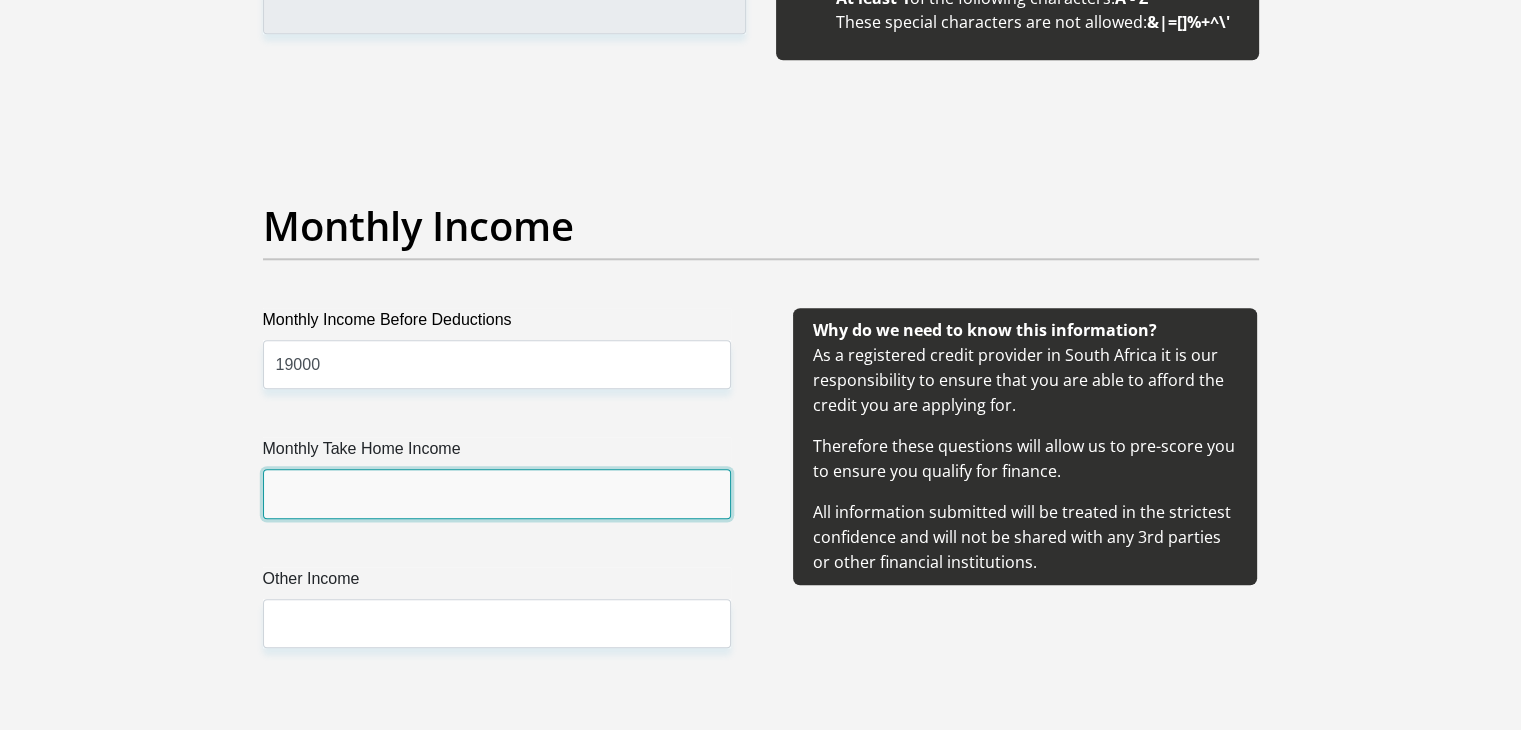 click on "Monthly Take Home Income" at bounding box center (497, 493) 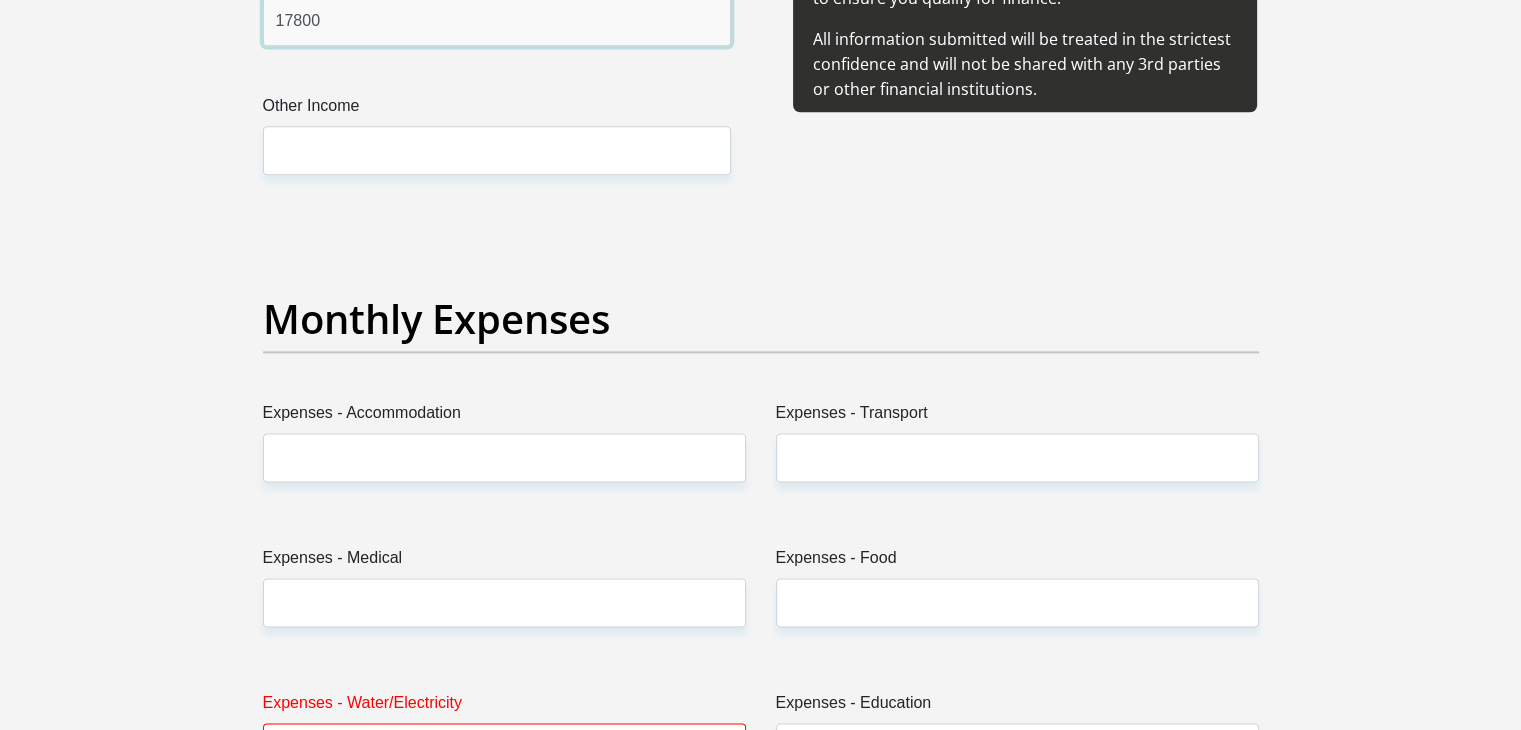 scroll, scrollTop: 2638, scrollLeft: 0, axis: vertical 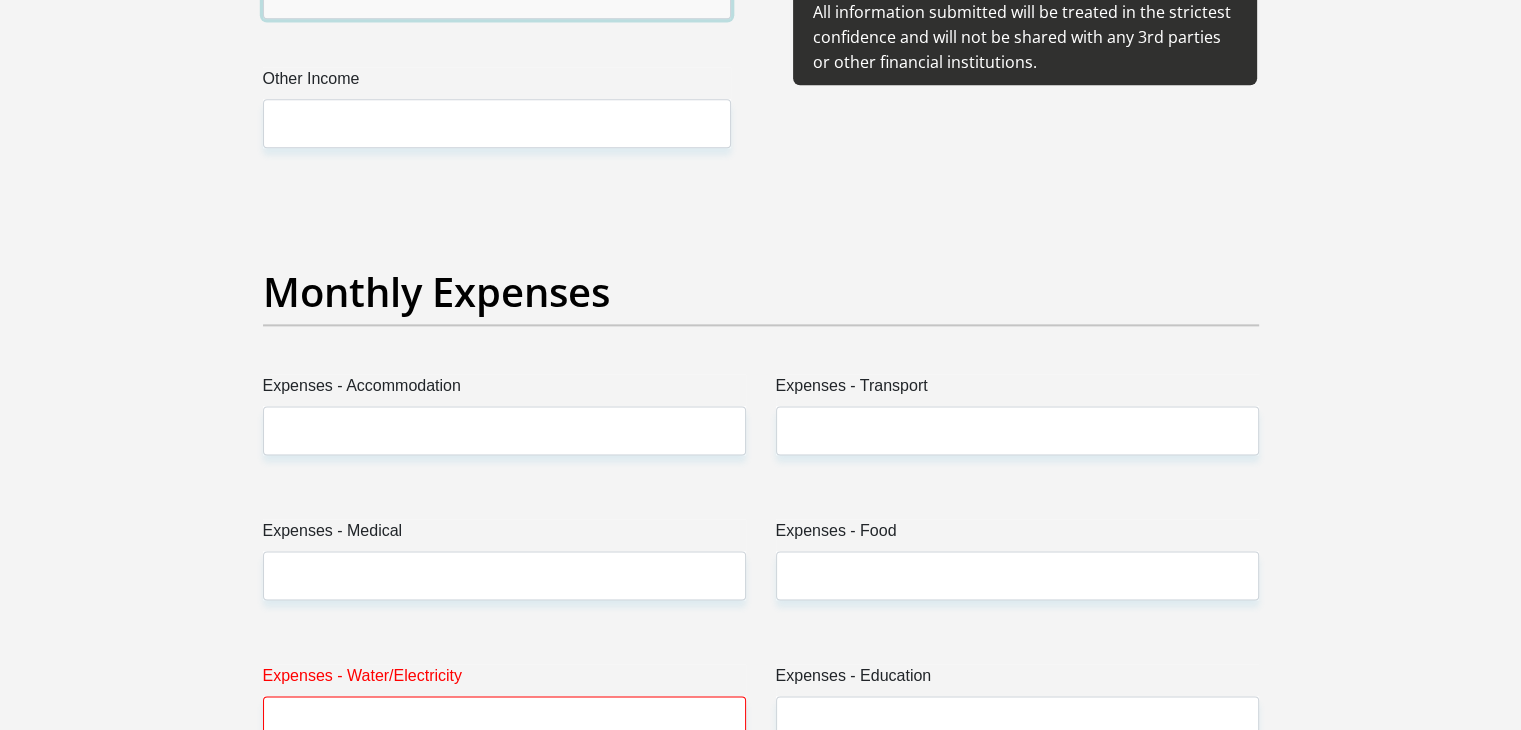 type on "17800" 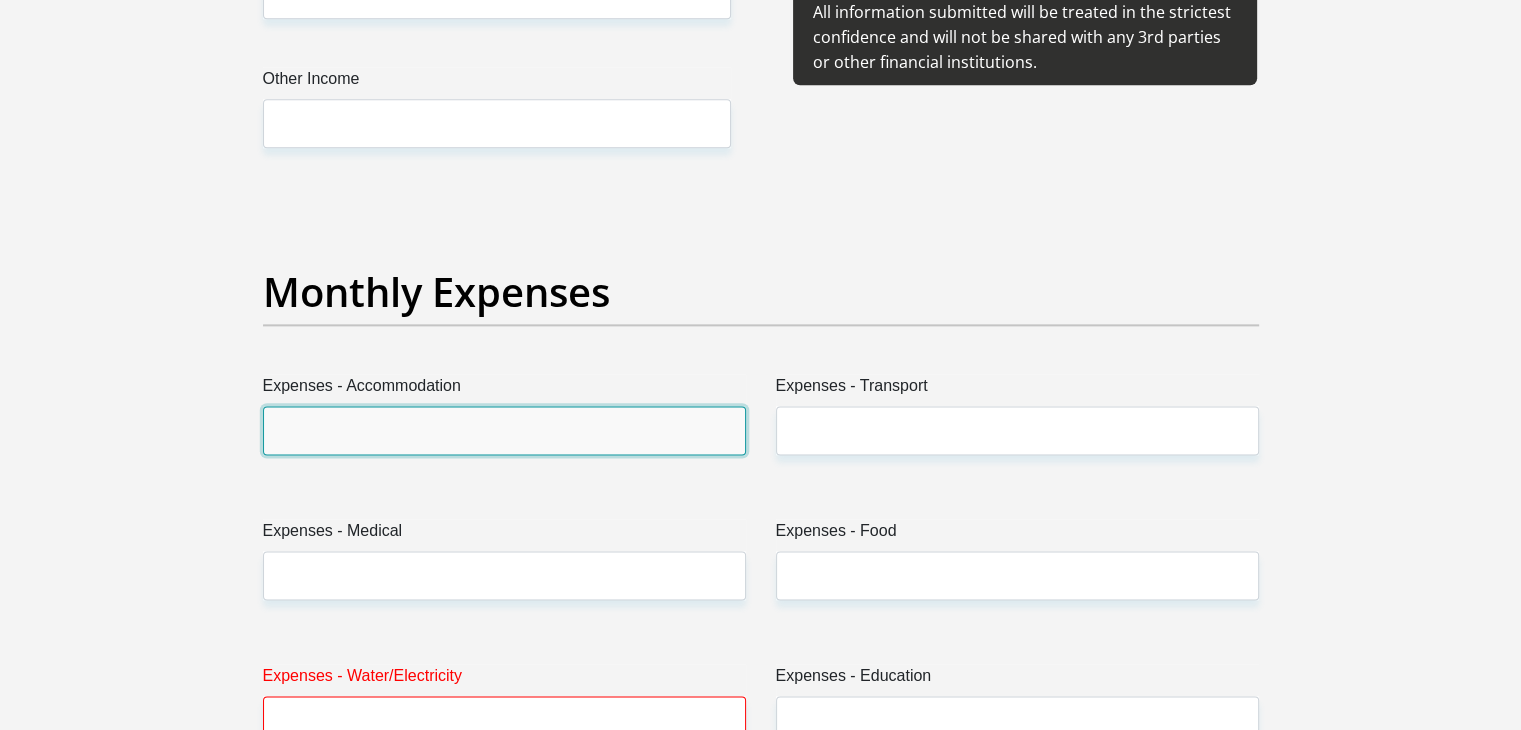 click on "Expenses - Accommodation" at bounding box center (504, 430) 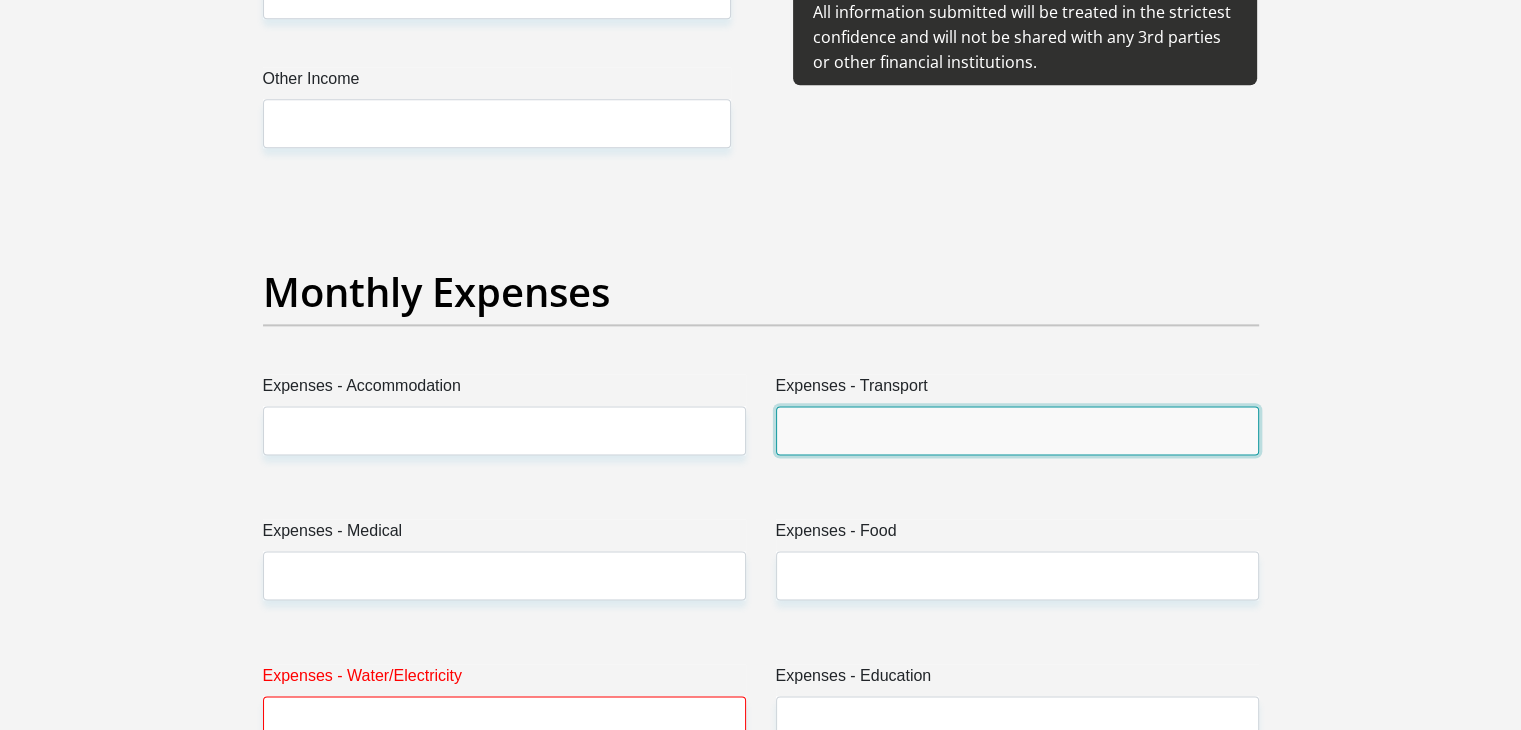 click on "Expenses - Transport" at bounding box center [1017, 430] 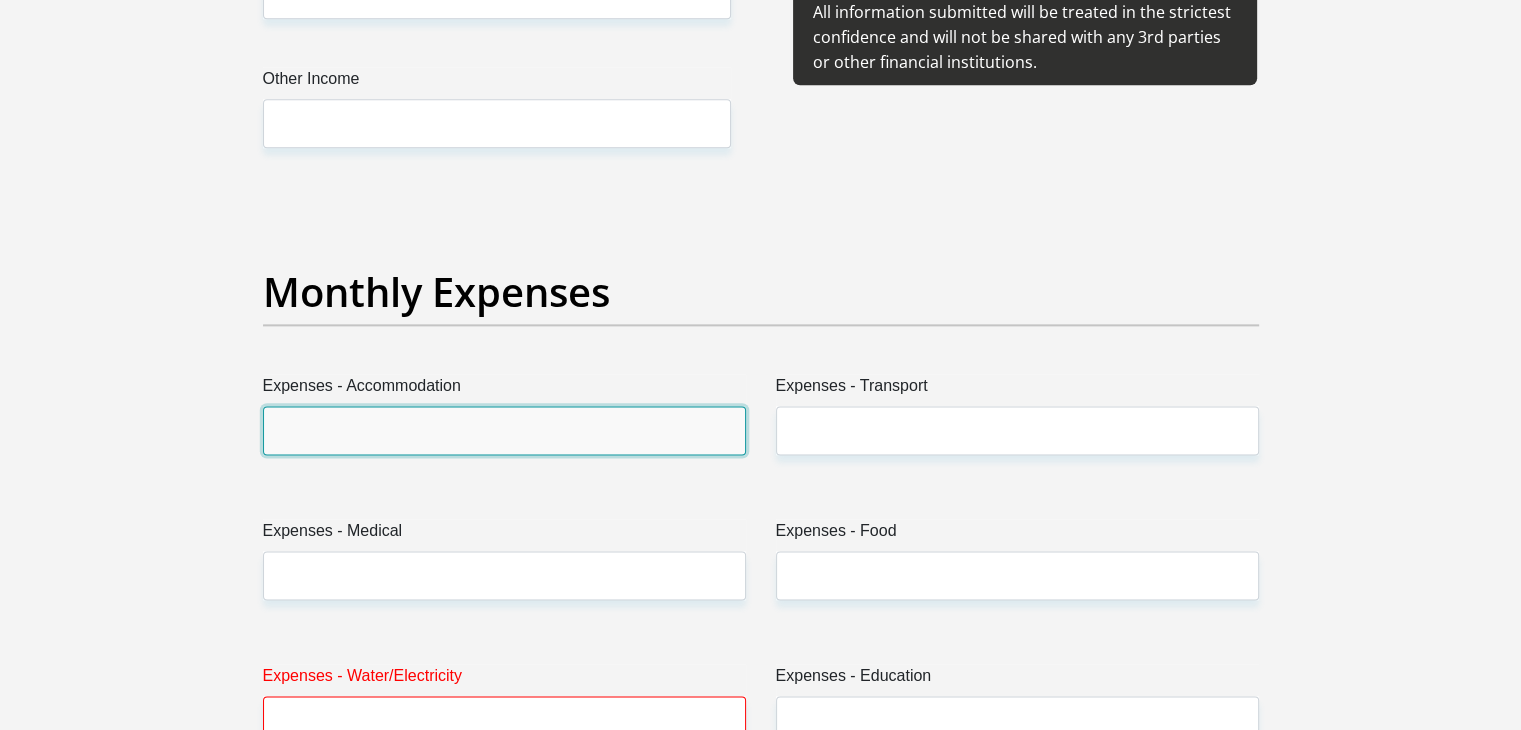 click on "Expenses - Accommodation" at bounding box center [504, 430] 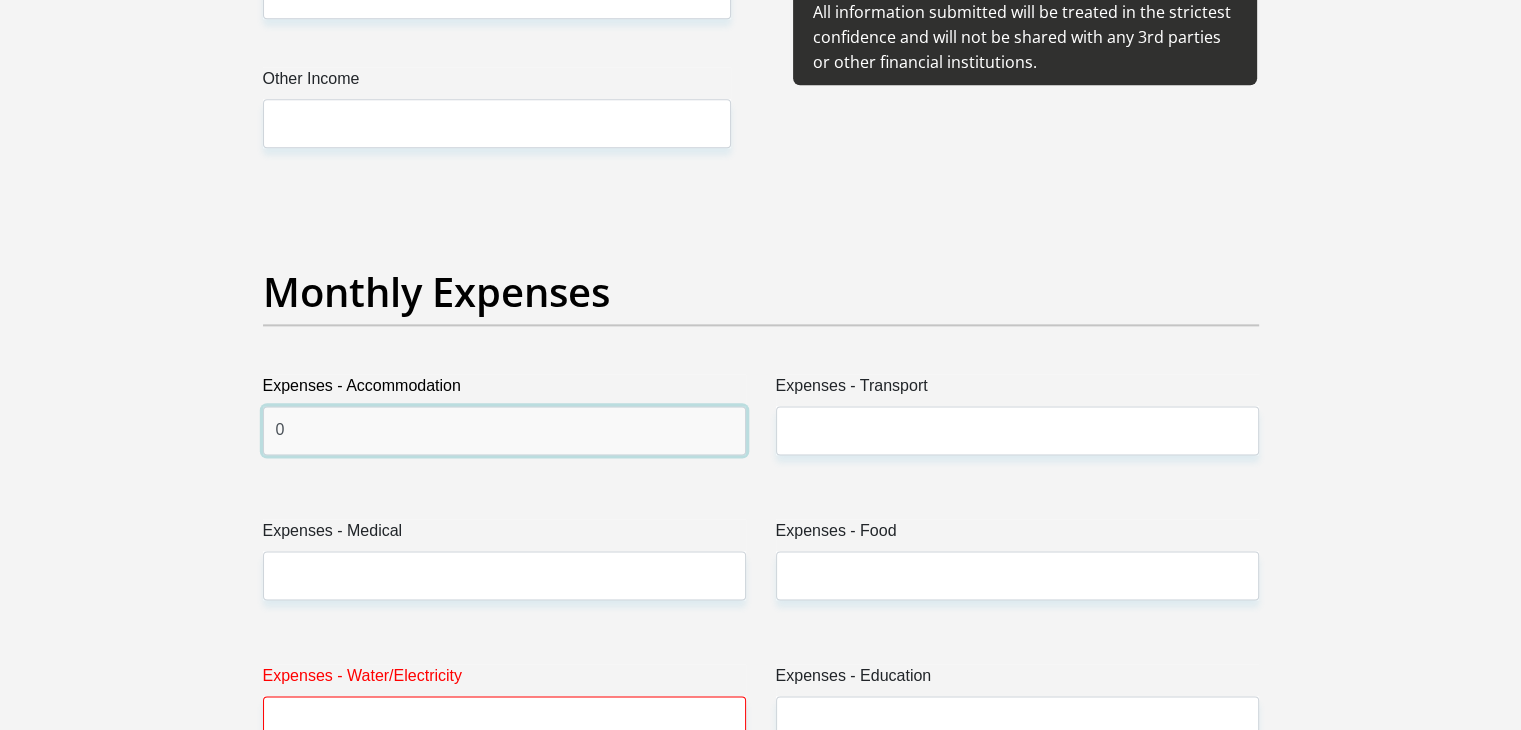 type on "0" 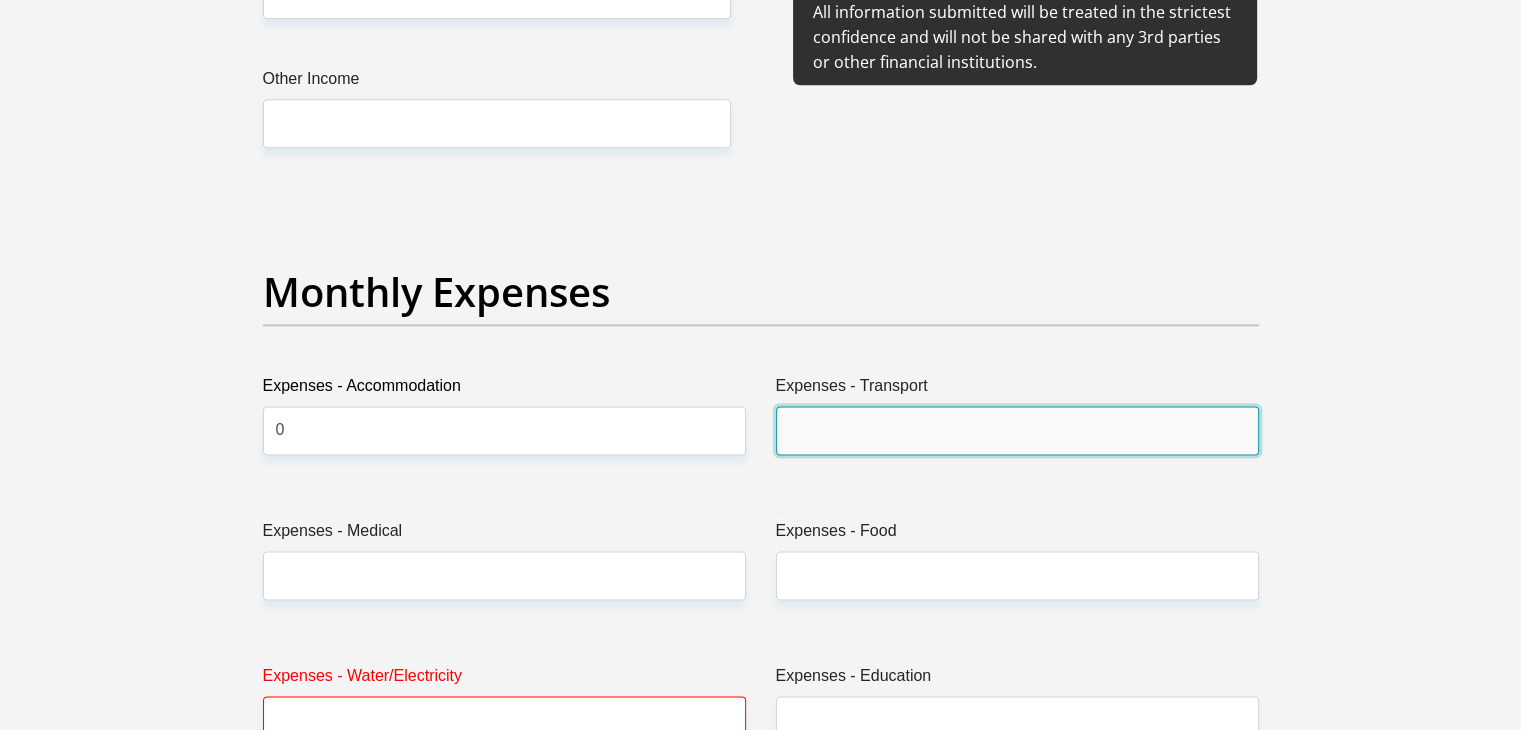 click on "Expenses - Transport" at bounding box center [1017, 430] 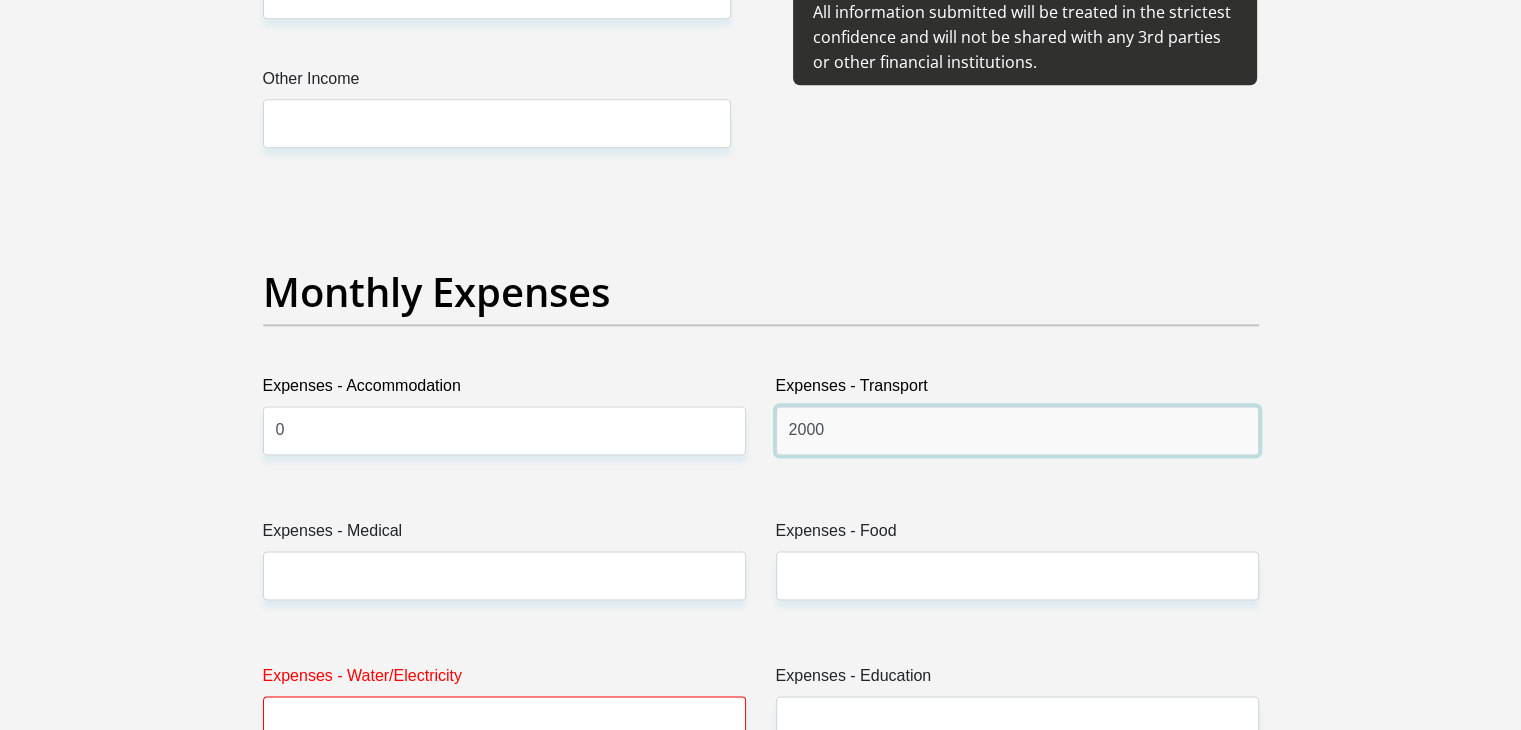 type on "2000" 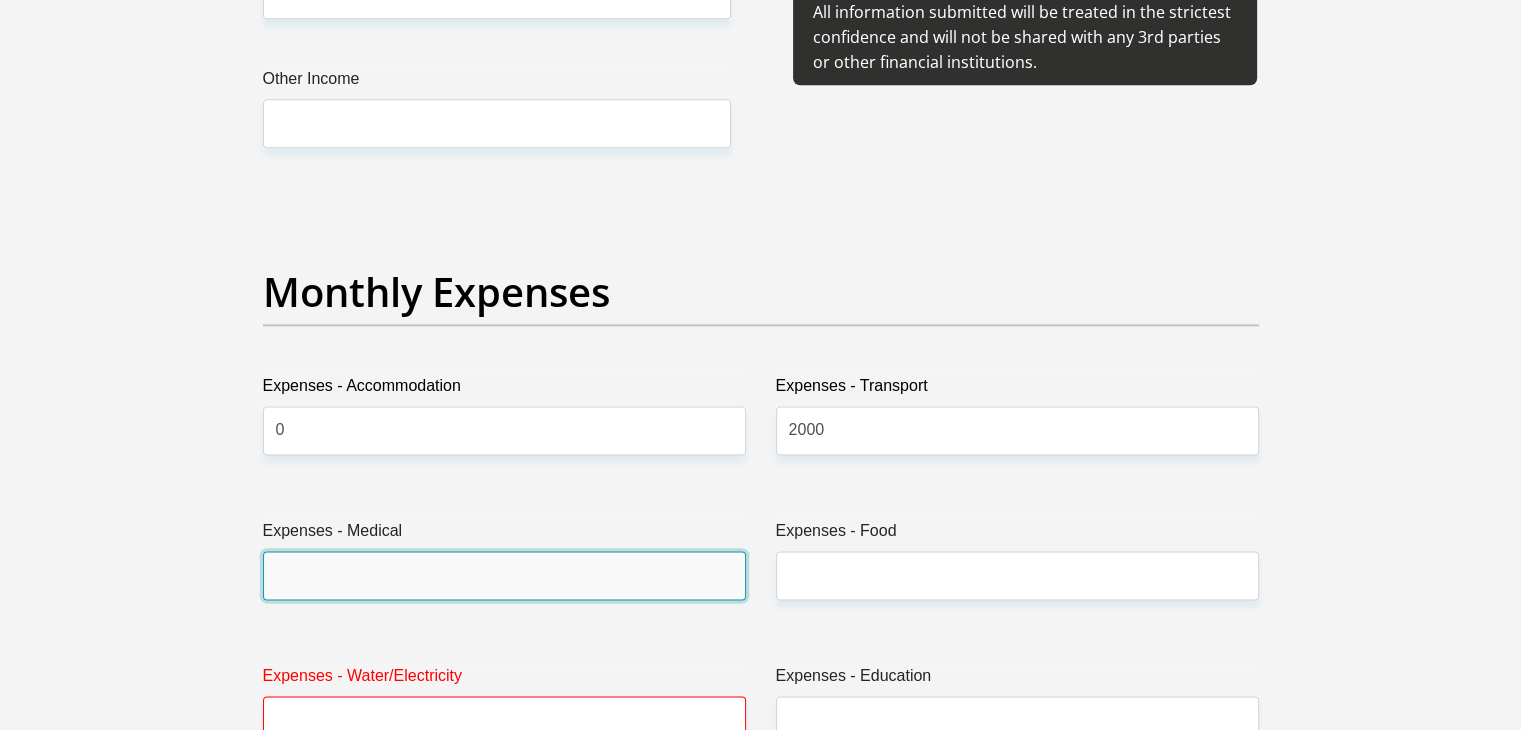 click on "Expenses - Medical" at bounding box center (504, 575) 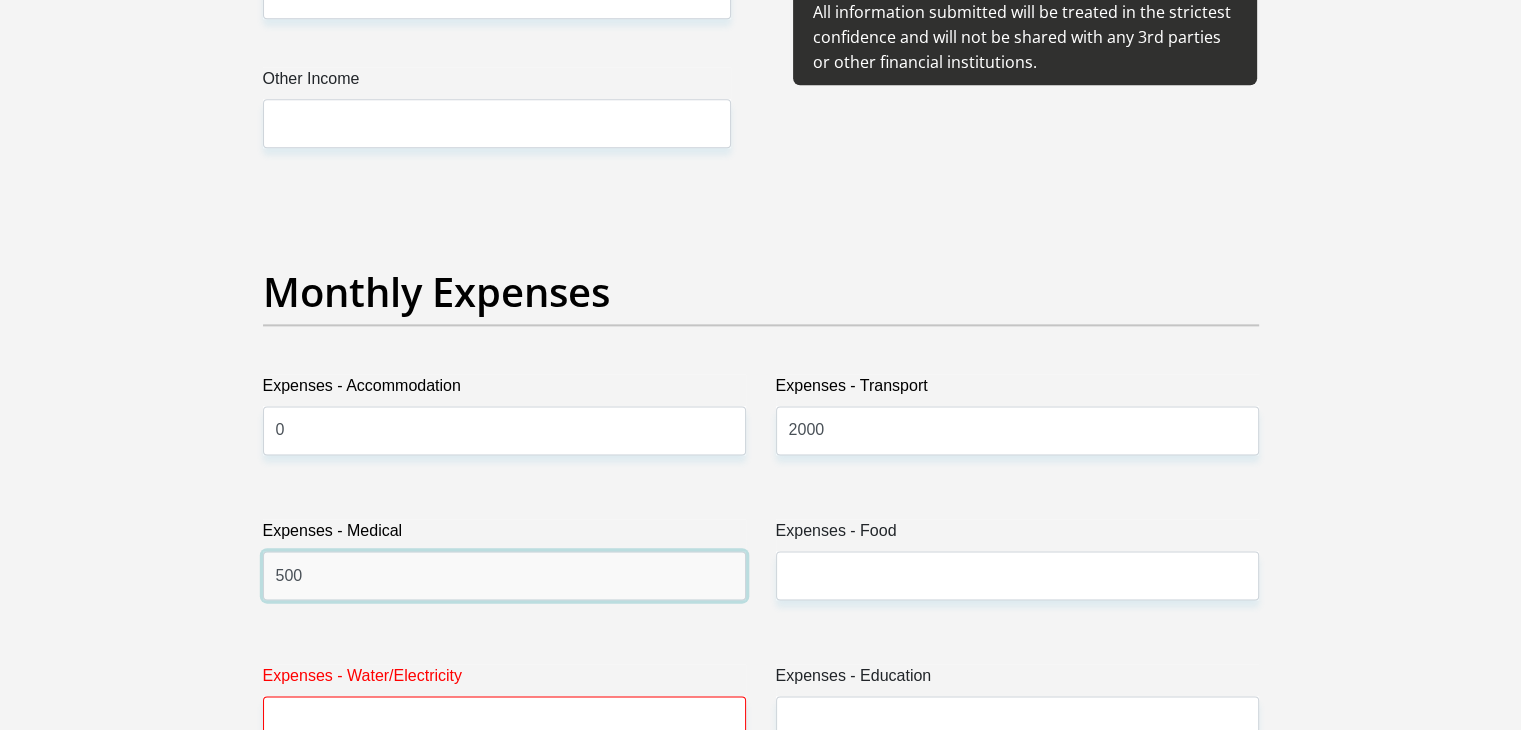 type on "500" 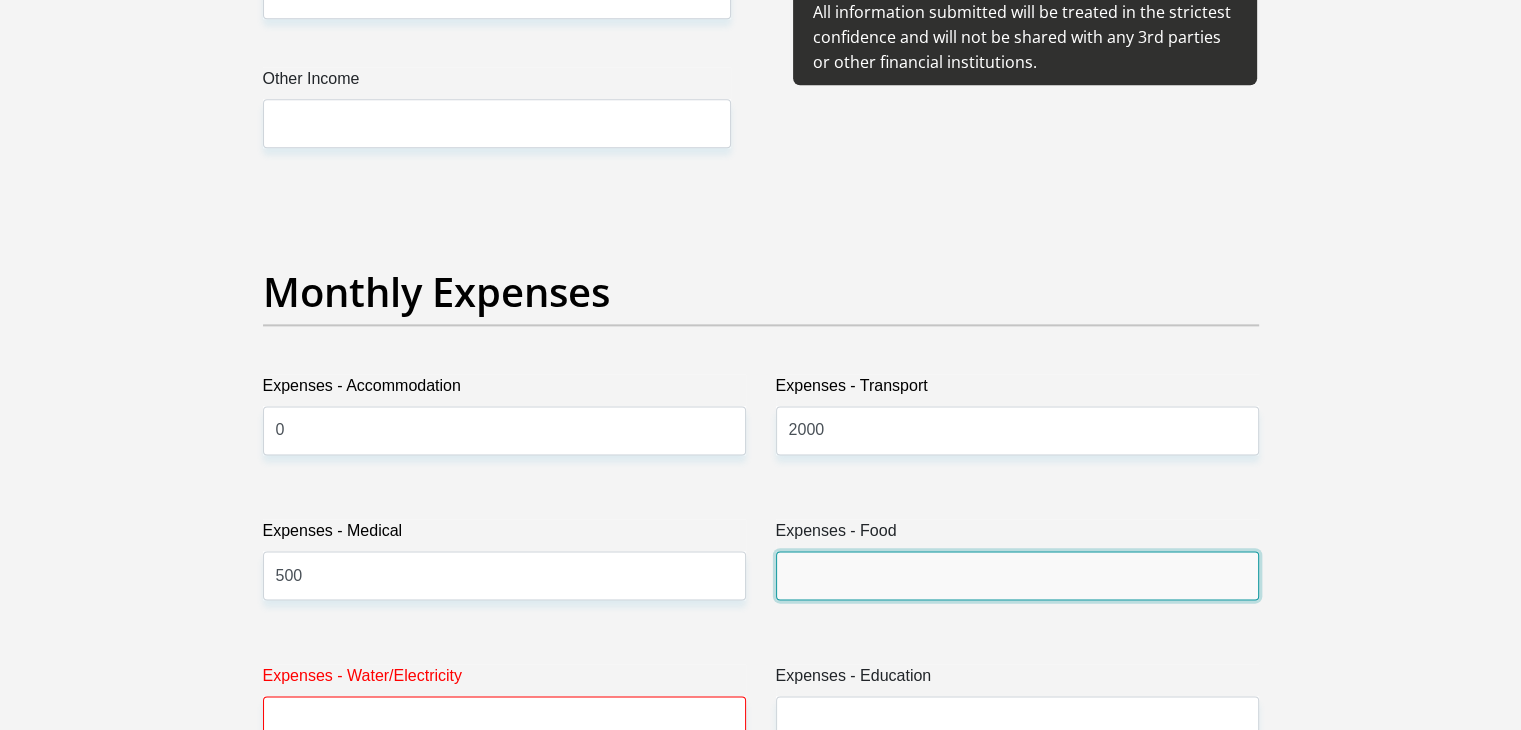 click on "Expenses - Food" at bounding box center [1017, 575] 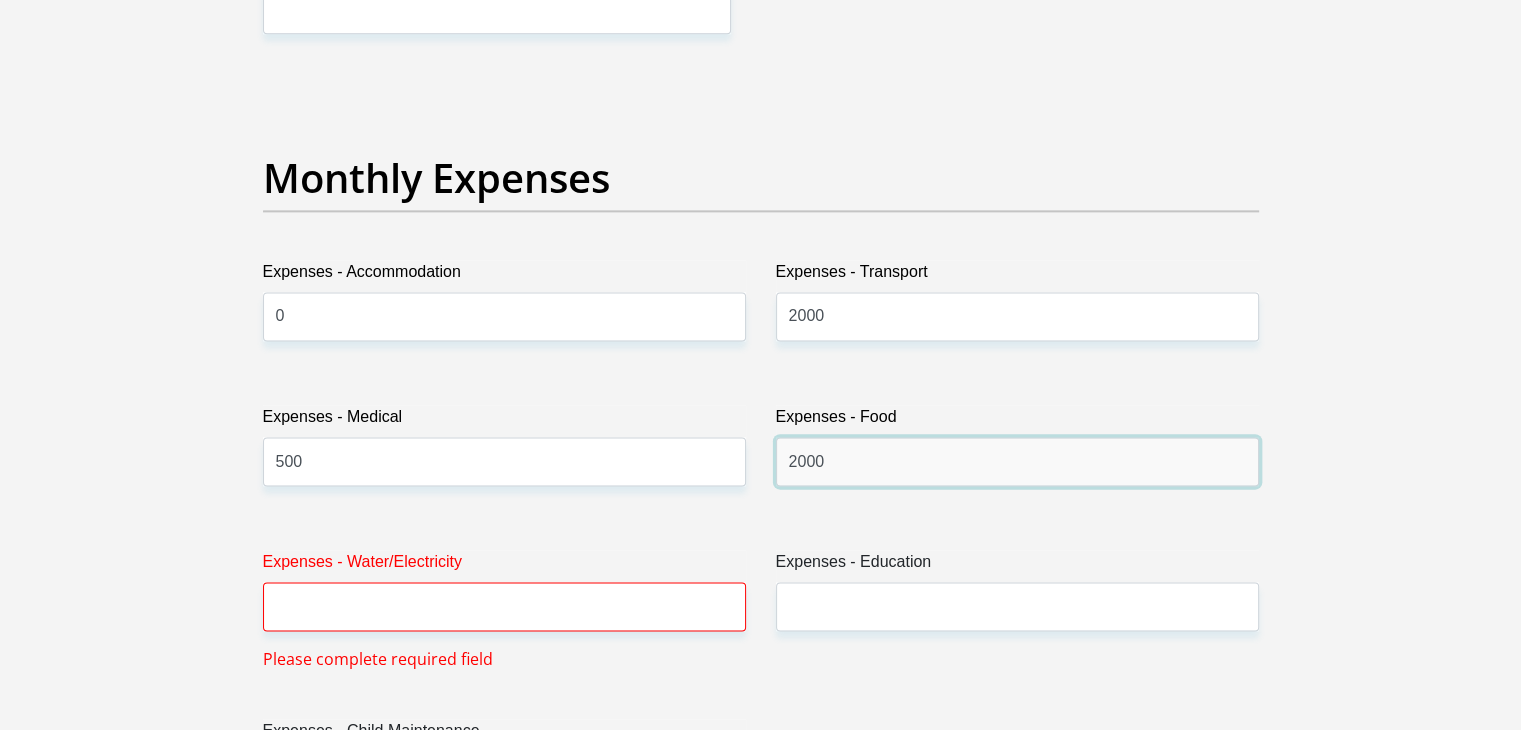 scroll, scrollTop: 2938, scrollLeft: 0, axis: vertical 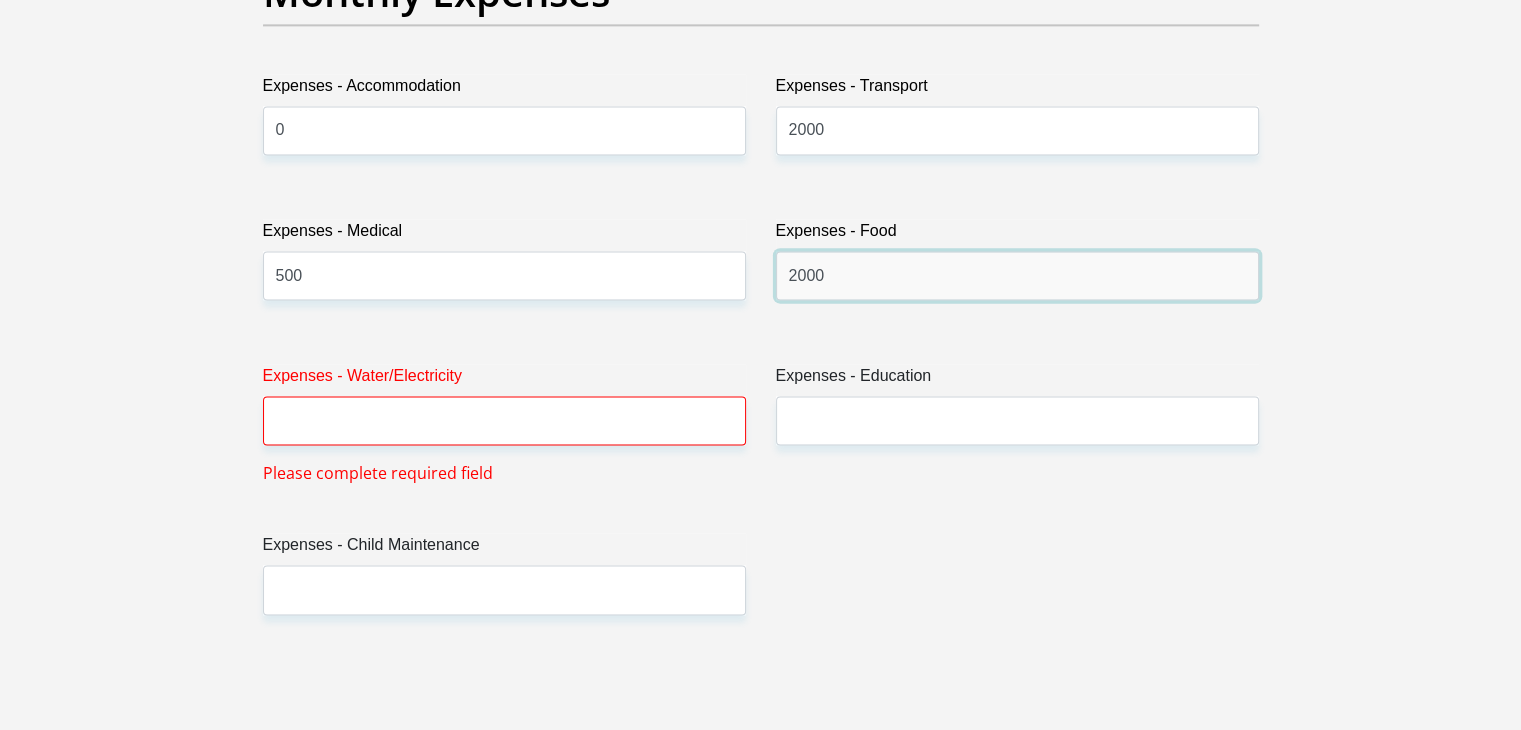 type on "2000" 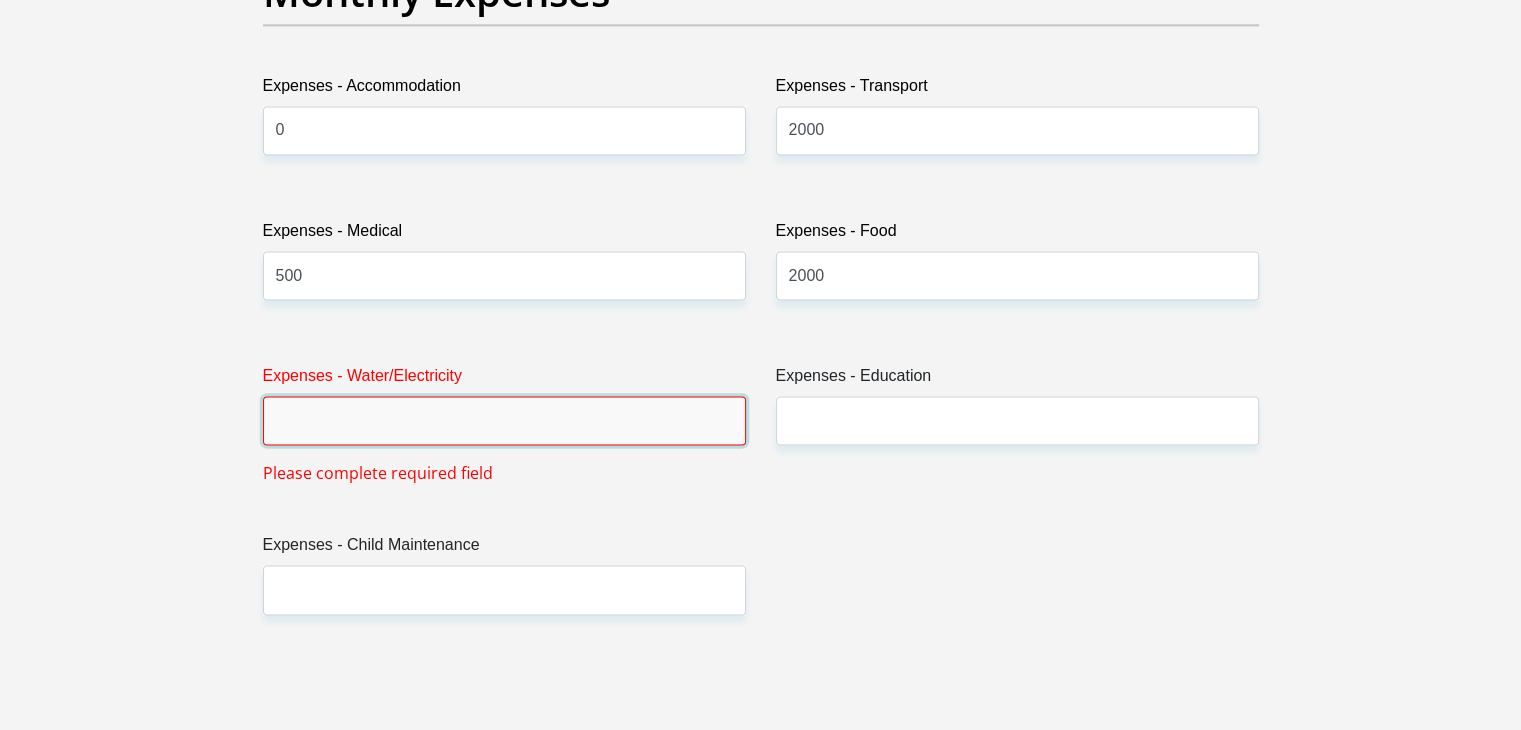 click on "Expenses - Water/Electricity" at bounding box center (504, 420) 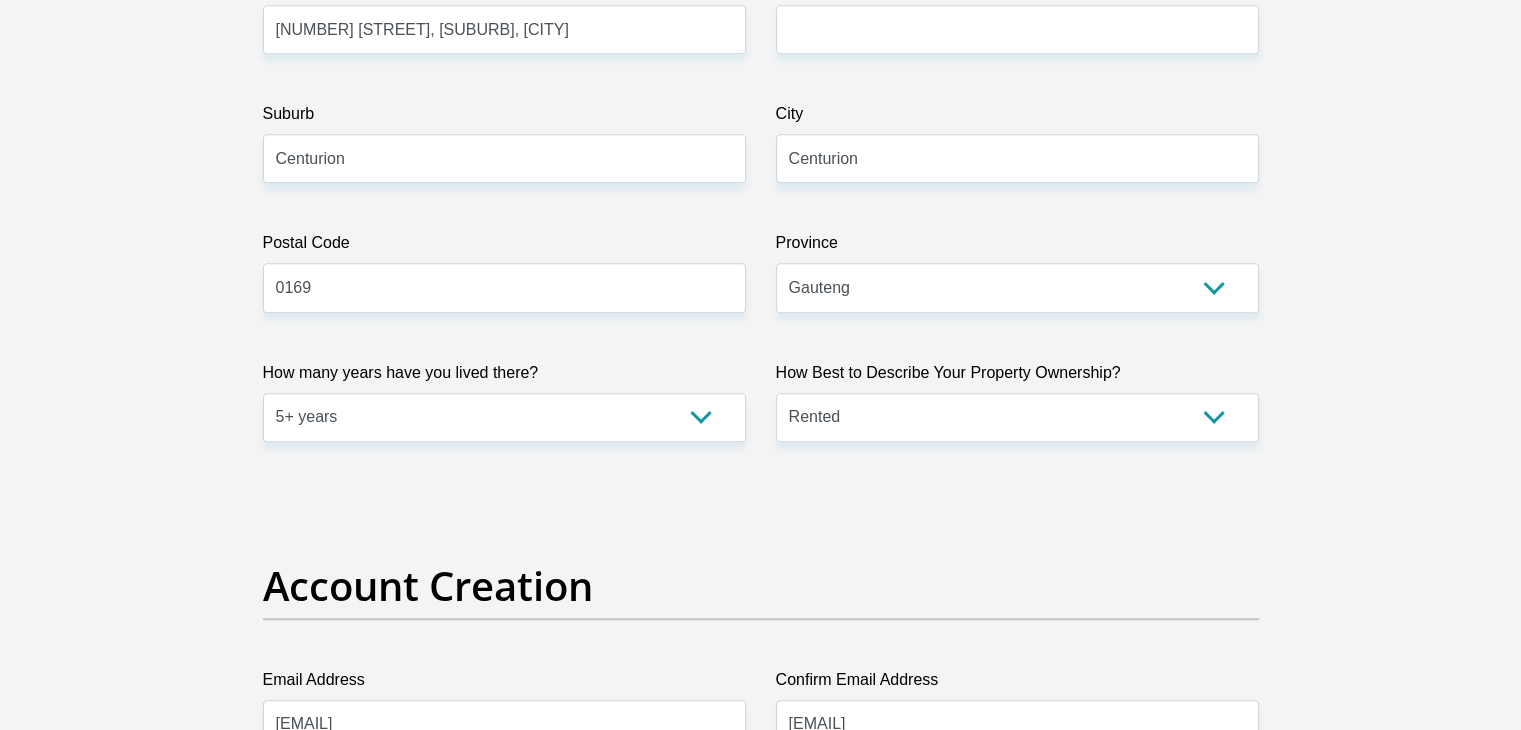 scroll, scrollTop: 1138, scrollLeft: 0, axis: vertical 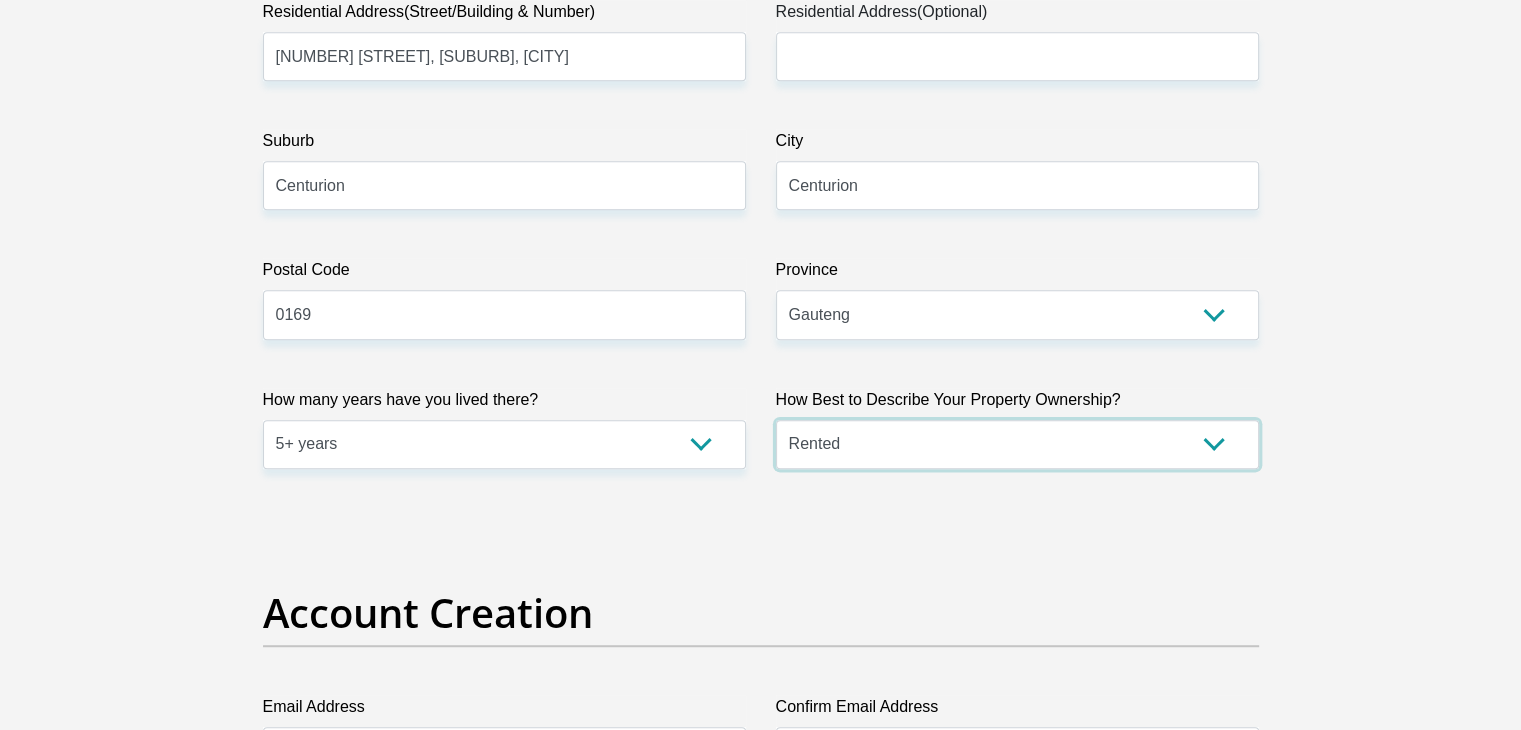 click on "Owned
Rented
Family Owned
Company Dwelling" at bounding box center [1017, 444] 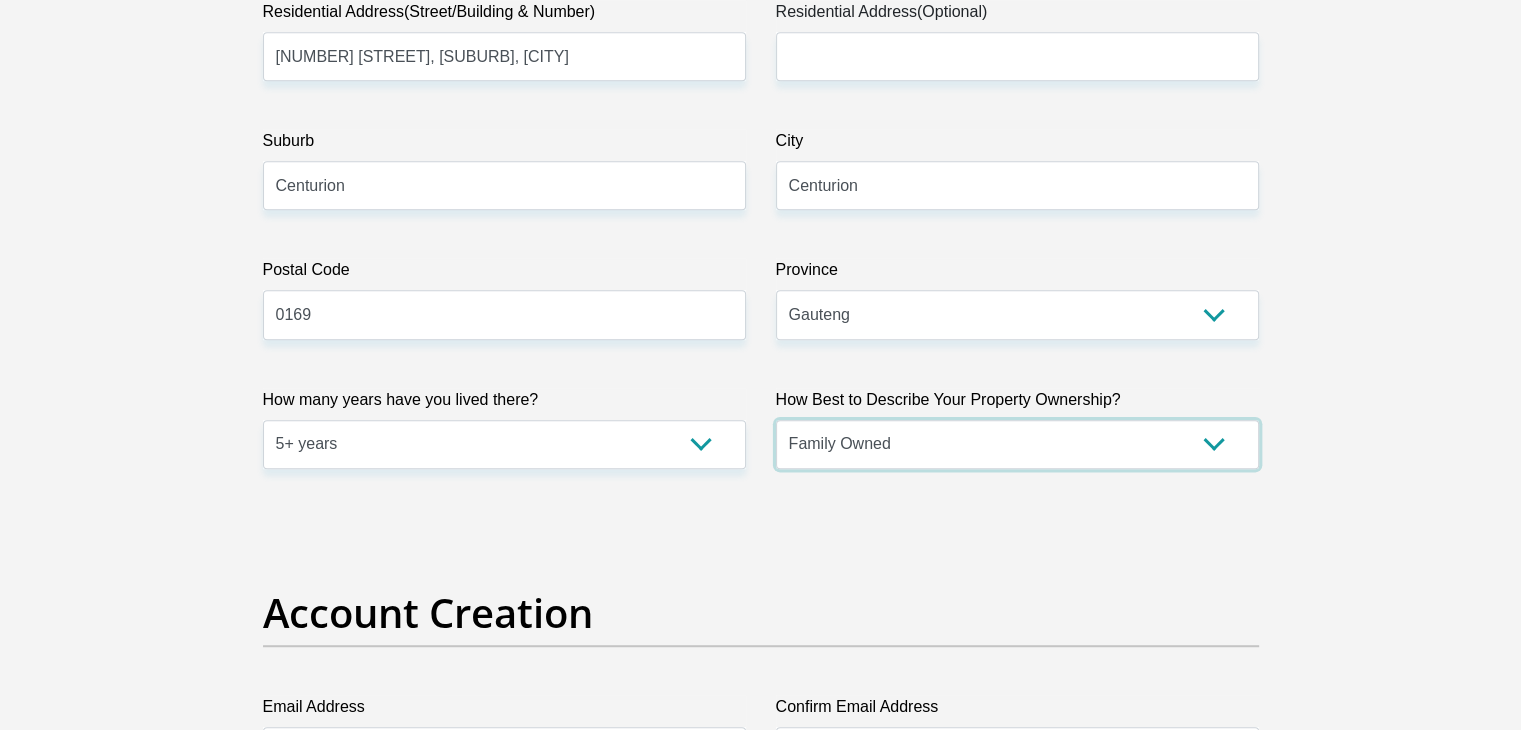 click on "Owned
Rented
Family Owned
Company Dwelling" at bounding box center [1017, 444] 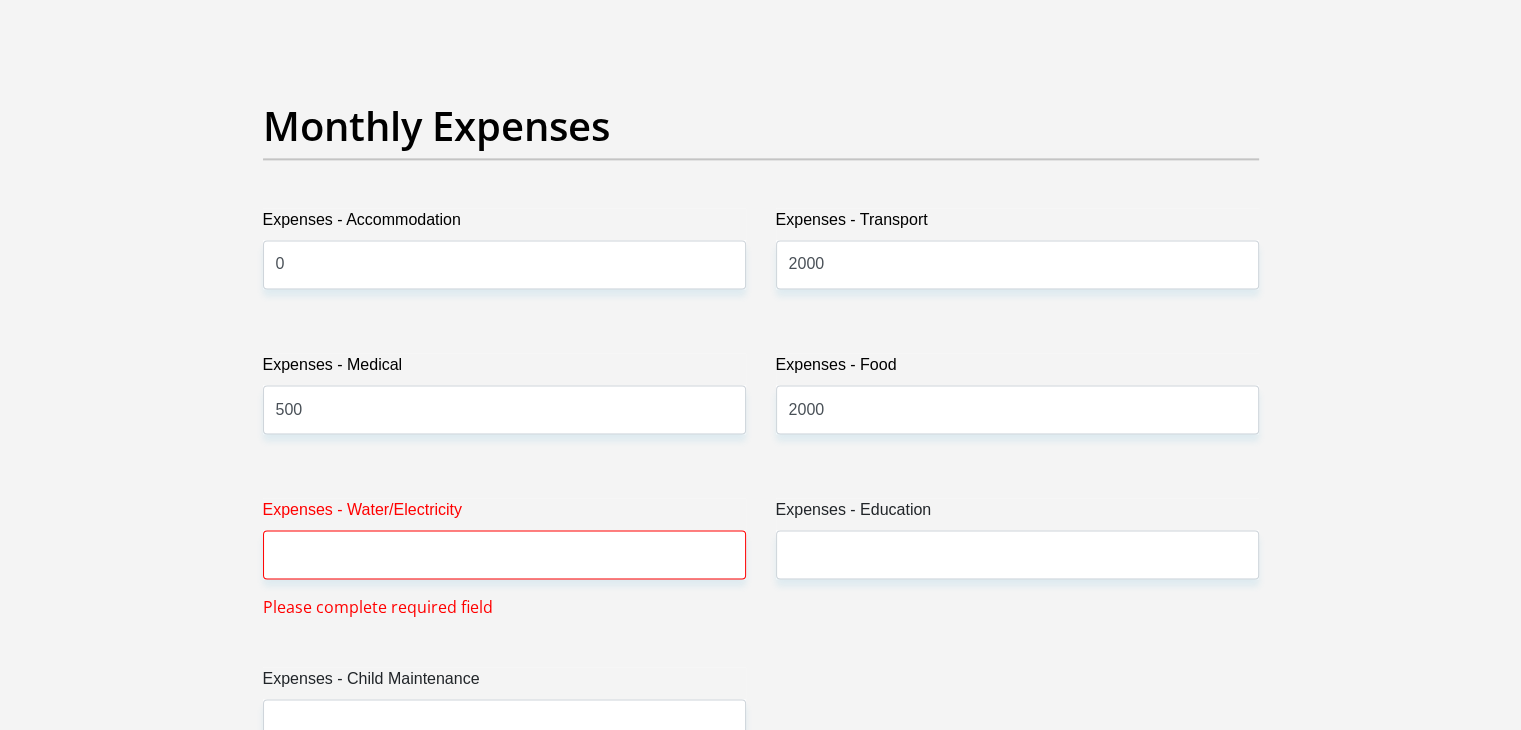 scroll, scrollTop: 2838, scrollLeft: 0, axis: vertical 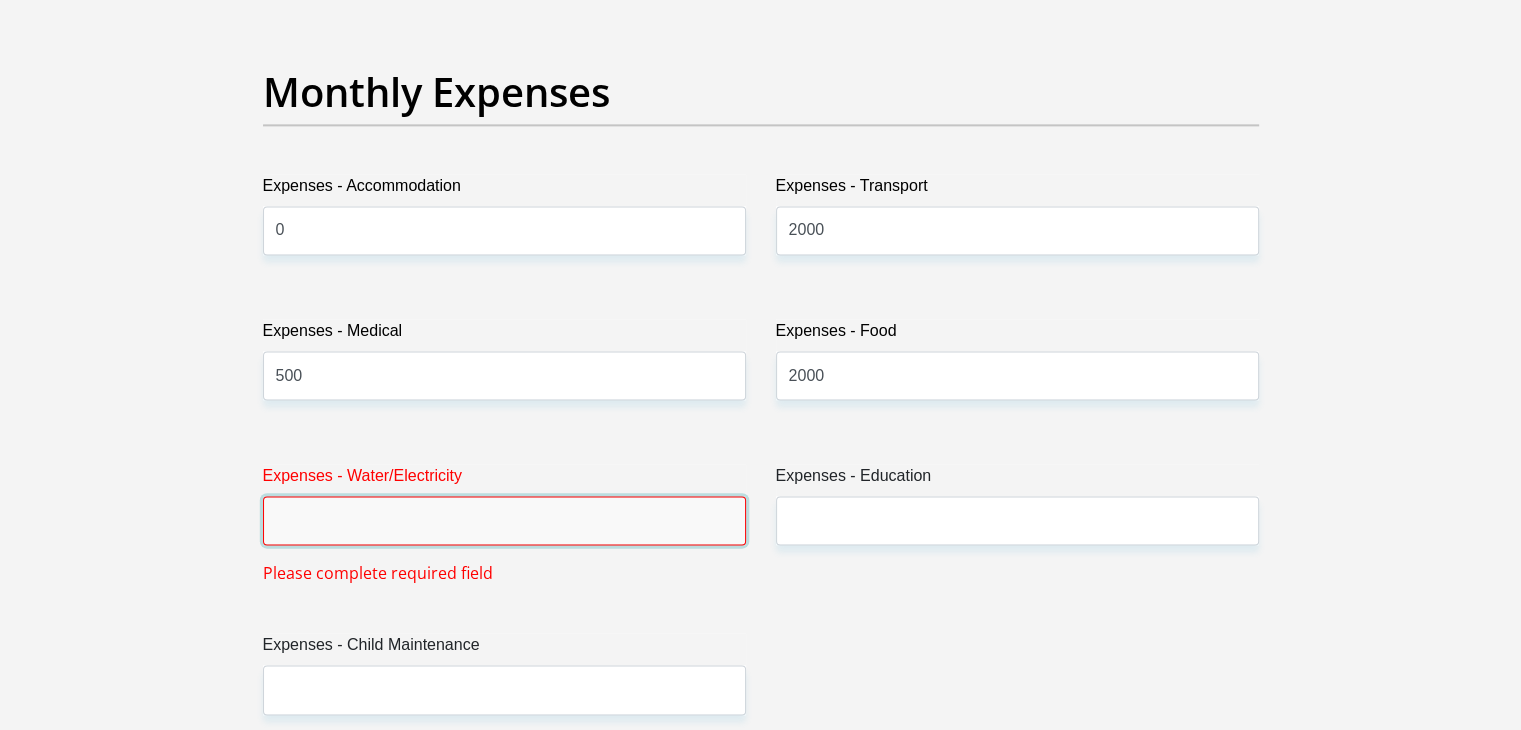 click on "Expenses - Water/Electricity" at bounding box center [504, 520] 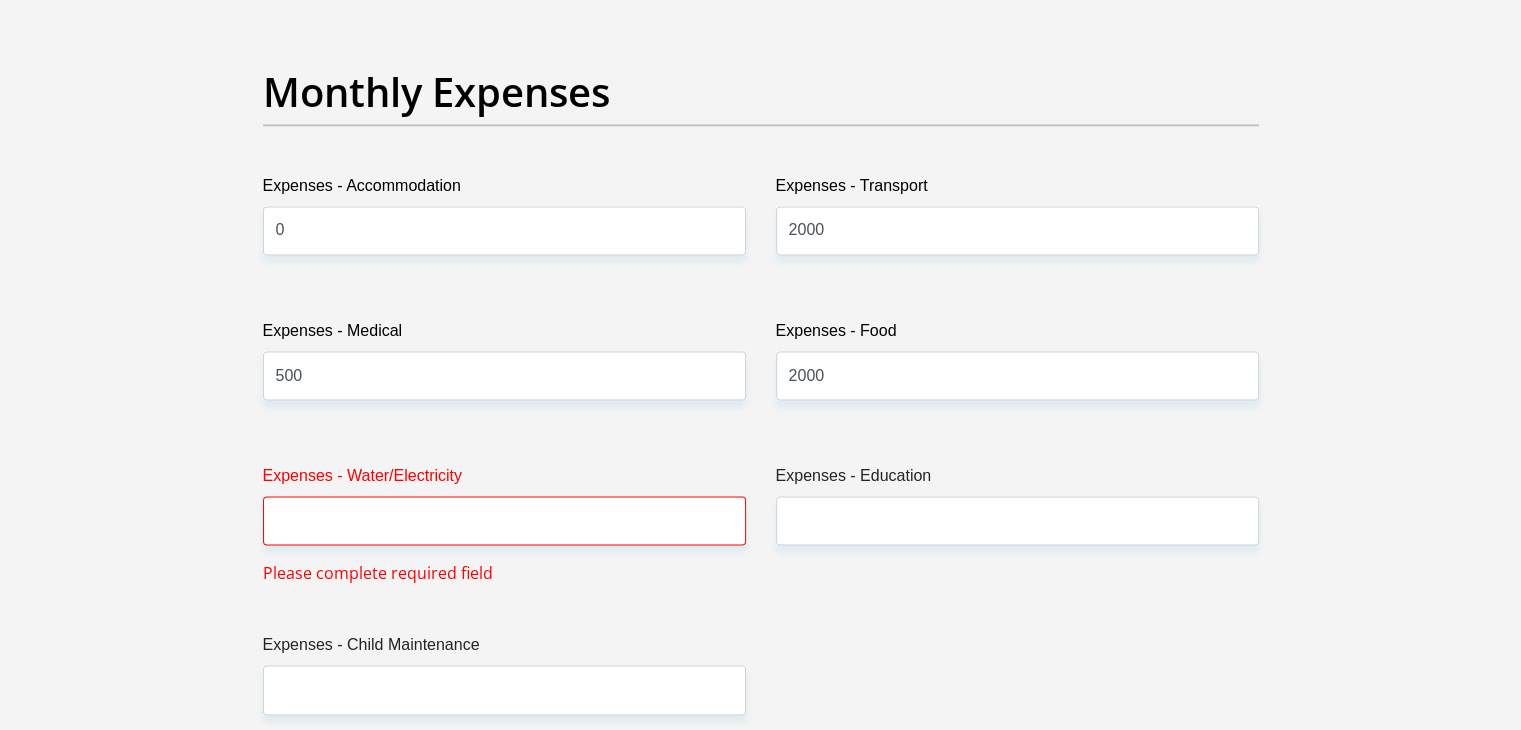 click on "Title
Mr
Ms
Mrs
Dr
Other
First Name
Nosimilo
Surname
Mazibuko
ID Number
9702021589082
Please input valid ID number
Race
Black
Coloured
Indian
White
Other
Contact Number
0799147082
Please input valid contact number
Nationality
South Africa
Afghanistan
Aland Islands  Albania  Angola" at bounding box center [761, 741] 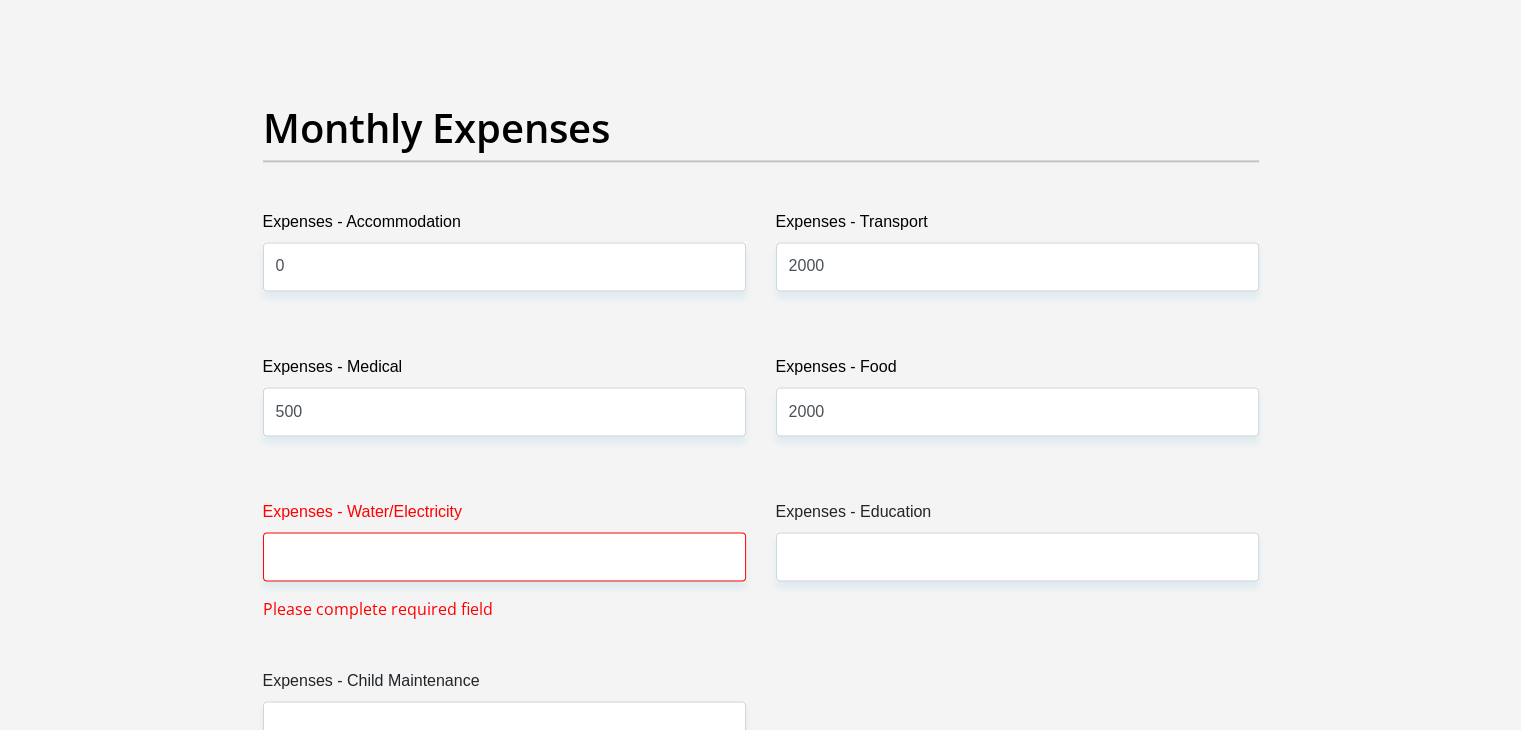 scroll, scrollTop: 2938, scrollLeft: 0, axis: vertical 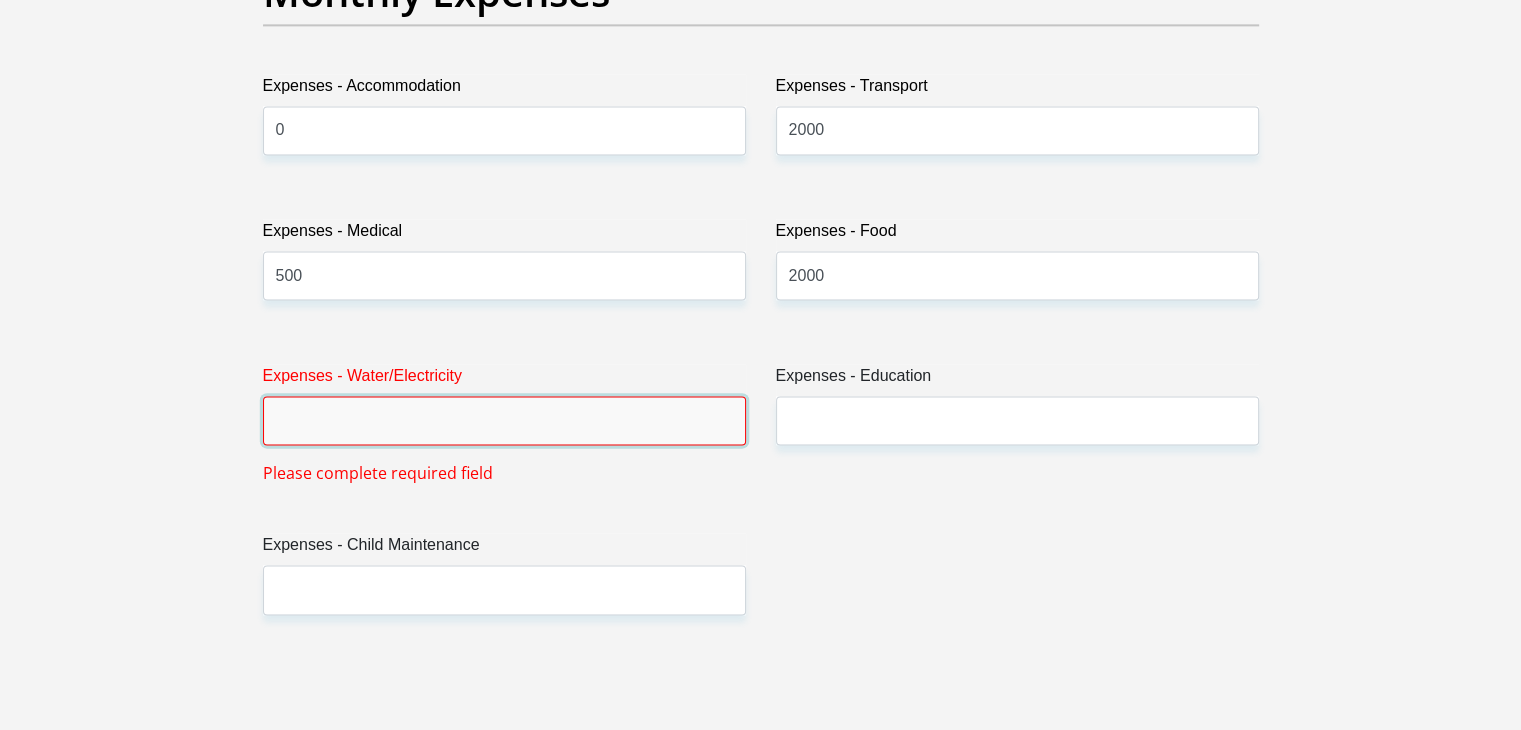 click on "Expenses - Water/Electricity" at bounding box center (504, 420) 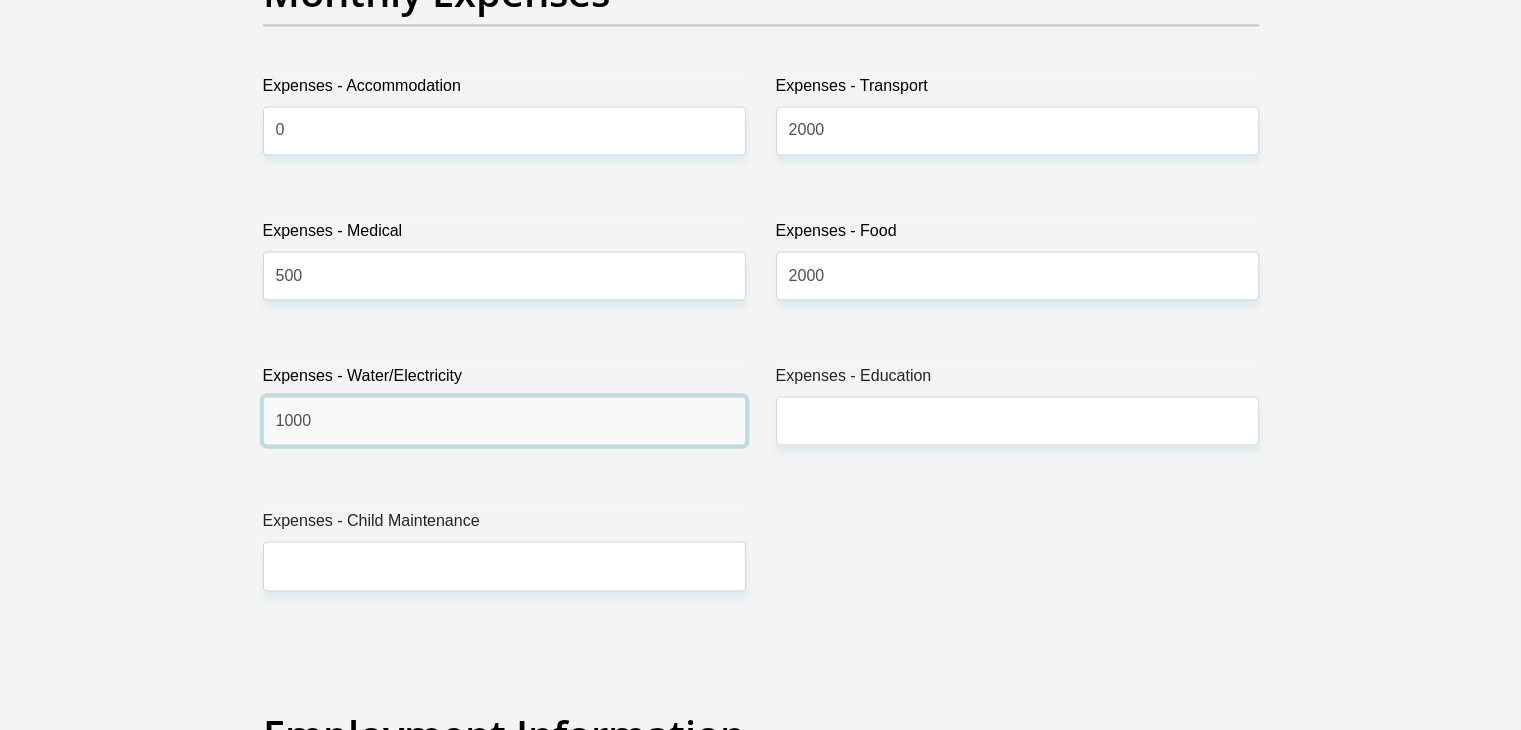 type on "1000" 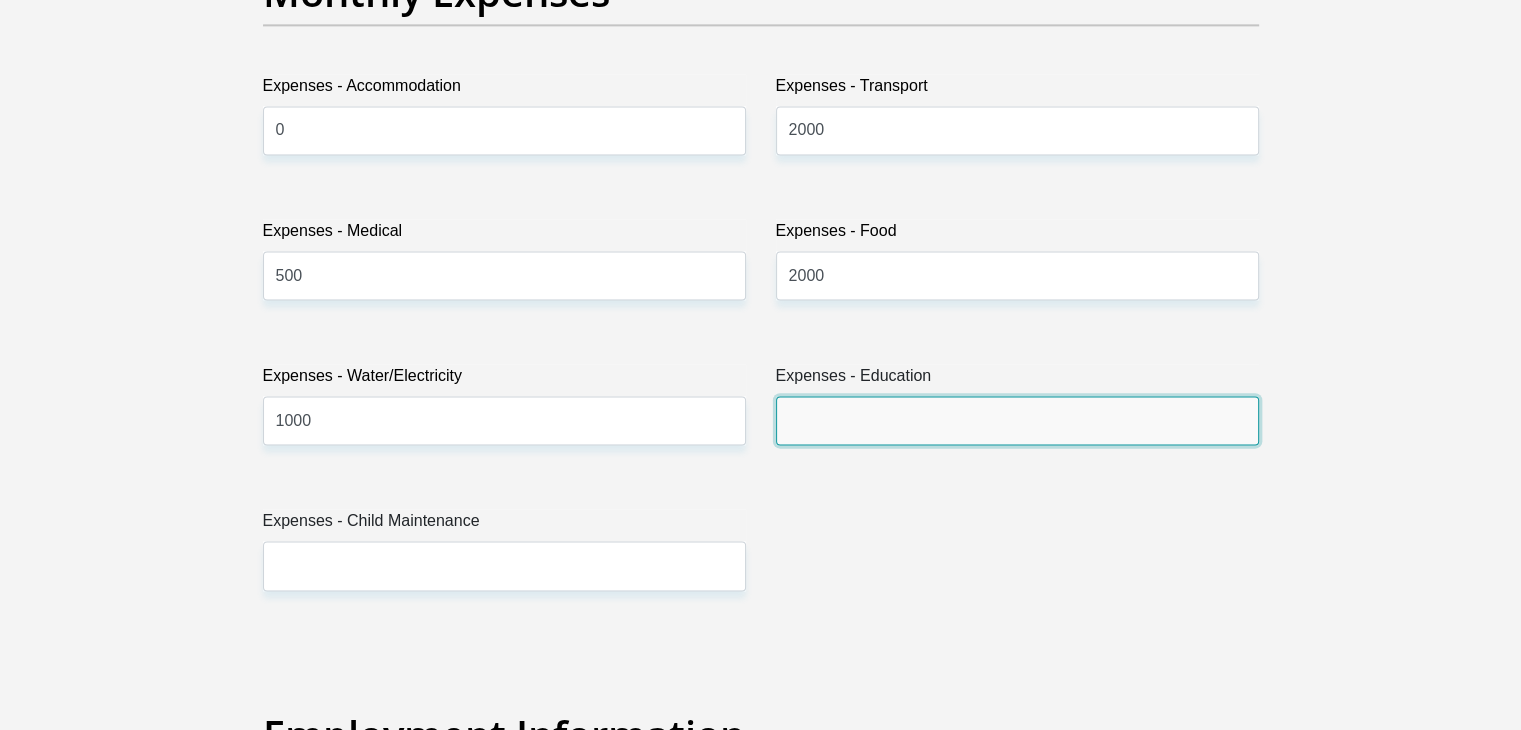 click on "Expenses - Education" at bounding box center [1017, 420] 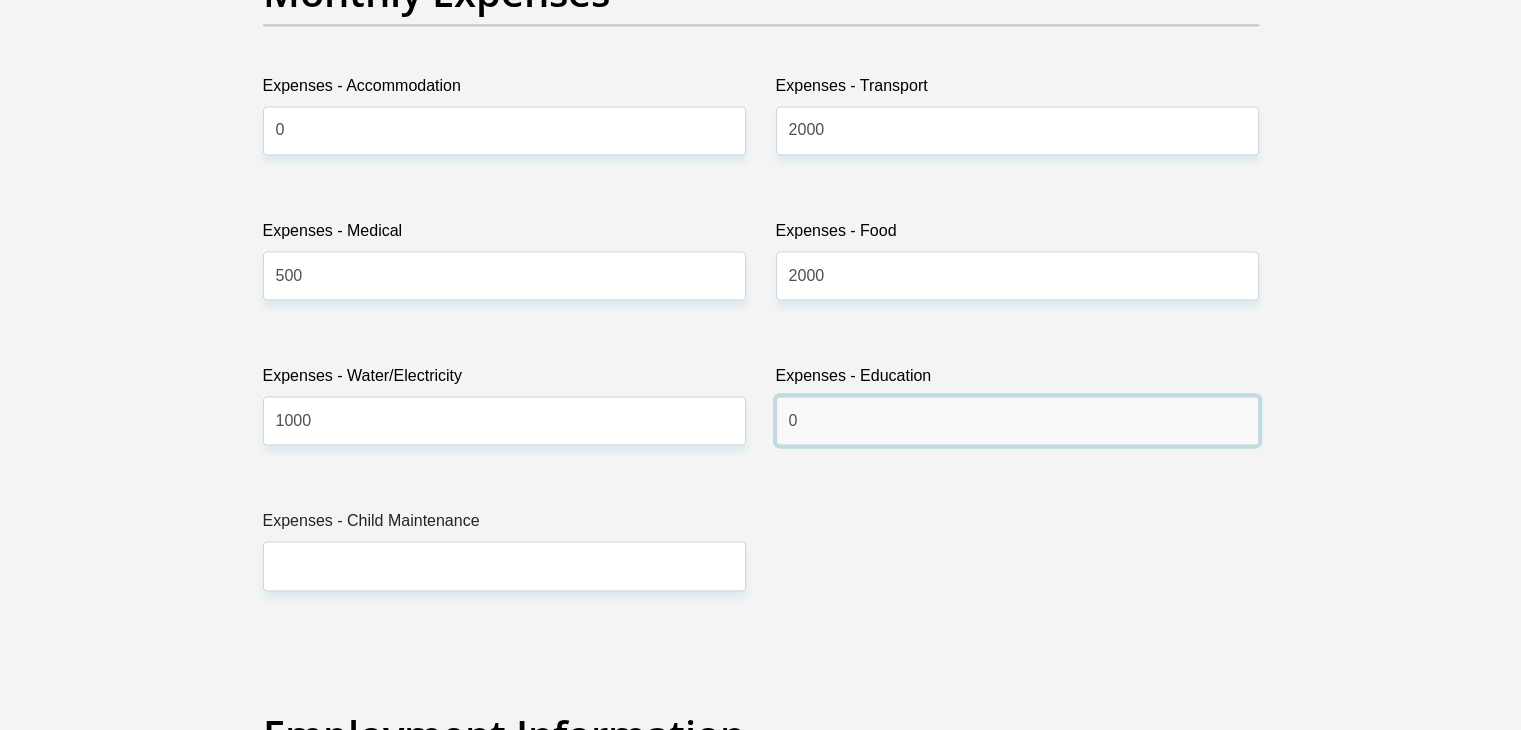 type on "0" 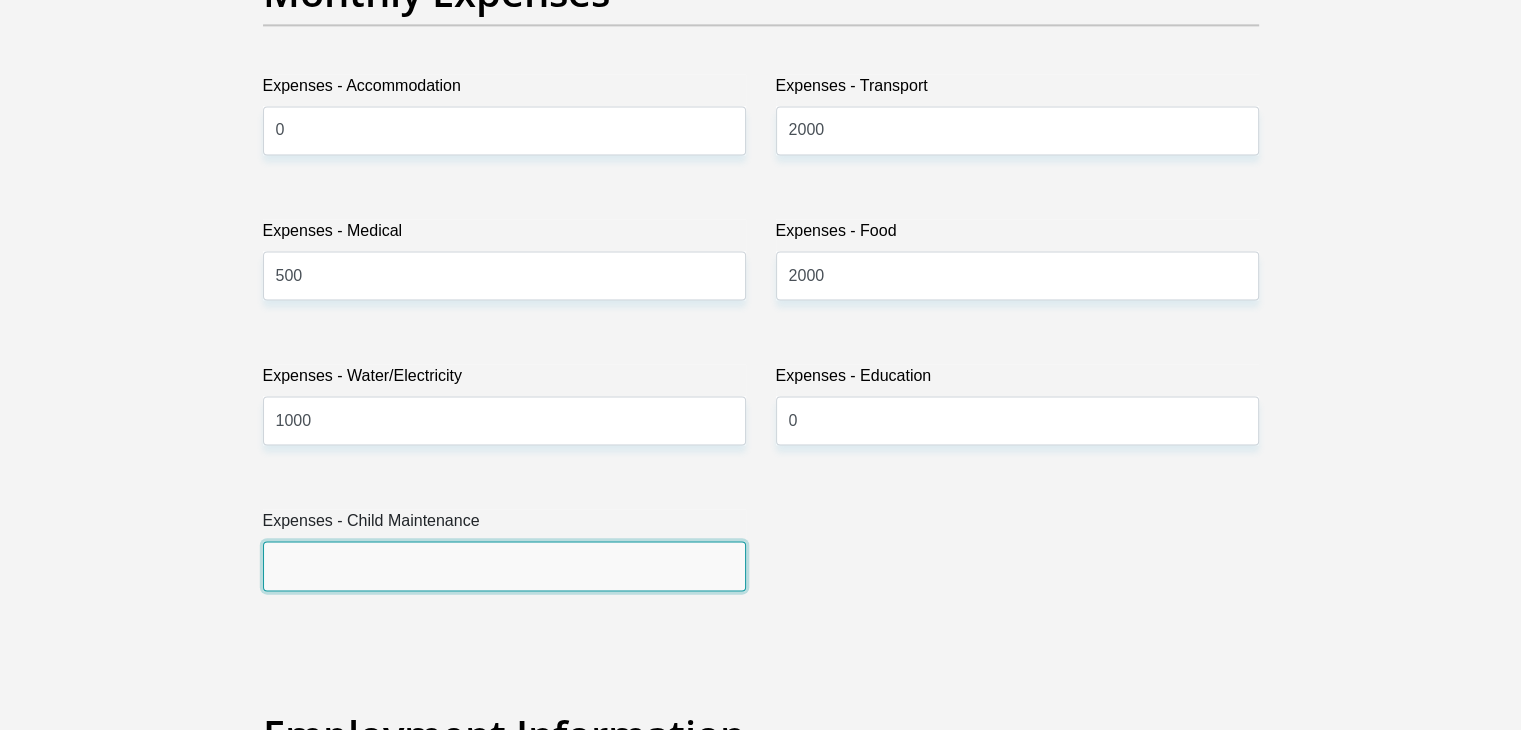 click on "Expenses - Child Maintenance" at bounding box center [504, 565] 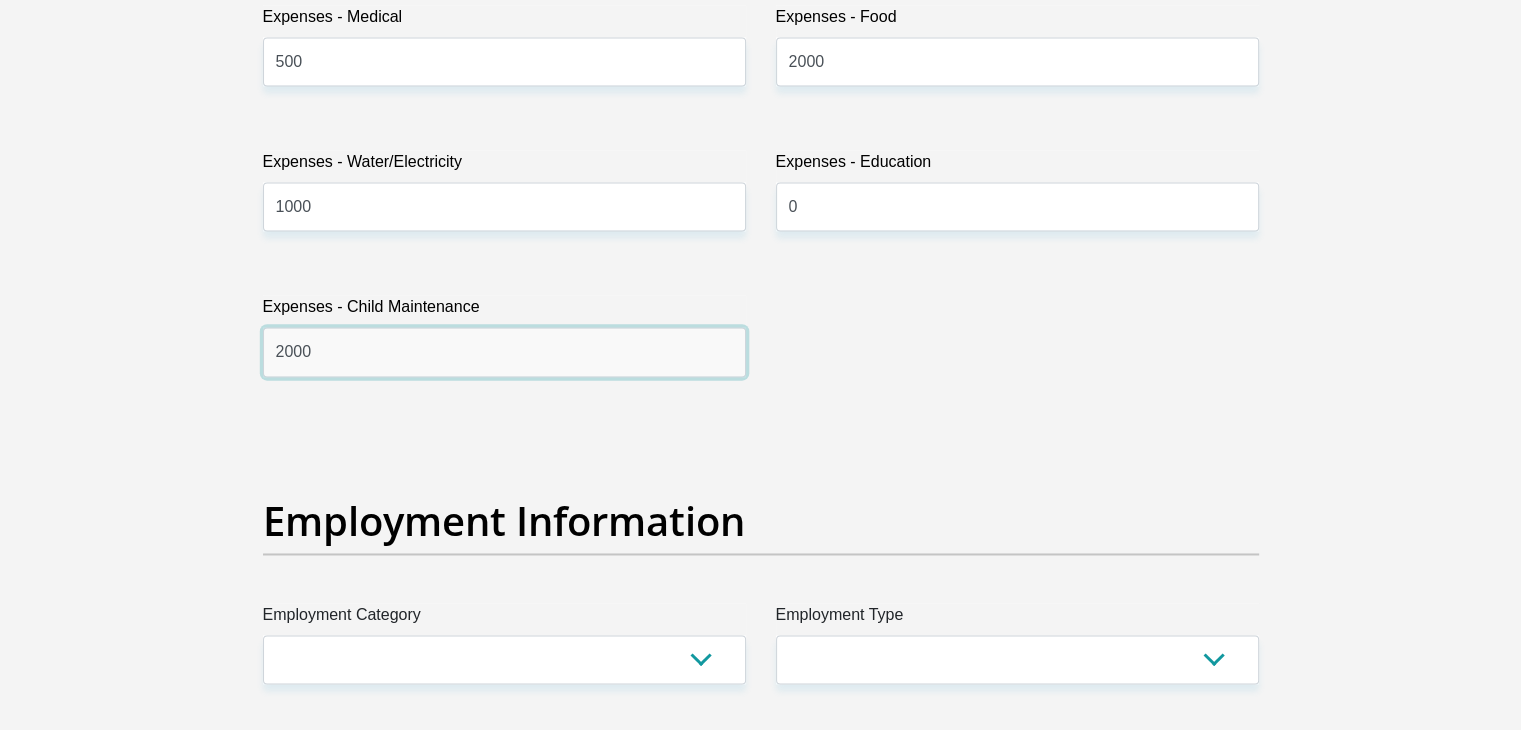 scroll, scrollTop: 3238, scrollLeft: 0, axis: vertical 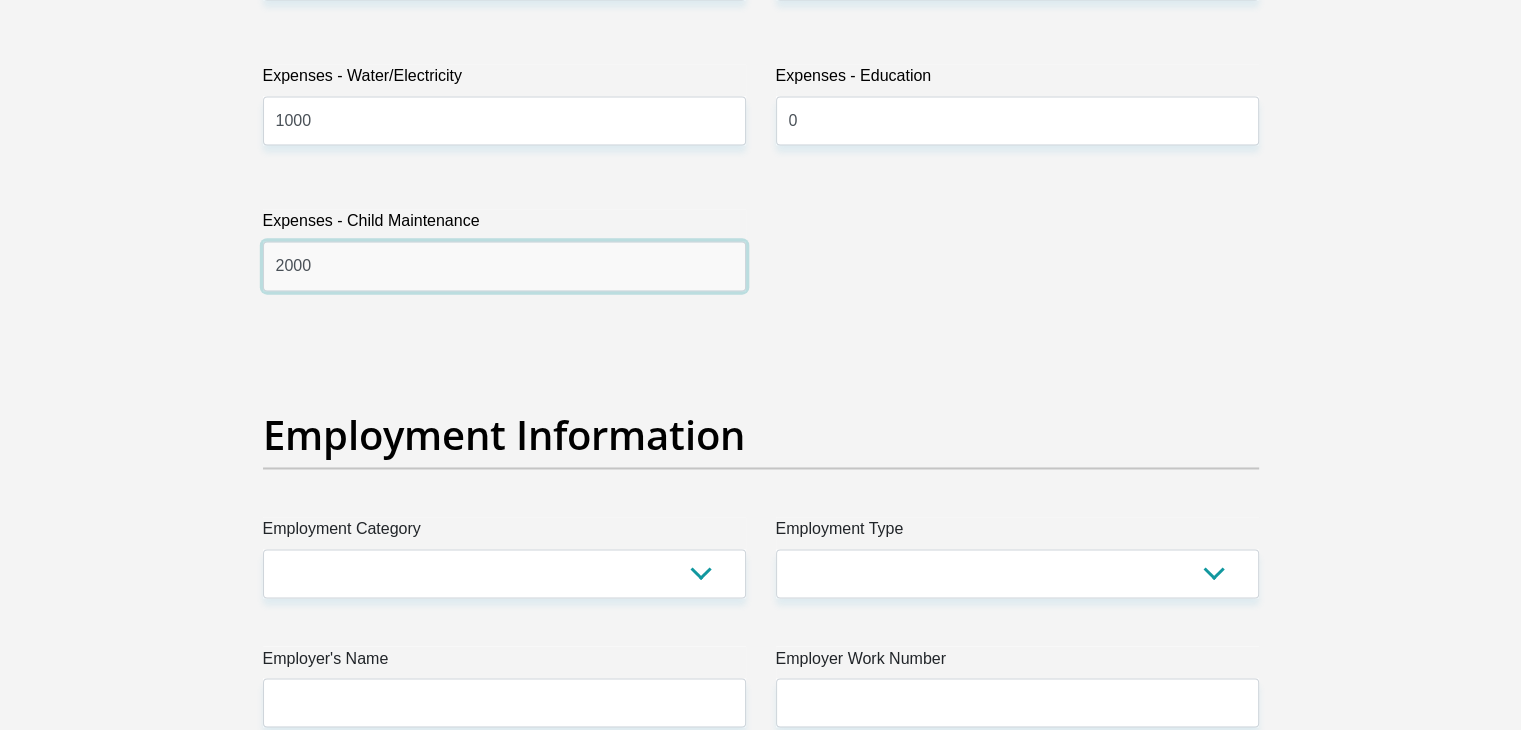 type on "2000" 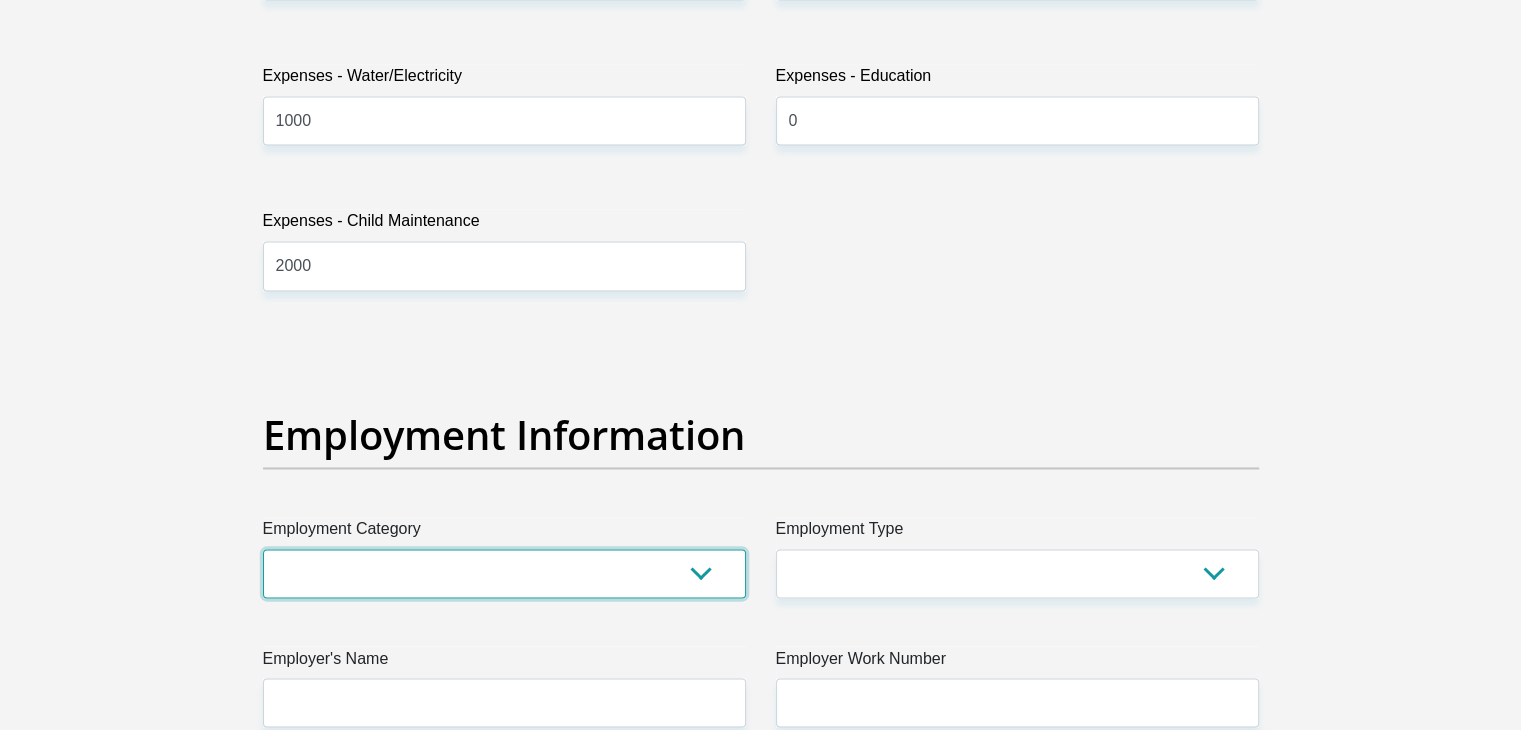click on "AGRICULTURE
ALCOHOL & TOBACCO
CONSTRUCTION MATERIALS
METALLURGY
EQUIPMENT FOR RENEWABLE ENERGY
SPECIALIZED CONTRACTORS
CAR
GAMING (INCL. INTERNET
OTHER WHOLESALE
UNLICENSED PHARMACEUTICALS
CURRENCY EXCHANGE HOUSES
OTHER FINANCIAL INSTITUTIONS & INSURANCE
REAL ESTATE AGENTS
OIL & GAS
OTHER MATERIALS (E.G. IRON ORE)
PRECIOUS STONES & PRECIOUS METALS
POLITICAL ORGANIZATIONS
RELIGIOUS ORGANIZATIONS(NOT SECTS)
ACTI. HAVING BUSINESS DEAL WITH PUBLIC ADMINISTRATION
LAUNDROMATS" at bounding box center [504, 573] 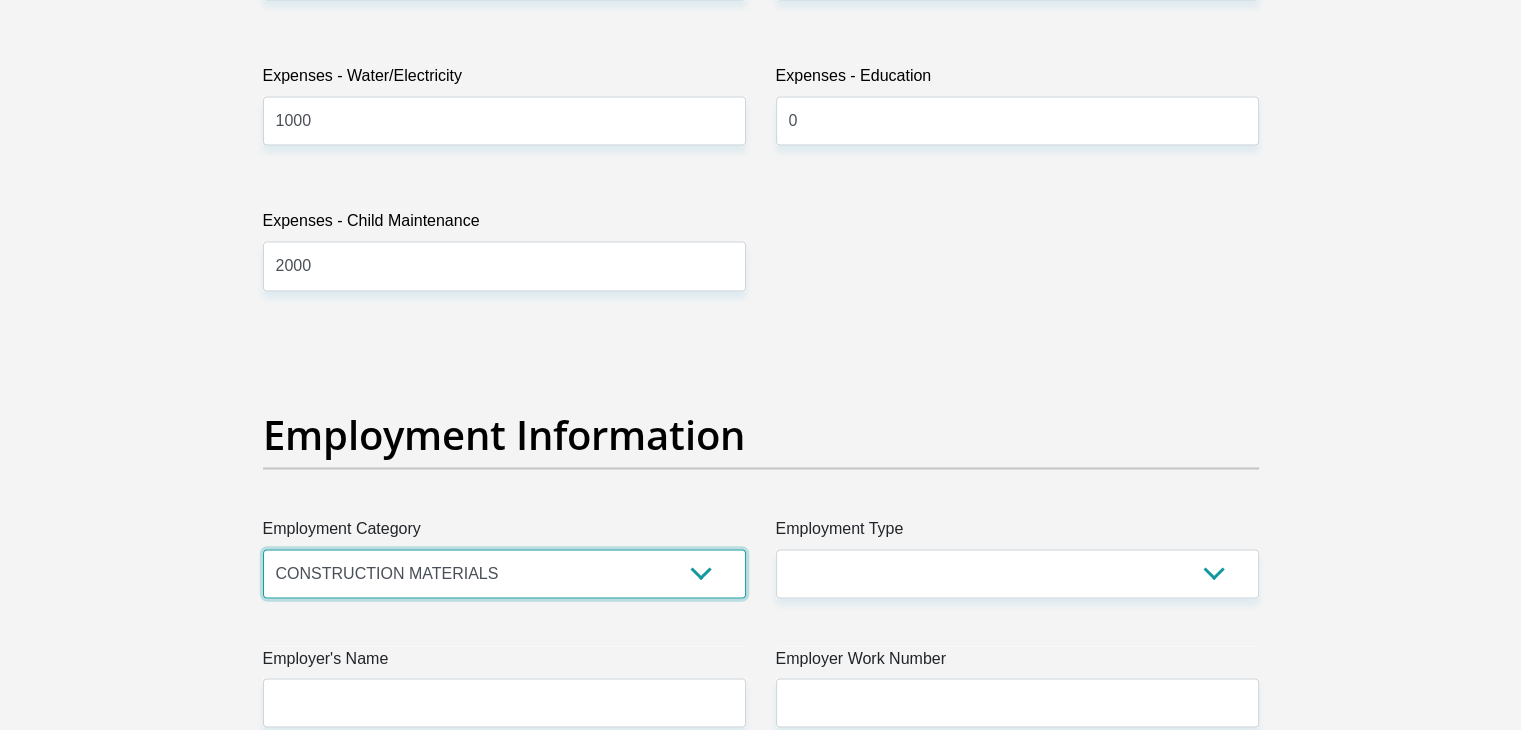 click on "AGRICULTURE
ALCOHOL & TOBACCO
CONSTRUCTION MATERIALS
METALLURGY
EQUIPMENT FOR RENEWABLE ENERGY
SPECIALIZED CONTRACTORS
CAR
GAMING (INCL. INTERNET
OTHER WHOLESALE
UNLICENSED PHARMACEUTICALS
CURRENCY EXCHANGE HOUSES
OTHER FINANCIAL INSTITUTIONS & INSURANCE
REAL ESTATE AGENTS
OIL & GAS
OTHER MATERIALS (E.G. IRON ORE)
PRECIOUS STONES & PRECIOUS METALS
POLITICAL ORGANIZATIONS
RELIGIOUS ORGANIZATIONS(NOT SECTS)
ACTI. HAVING BUSINESS DEAL WITH PUBLIC ADMINISTRATION
LAUNDROMATS" at bounding box center (504, 573) 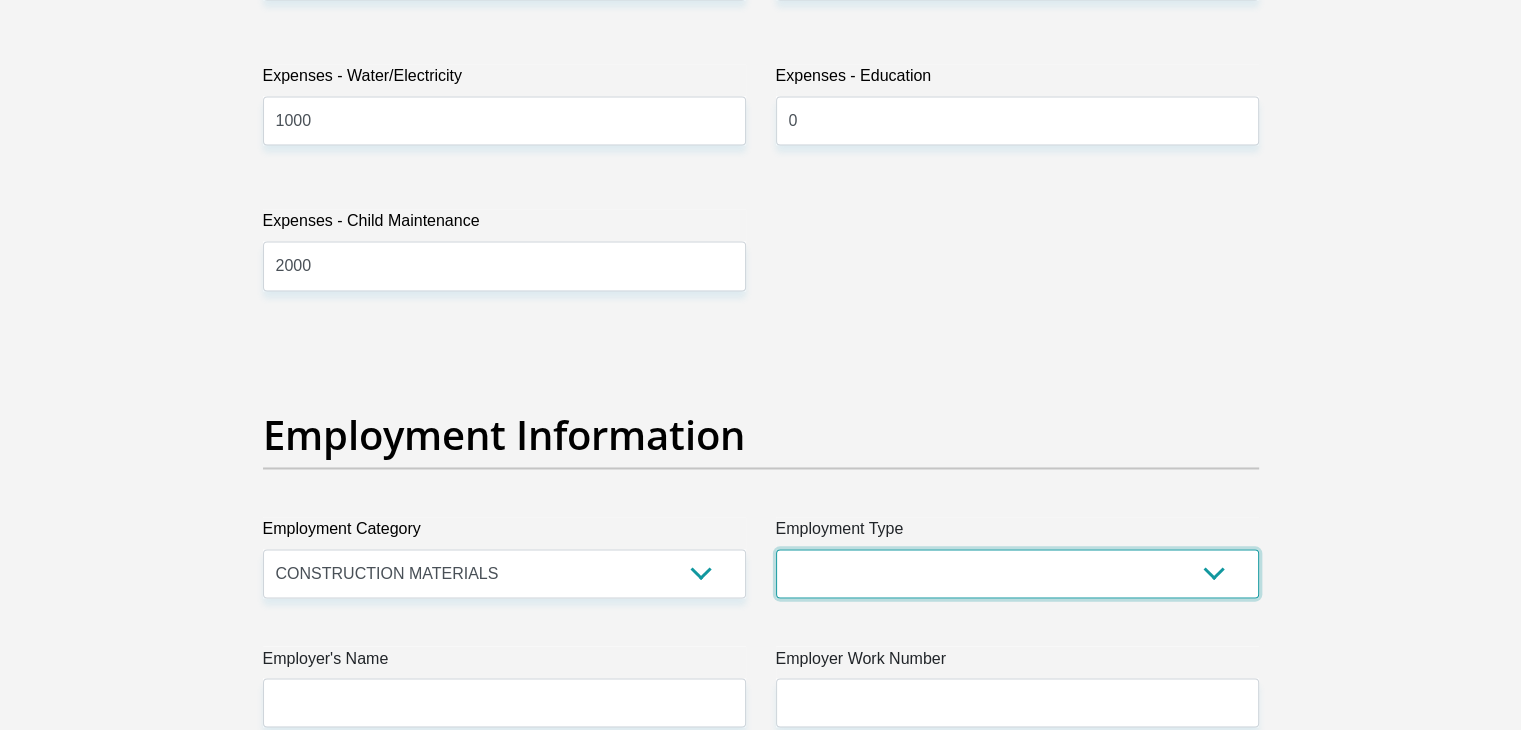 click on "College/Lecturer
Craft Seller
Creative
Driver
Executive
Farmer
Forces - Non Commissioned
Forces - Officer
Hawker
Housewife
Labourer
Licenced Professional
Manager
Miner
Non Licenced Professional
Office Staff/Clerk
Outside Worker
Pensioner
Permanent Teacher
Production/Manufacturing
Sales
Self-Employed
Semi-Professional Worker
Service Industry  Social Worker  Student" at bounding box center (1017, 573) 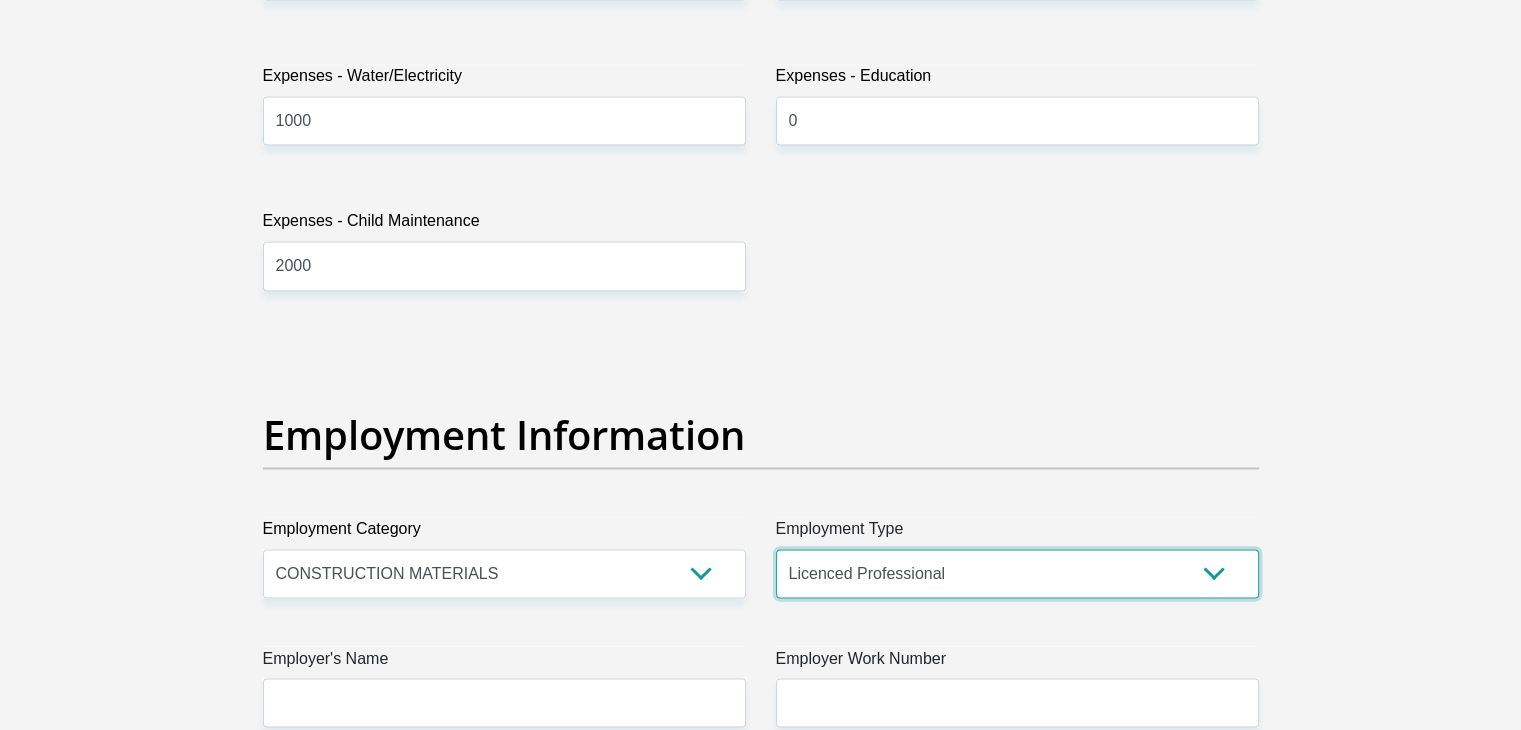 click on "College/Lecturer
Craft Seller
Creative
Driver
Executive
Farmer
Forces - Non Commissioned
Forces - Officer
Hawker
Housewife
Labourer
Licenced Professional
Manager
Miner
Non Licenced Professional
Office Staff/Clerk
Outside Worker
Pensioner
Permanent Teacher
Production/Manufacturing
Sales
Self-Employed
Semi-Professional Worker
Service Industry  Social Worker  Student" at bounding box center (1017, 573) 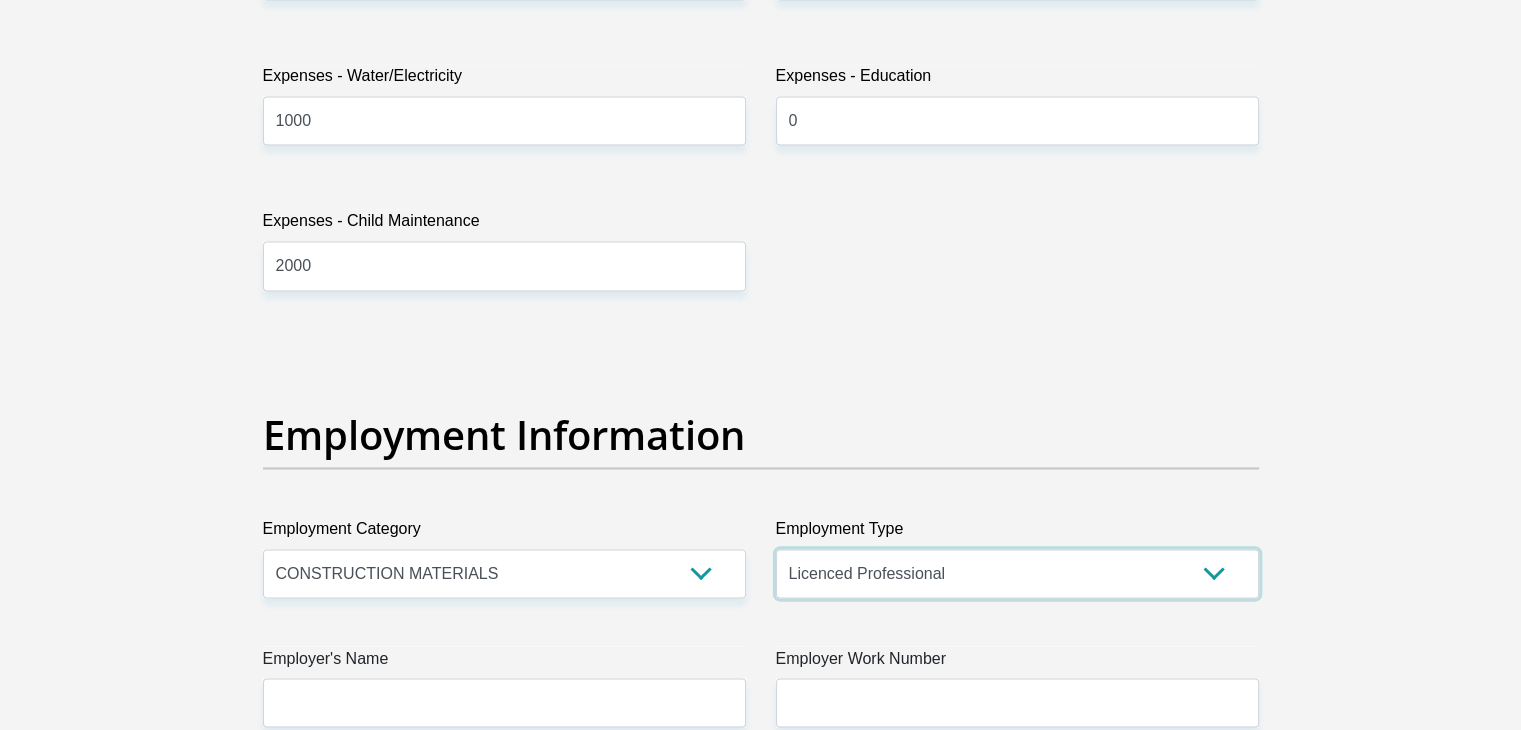 click on "College/Lecturer
Craft Seller
Creative
Driver
Executive
Farmer
Forces - Non Commissioned
Forces - Officer
Hawker
Housewife
Labourer
Licenced Professional
Manager
Miner
Non Licenced Professional
Office Staff/Clerk
Outside Worker
Pensioner
Permanent Teacher
Production/Manufacturing
Sales
Self-Employed
Semi-Professional Worker
Service Industry  Social Worker  Student" at bounding box center (1017, 573) 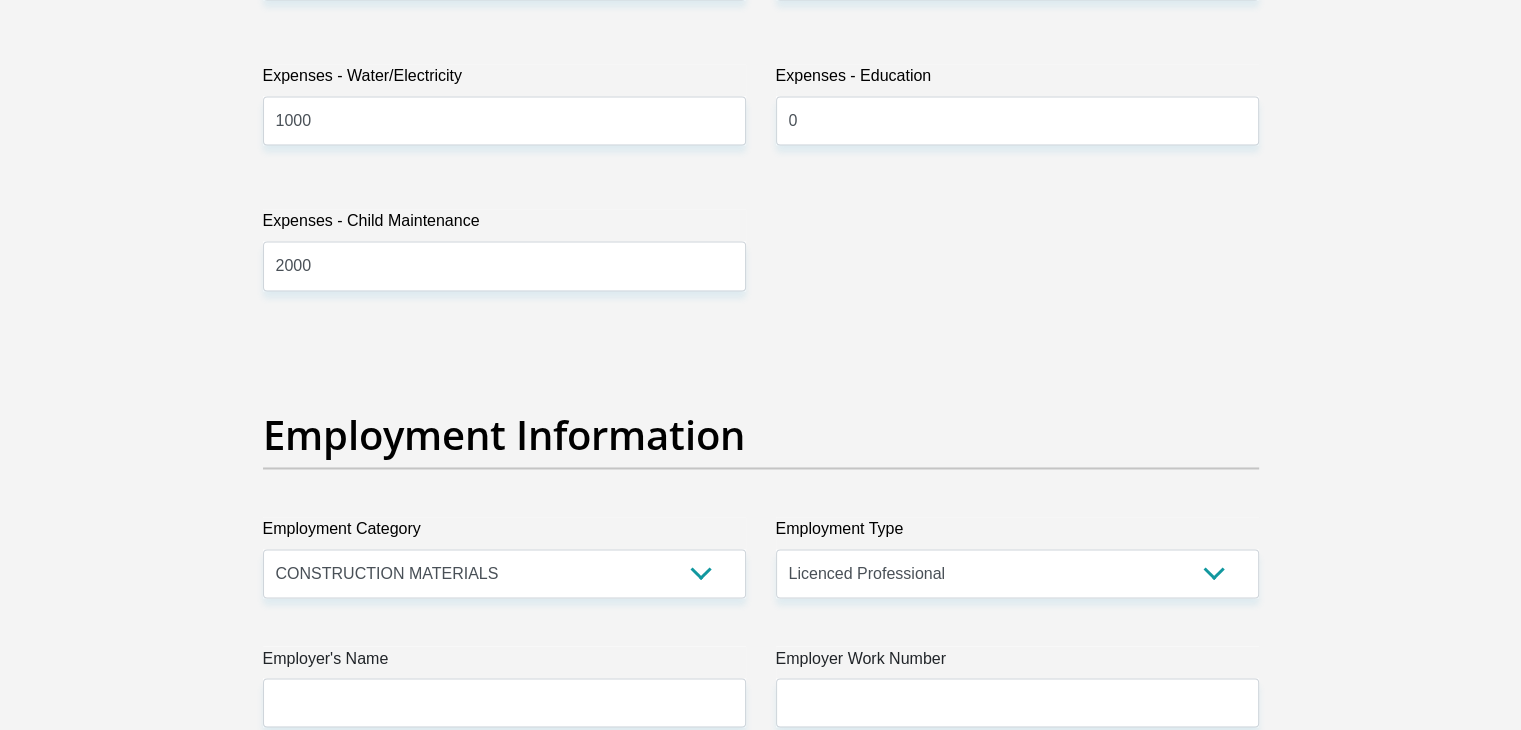 click on "Personal Details
Title
Mr
Ms
Mrs
Dr
Other
First Name
Nosimilo
Surname
Mazibuko
ID Number
9702021589082
Please input valid ID number
Race
Black
Coloured
Indian
White
Other
Contact Number
0799147082
Please input valid contact number" at bounding box center (760, 335) 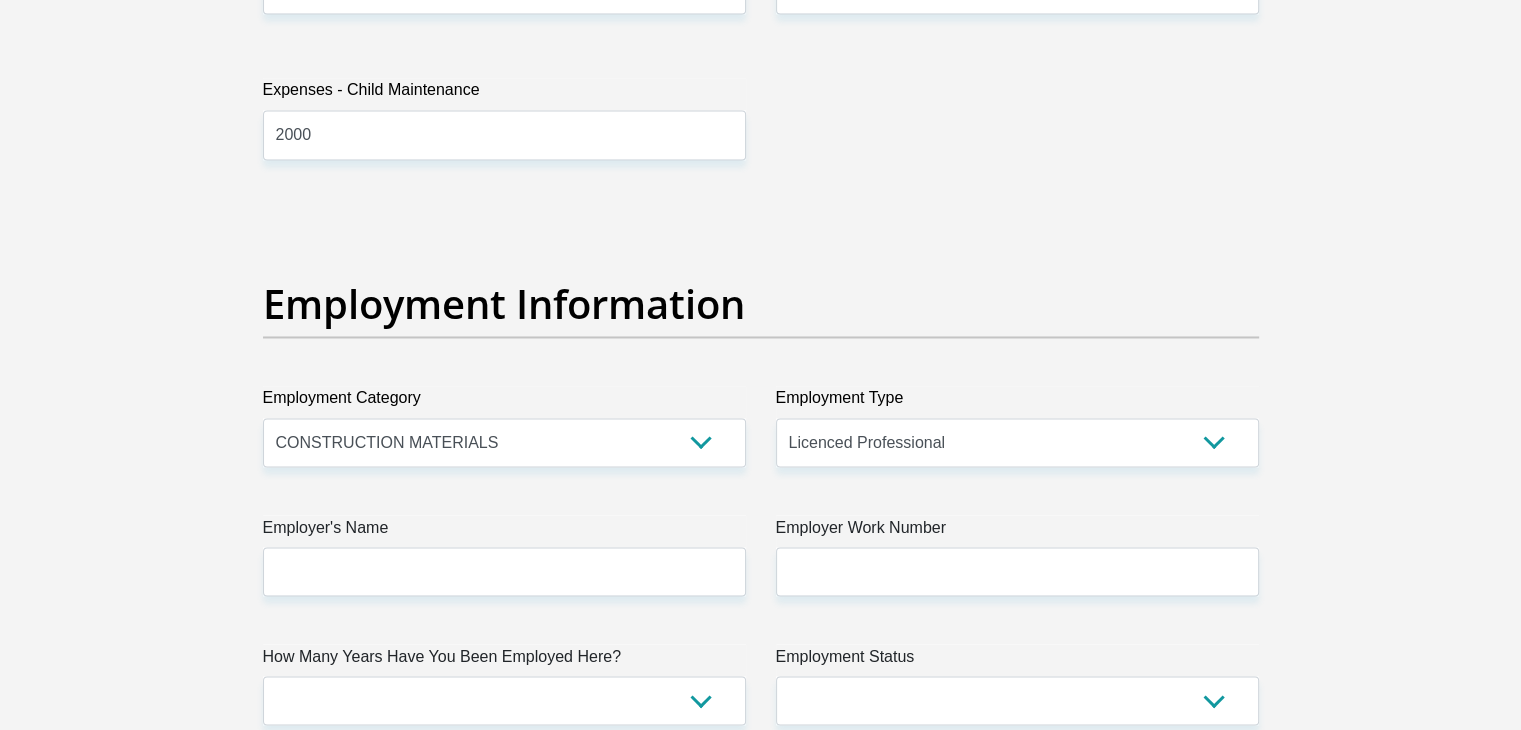 scroll, scrollTop: 3538, scrollLeft: 0, axis: vertical 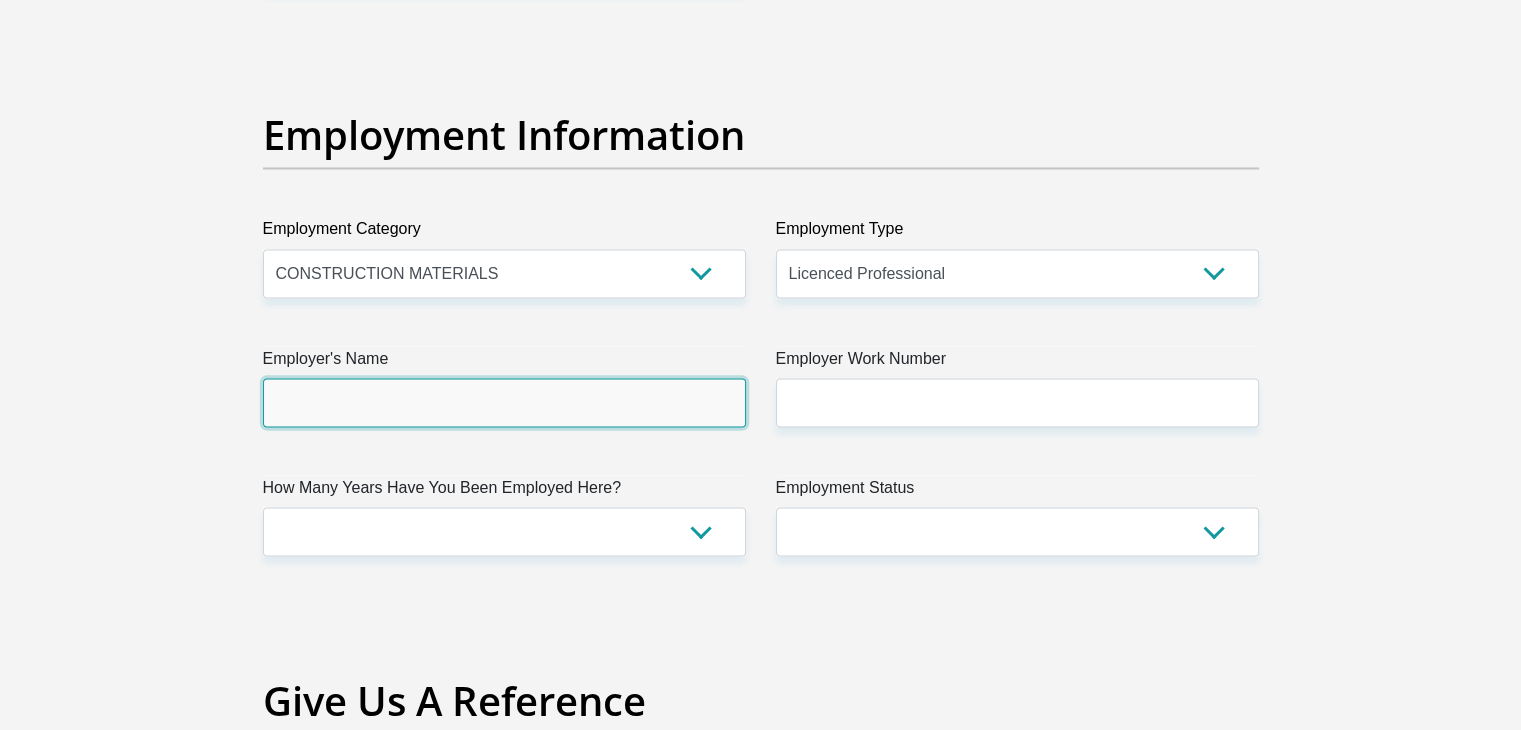 click on "Employer's Name" at bounding box center [504, 402] 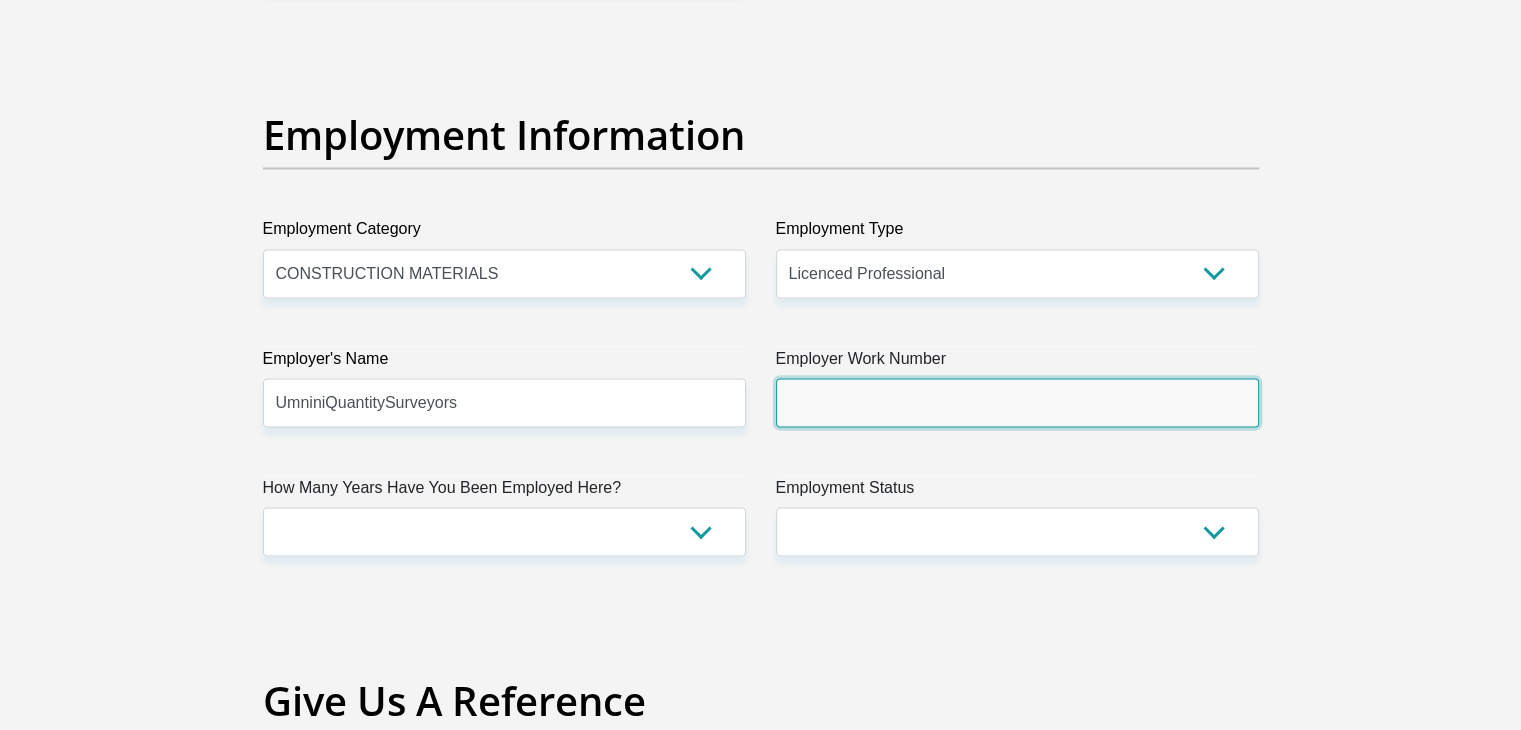 click on "Employer Work Number" at bounding box center [1017, 402] 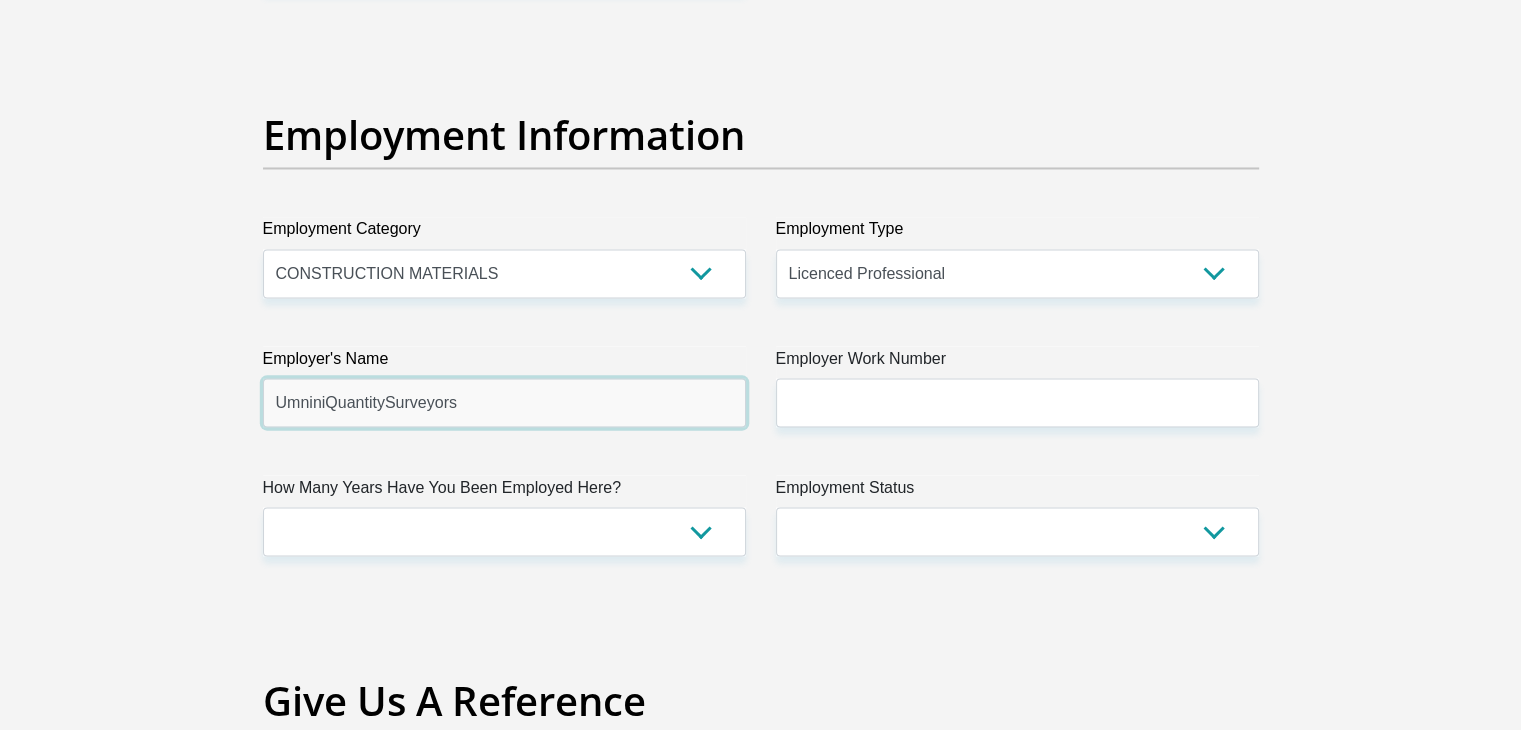 click on "UmniniQuantitySurveyors" at bounding box center (504, 402) 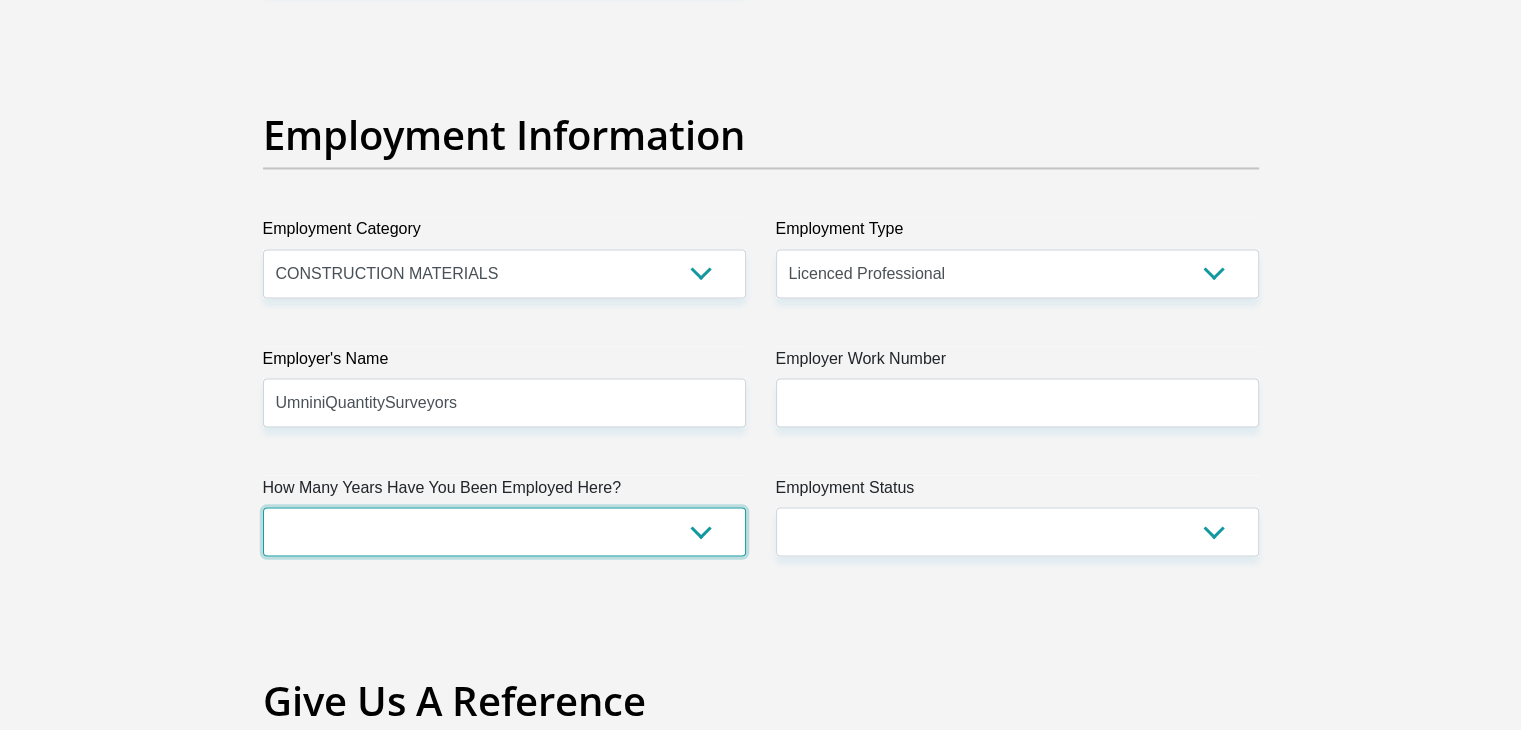 click on "less than 1 year
1-3 years
3-5 years
5+ years" at bounding box center [504, 531] 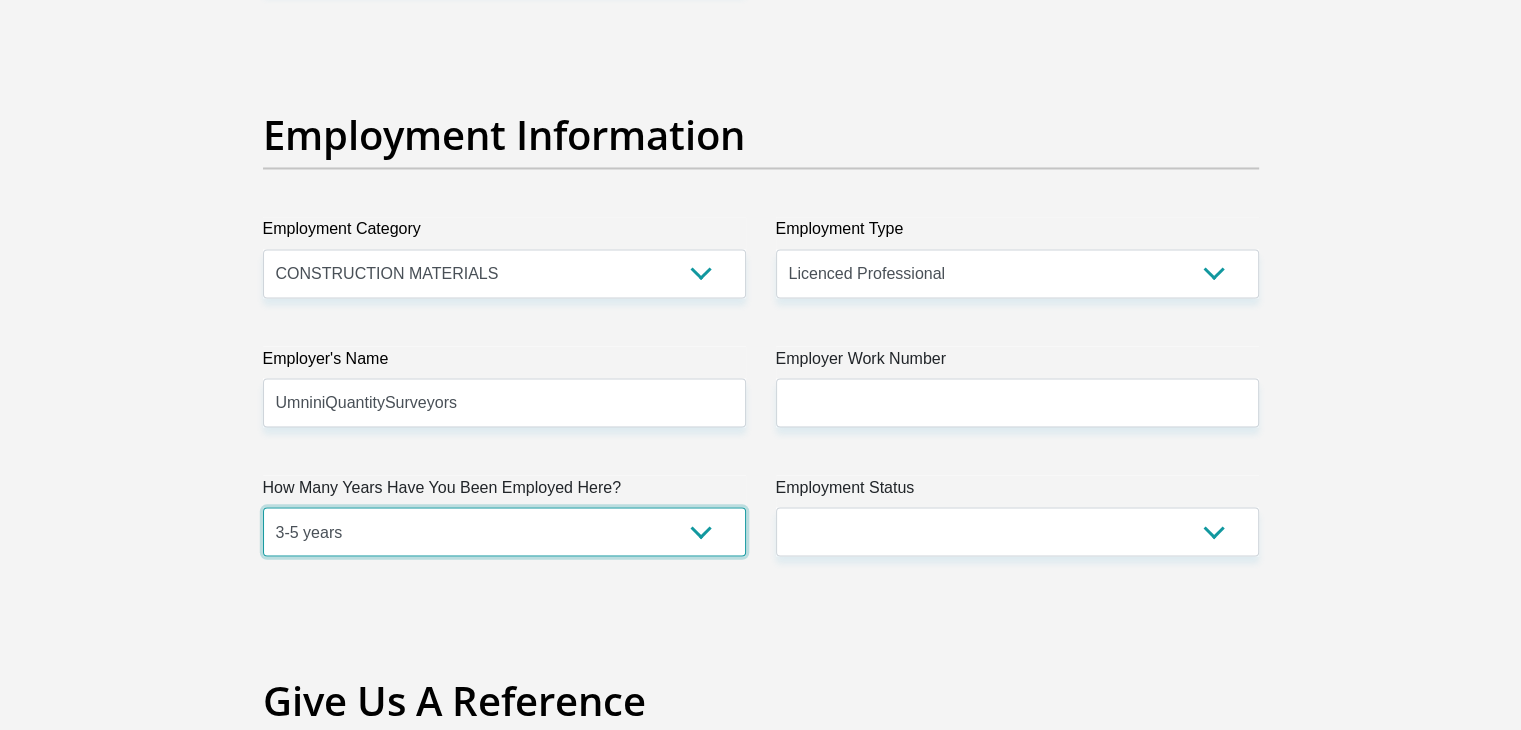click on "less than 1 year
1-3 years
3-5 years
5+ years" at bounding box center [504, 531] 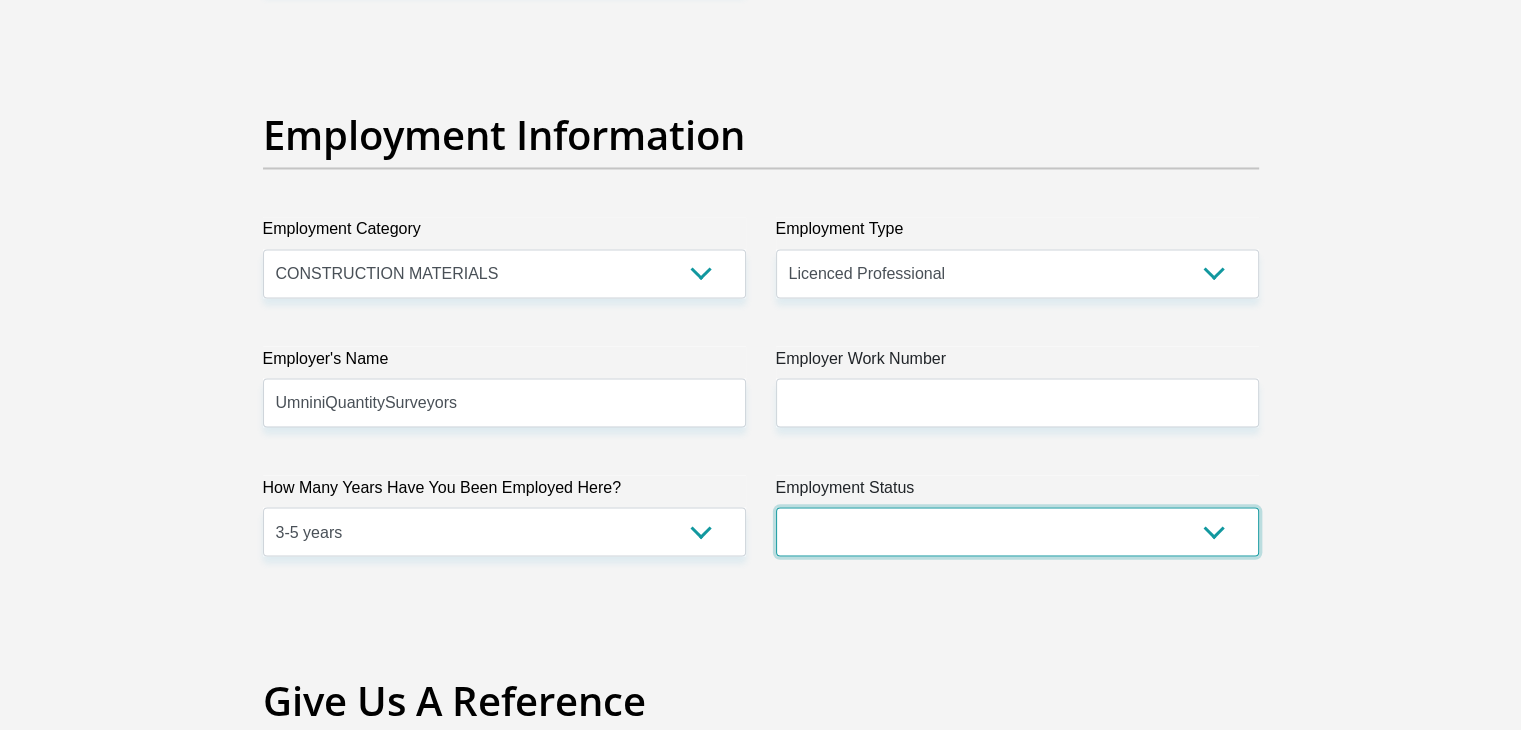 click on "Permanent/Full-time
Part-time/Casual
Contract Worker
Self-Employed
Housewife
Retired
Student
Medically Boarded
Disability
Unemployed" at bounding box center (1017, 531) 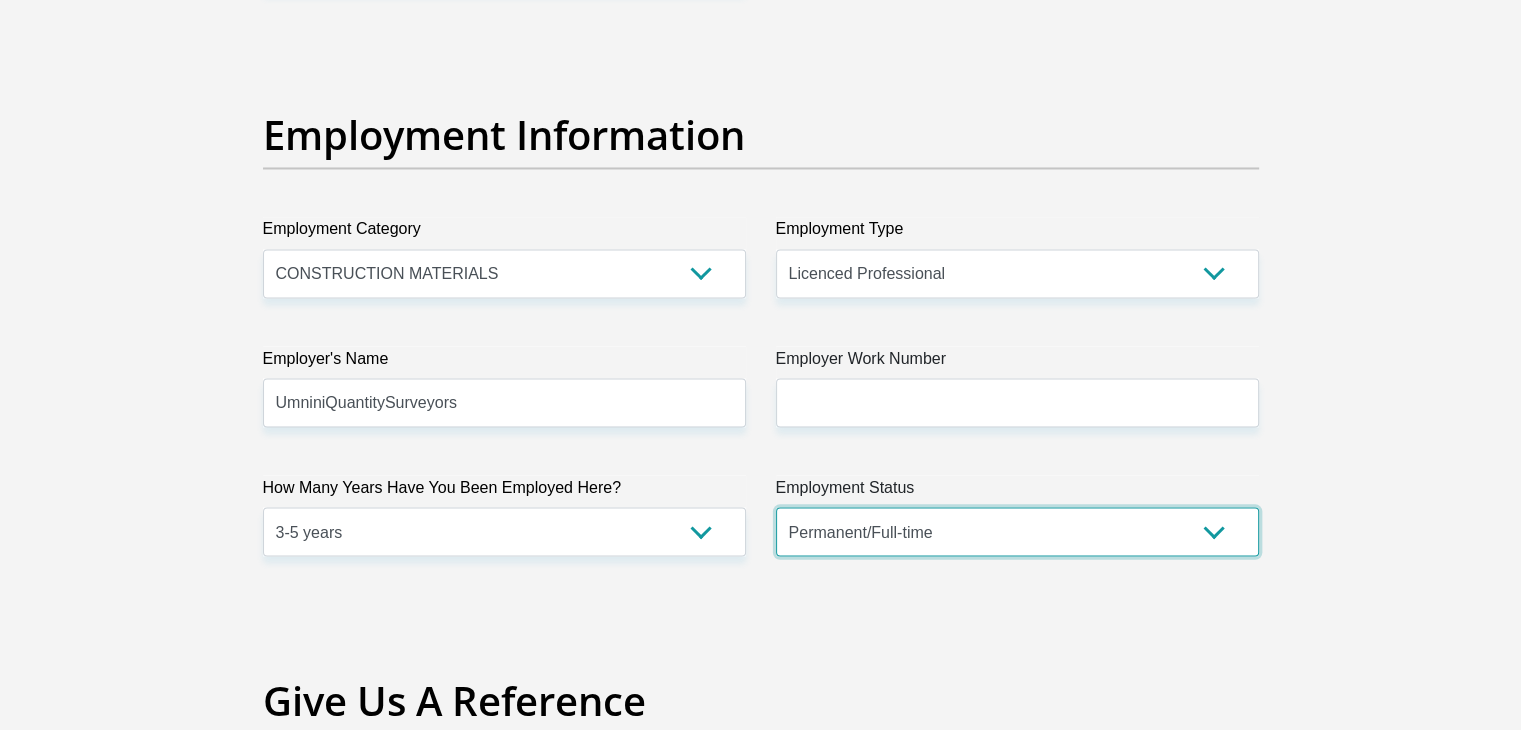 click on "Permanent/Full-time
Part-time/Casual
Contract Worker
Self-Employed
Housewife
Retired
Student
Medically Boarded
Disability
Unemployed" at bounding box center [1017, 531] 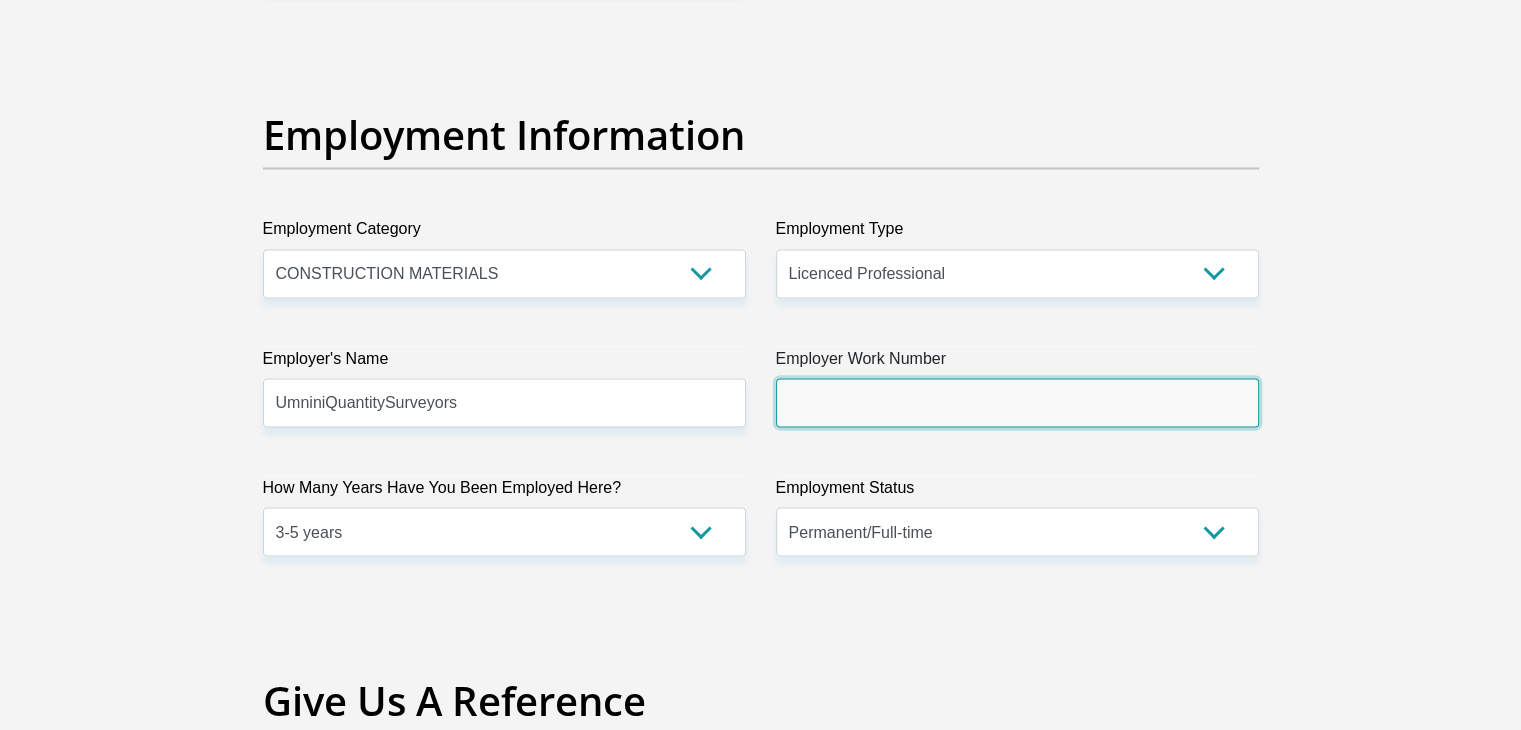 click on "Employer Work Number" at bounding box center [1017, 402] 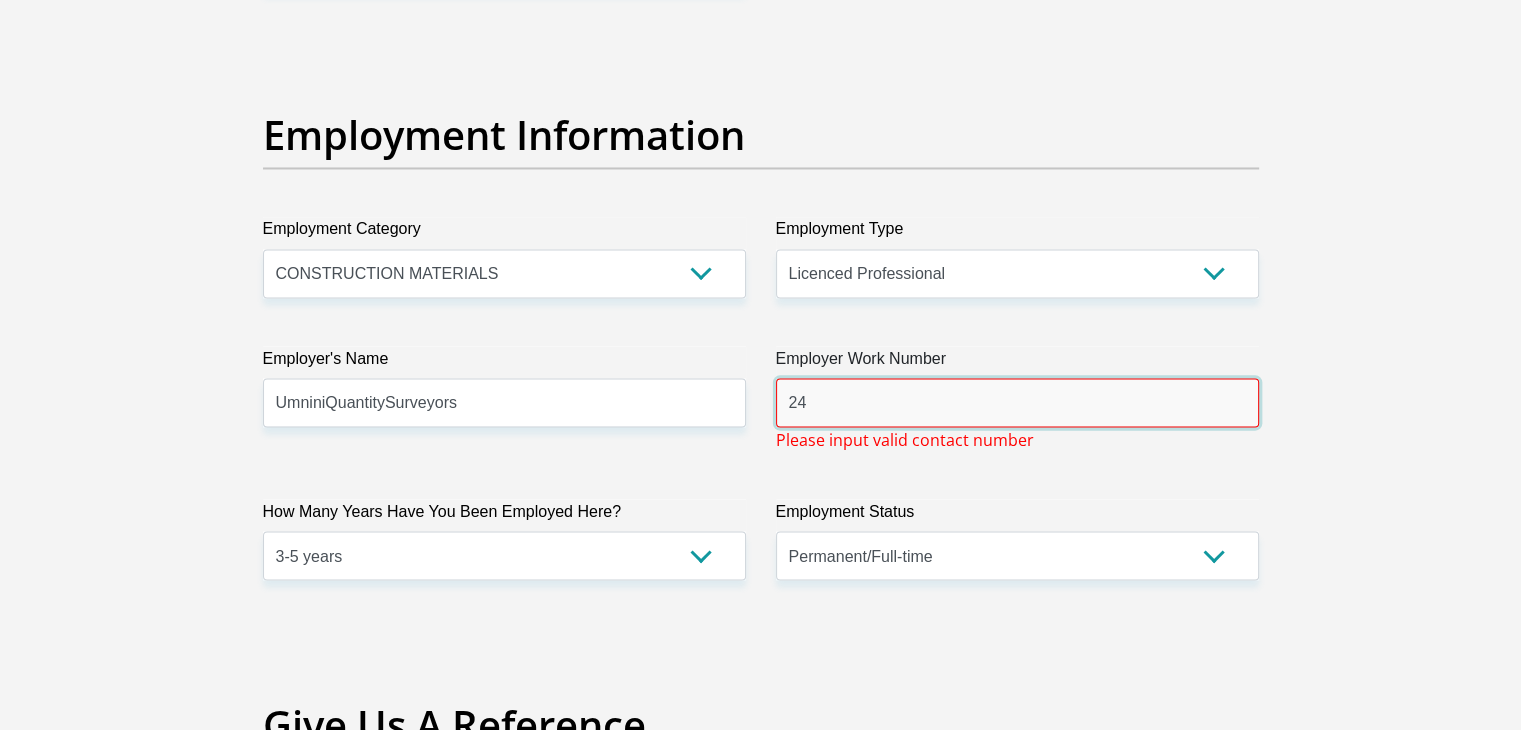 type on "2" 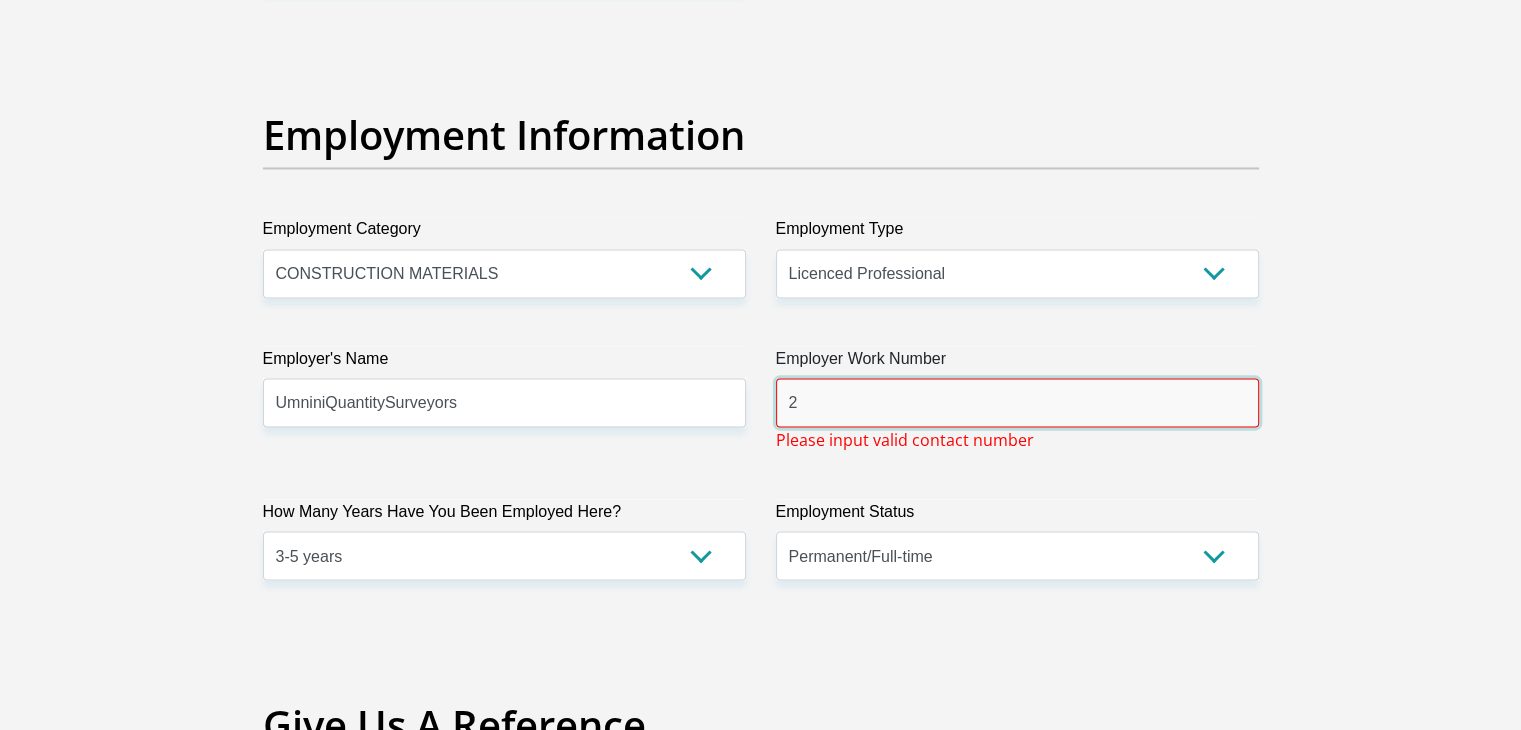 type 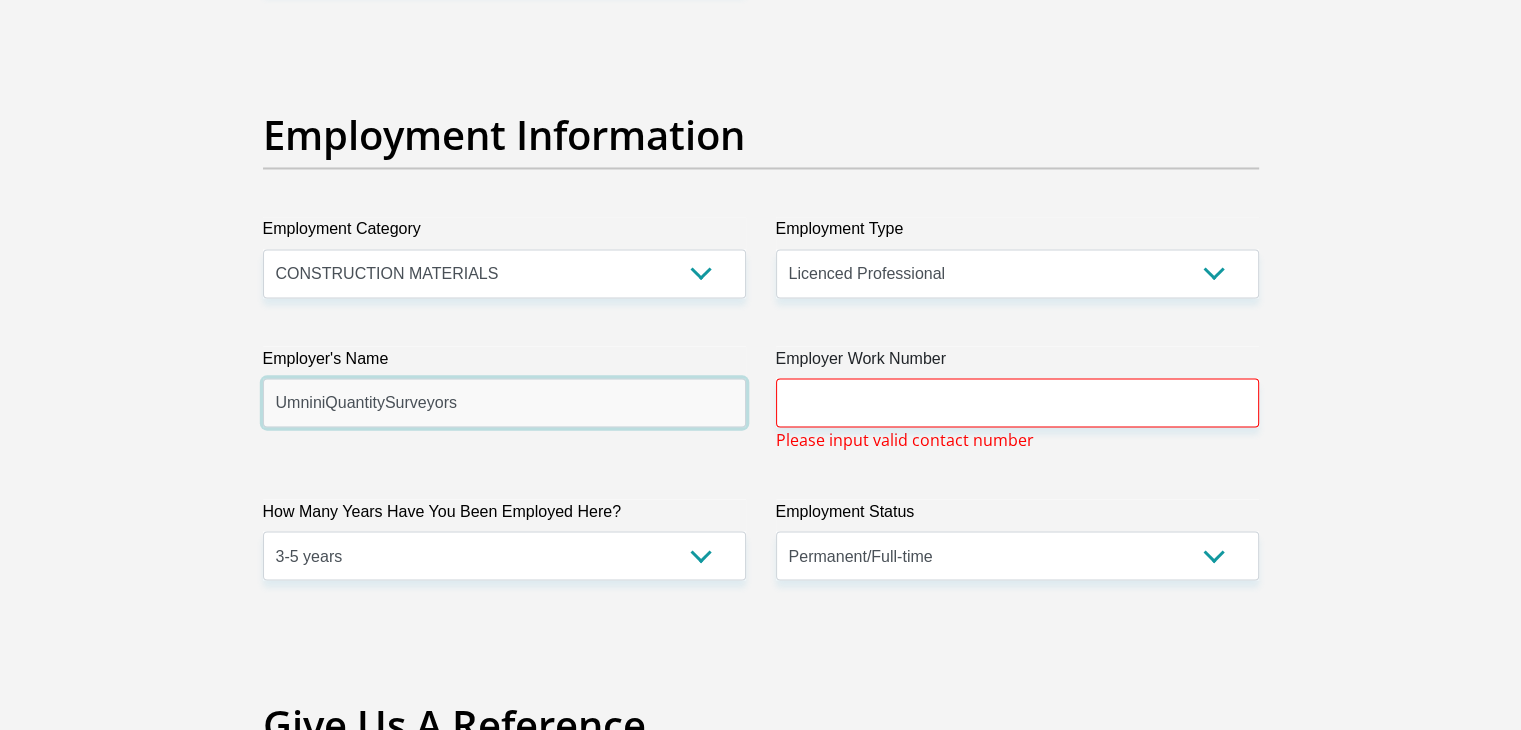 click on "UmniniQuantitySurveyors" at bounding box center (504, 402) 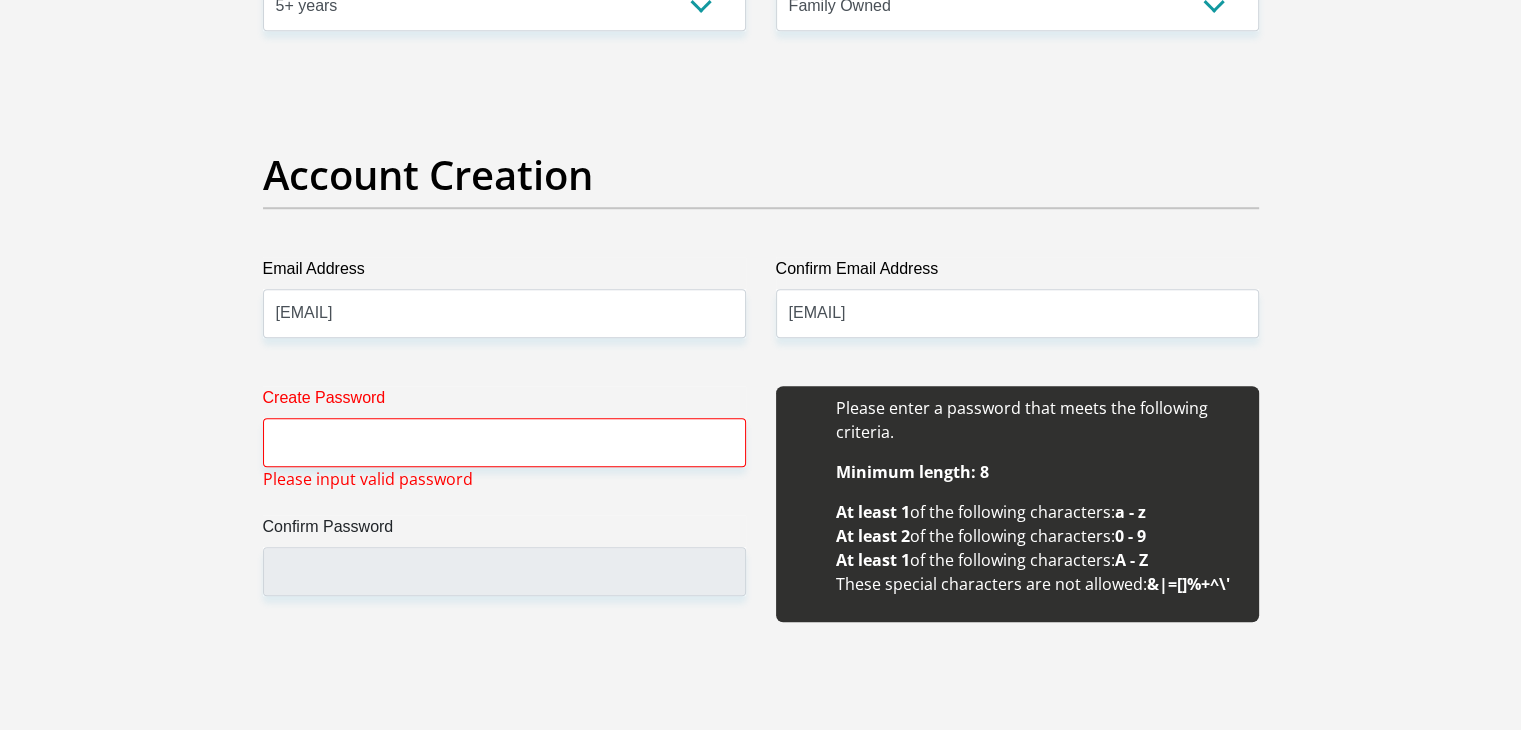 scroll, scrollTop: 1538, scrollLeft: 0, axis: vertical 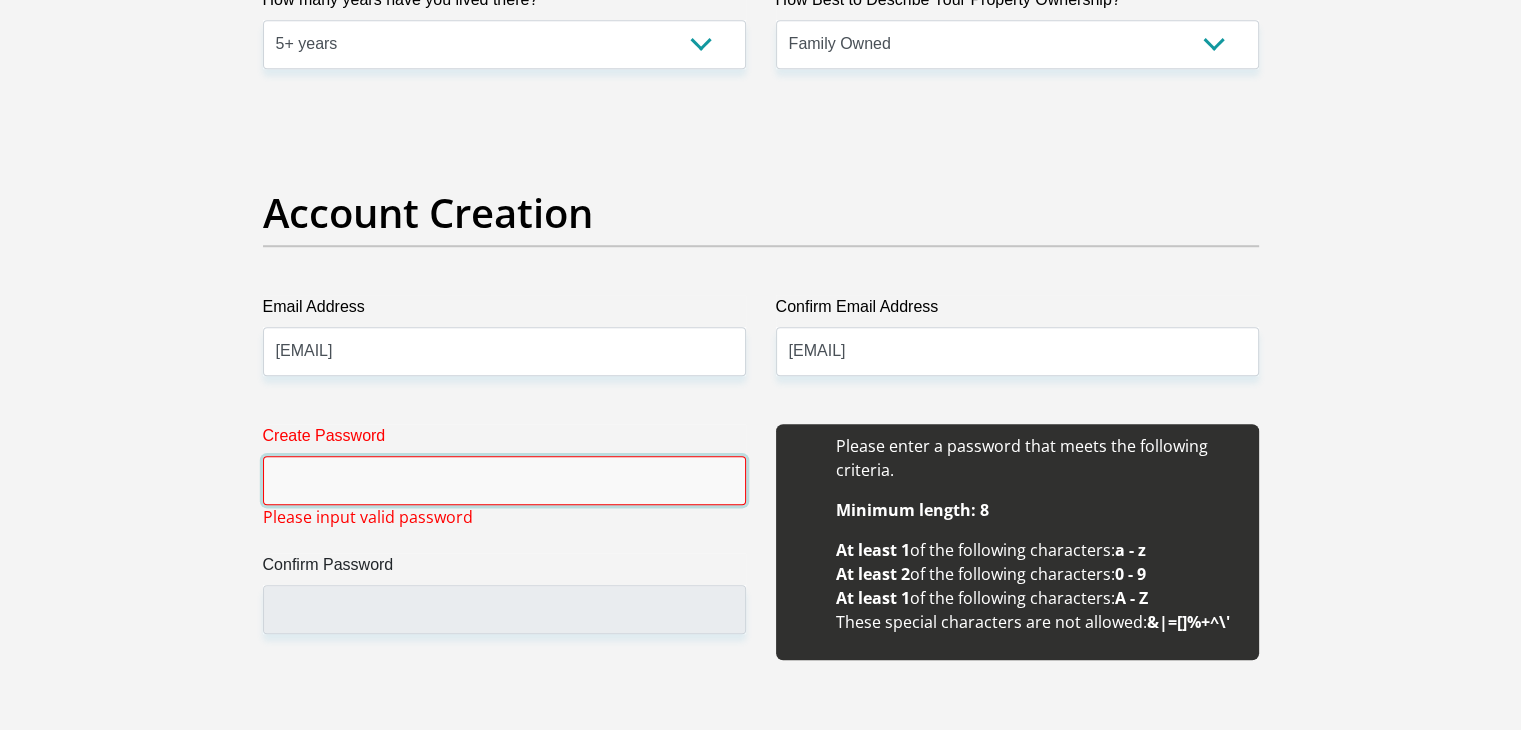 click on "Create Password" at bounding box center [504, 480] 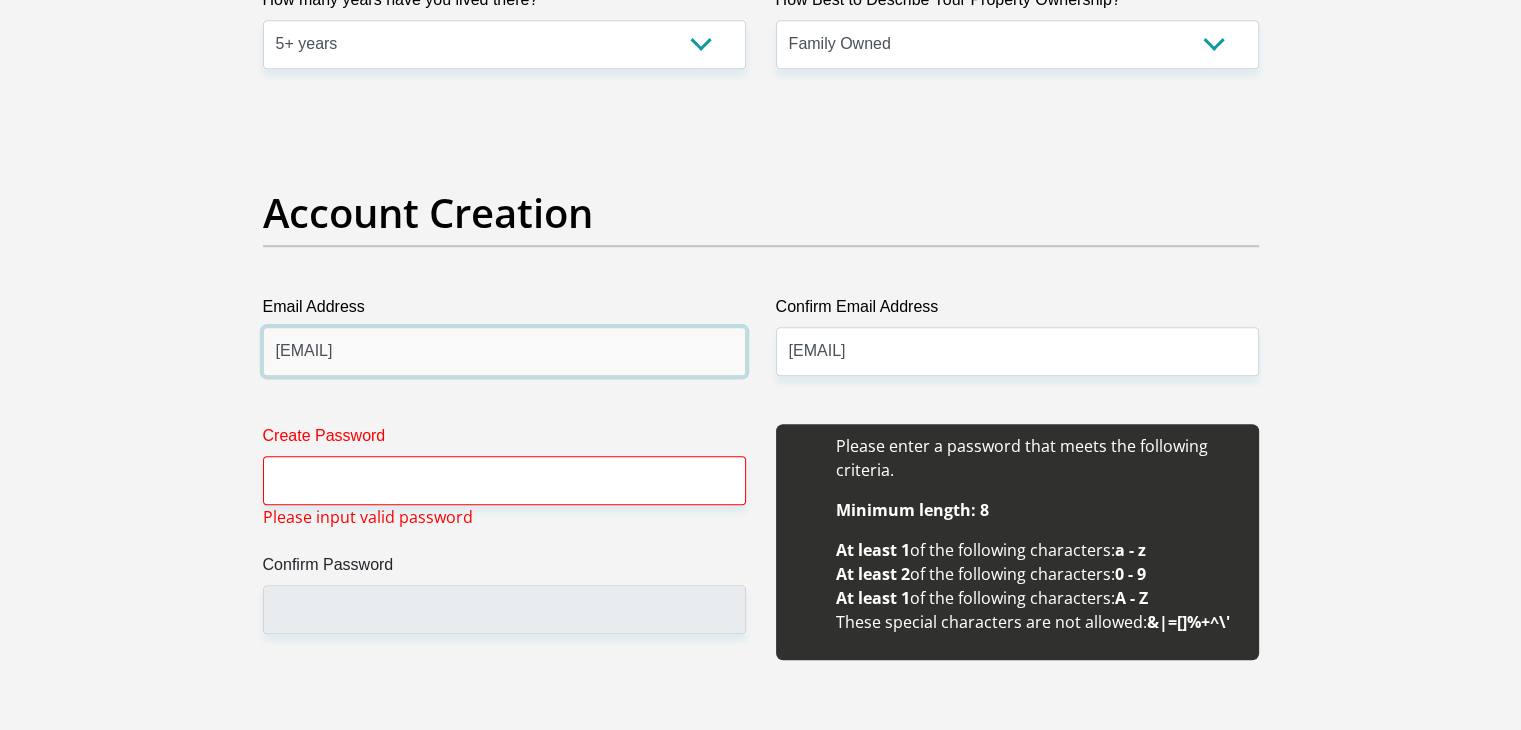 click on "nosimilotmazibuko@gmail.com" at bounding box center (504, 351) 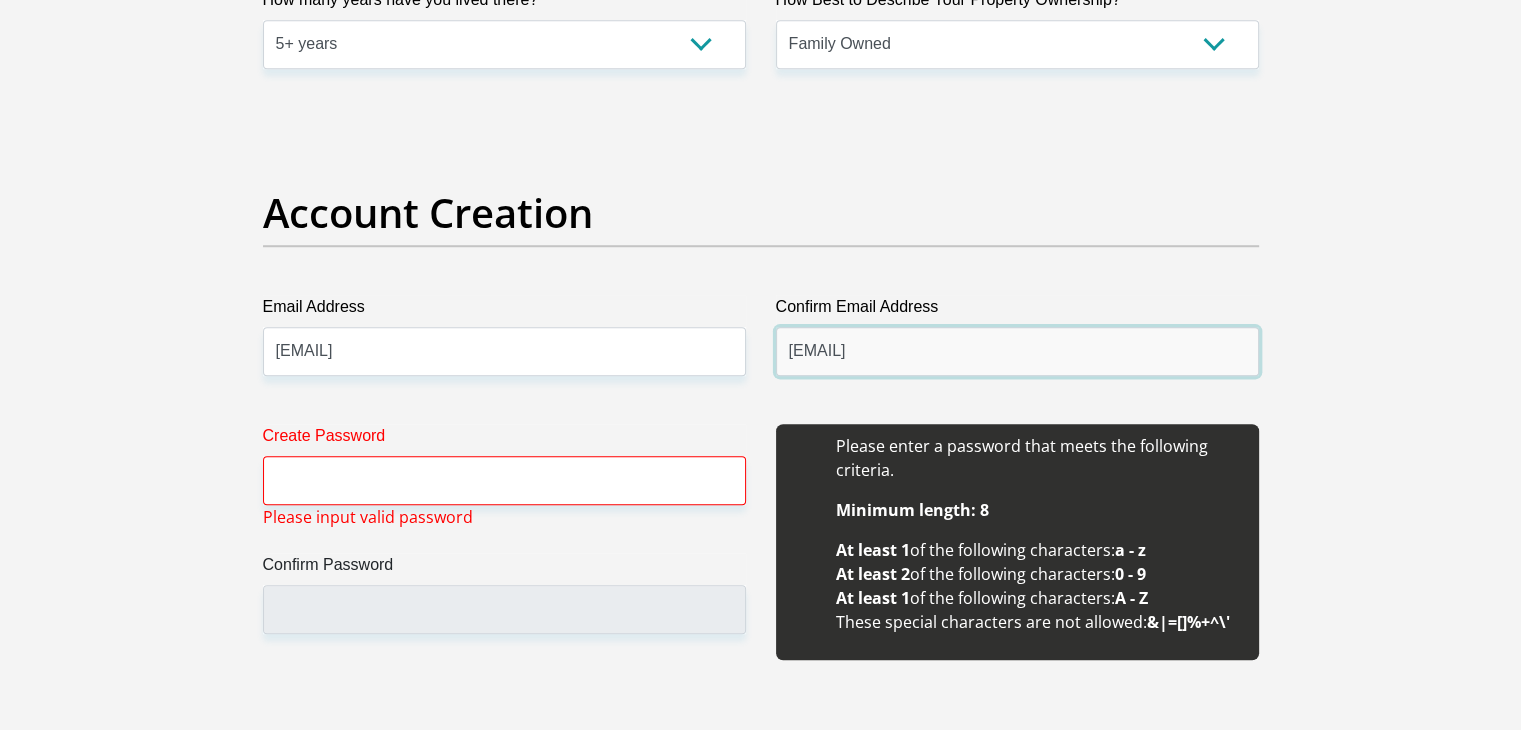 click on "nosimilotmazibuko@gmail.com" at bounding box center [1017, 351] 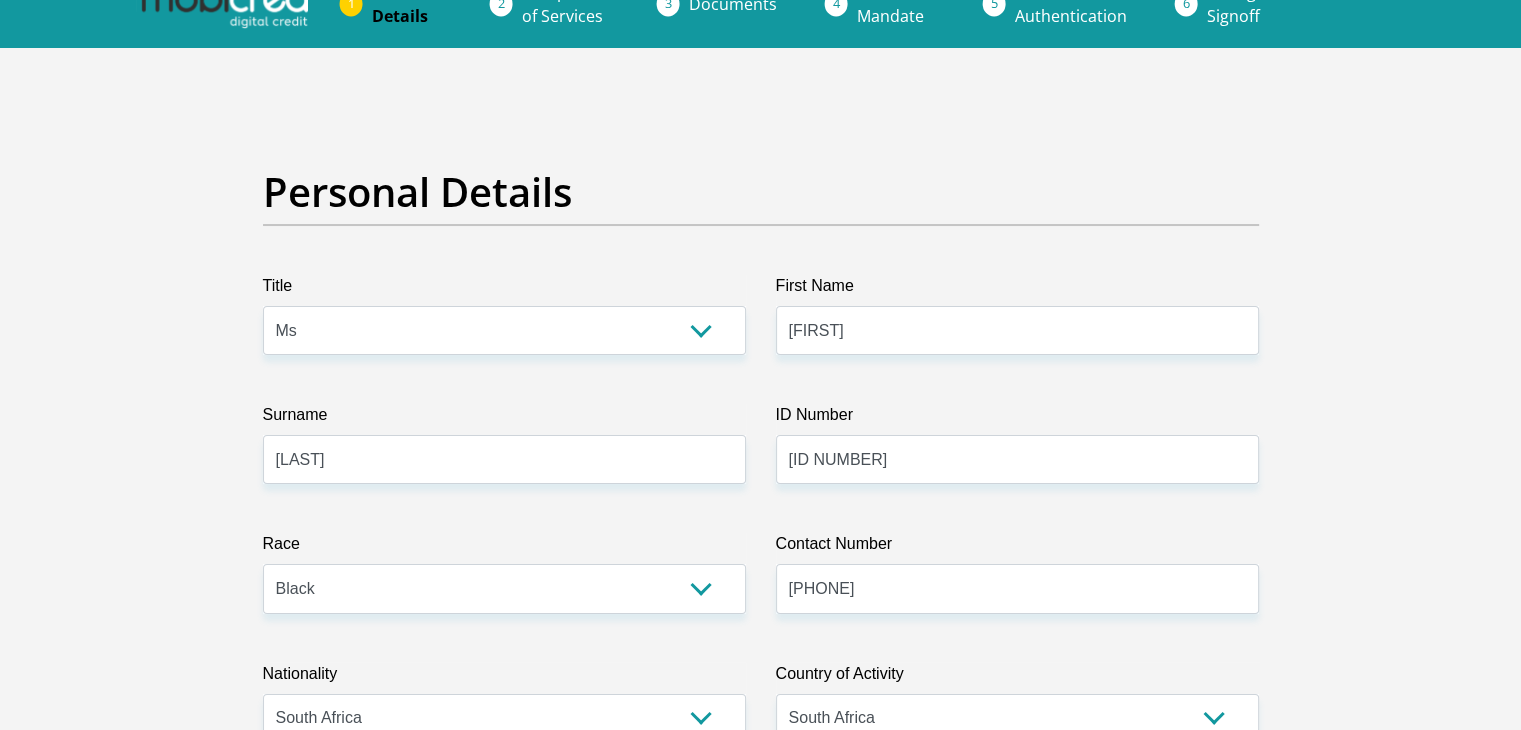 scroll, scrollTop: 0, scrollLeft: 0, axis: both 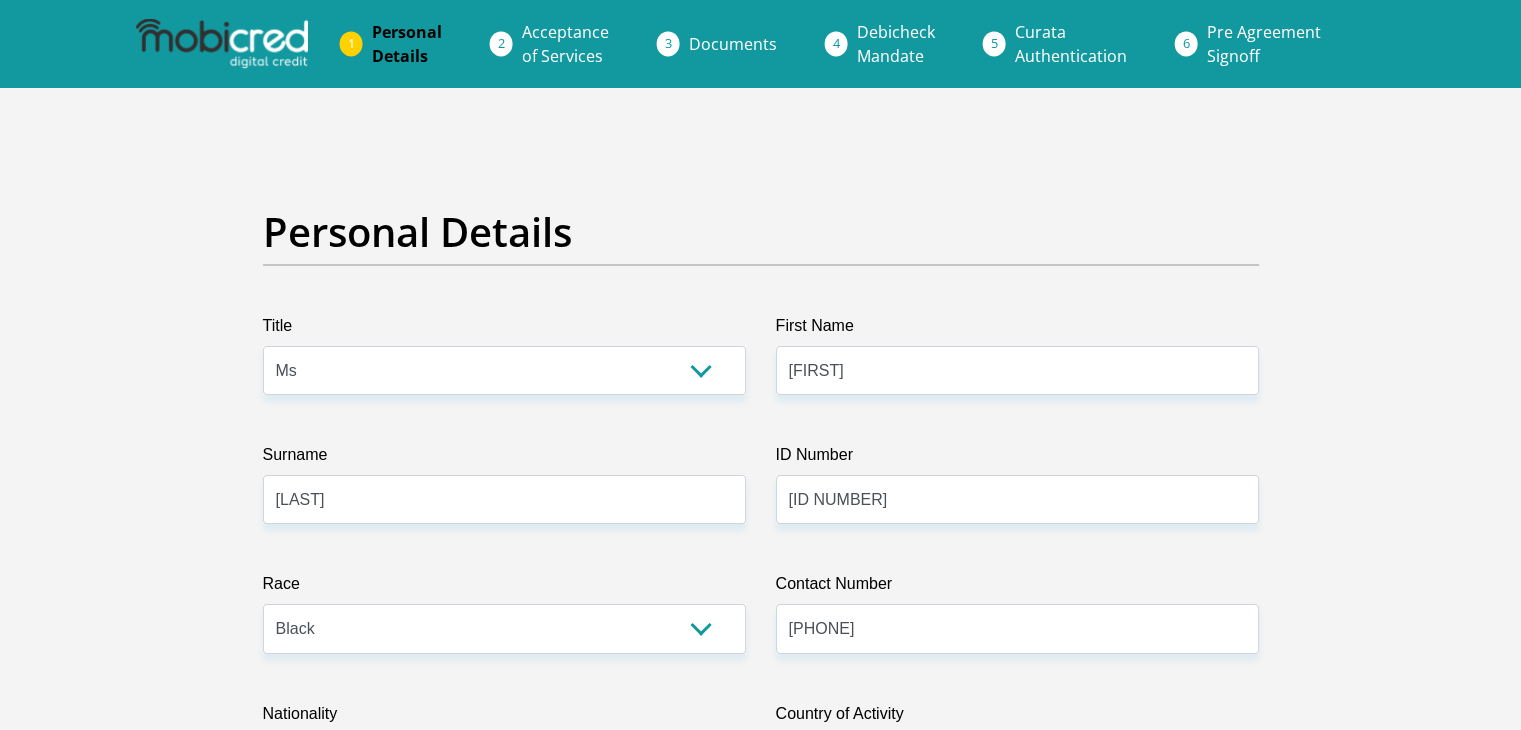 click on "Documents" at bounding box center (733, 44) 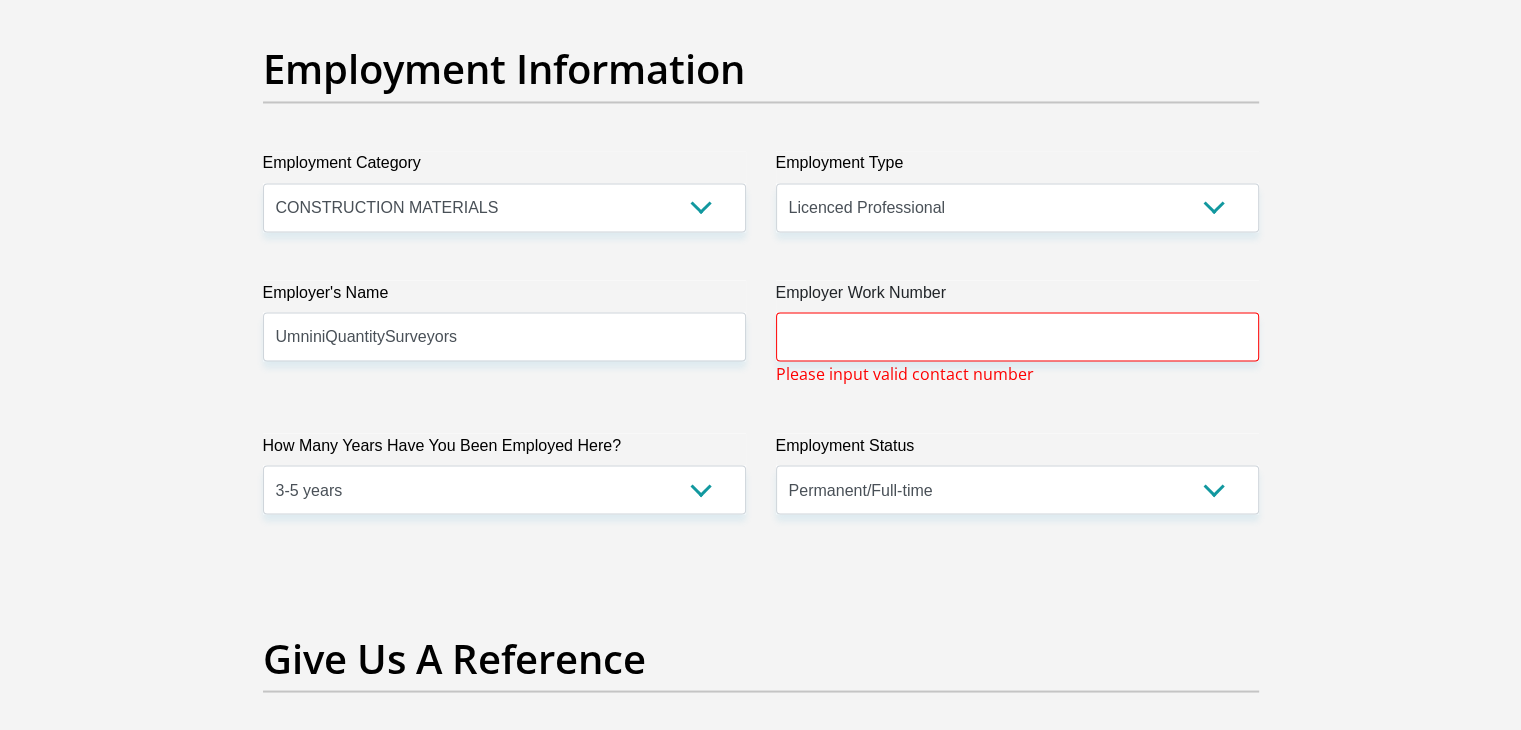 scroll, scrollTop: 3700, scrollLeft: 0, axis: vertical 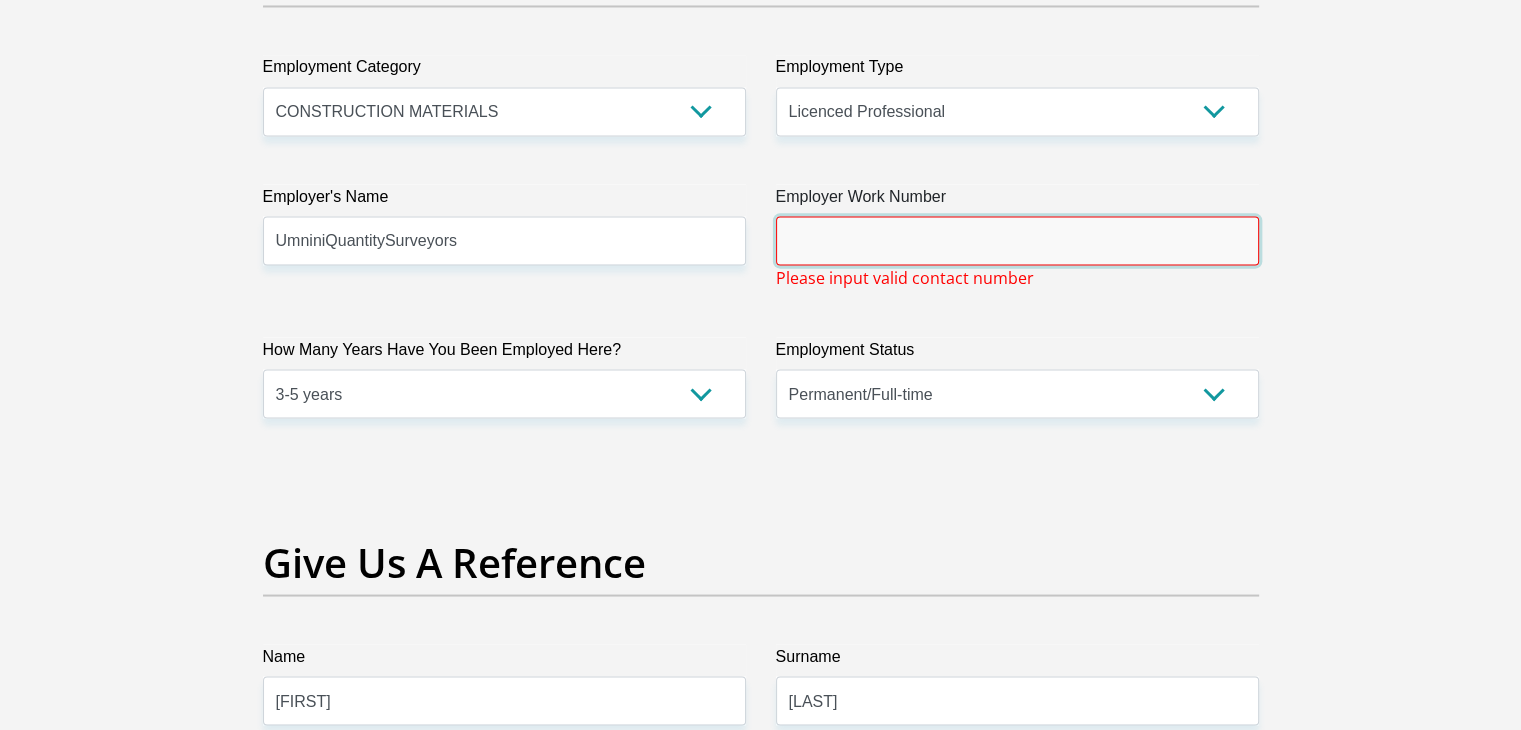 paste on "+27 11 318 8393" 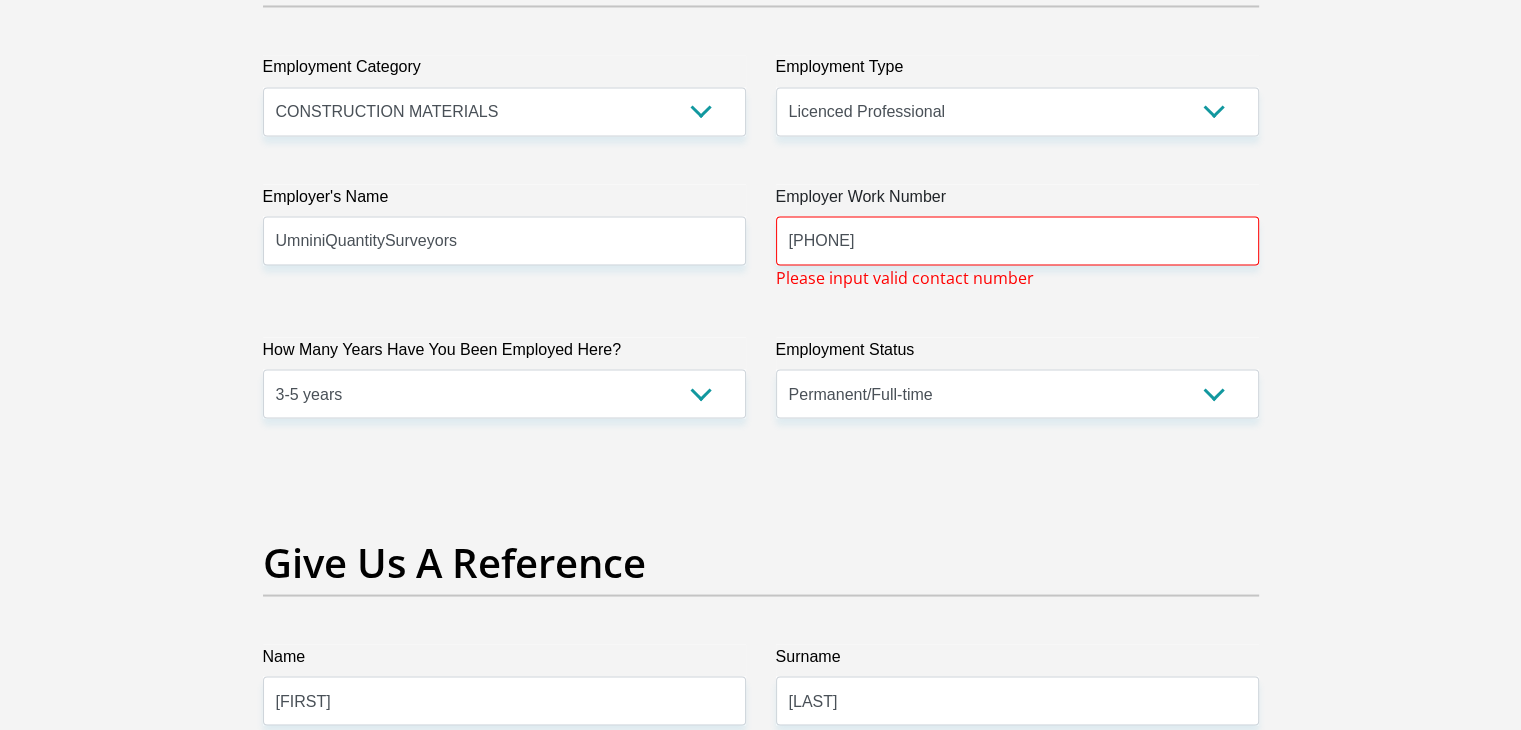 click on "Title
Mr
Ms
Mrs
Dr
Other
First Name
Nosimilo
Surname
Mazibuko
ID Number
9702021589082
Please input valid ID number
Race
Black
Coloured
Indian
White
Other
Contact Number
0799147082
Please input valid contact number
Nationality
South Africa
Afghanistan
Aland Islands  Albania  Angola" at bounding box center [761, -121] 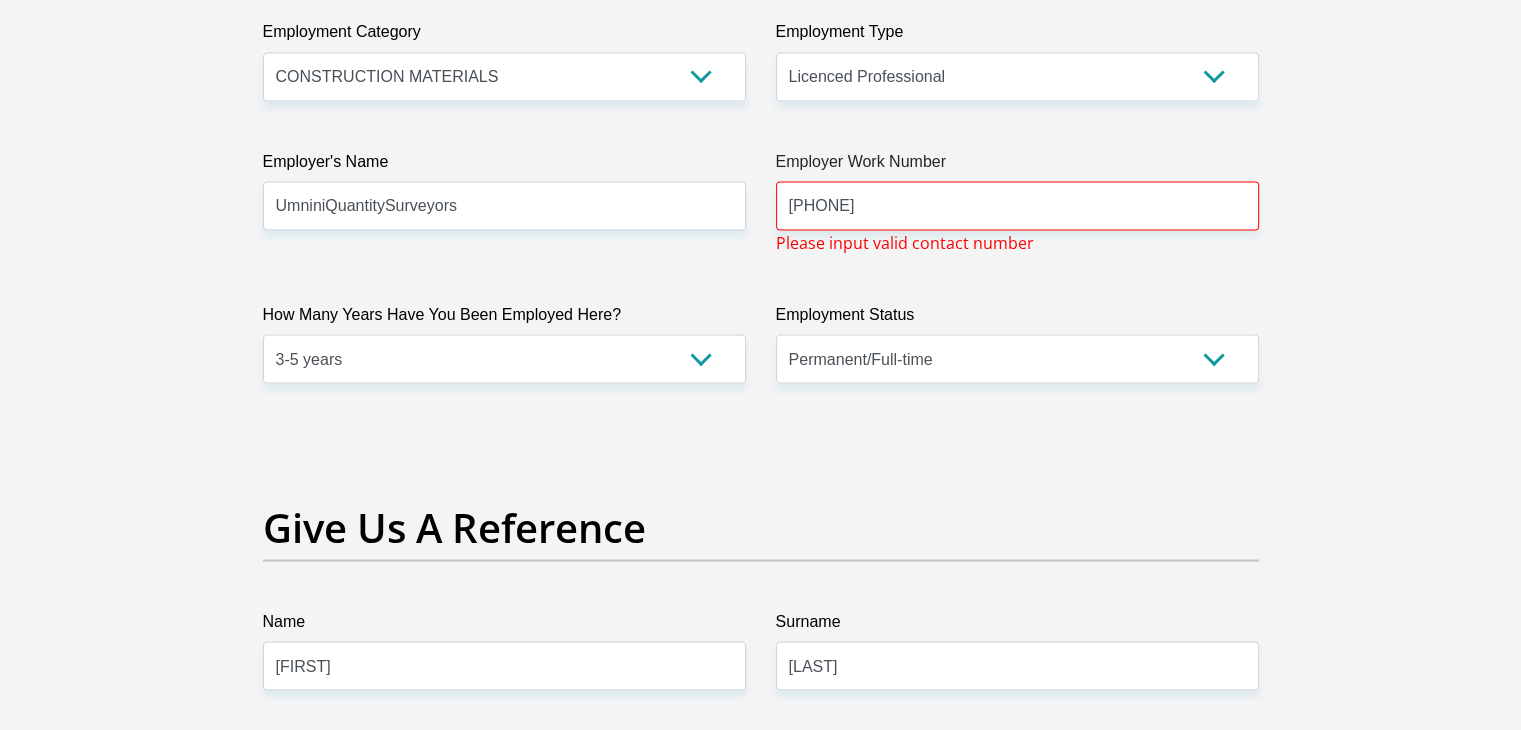 scroll, scrollTop: 3700, scrollLeft: 0, axis: vertical 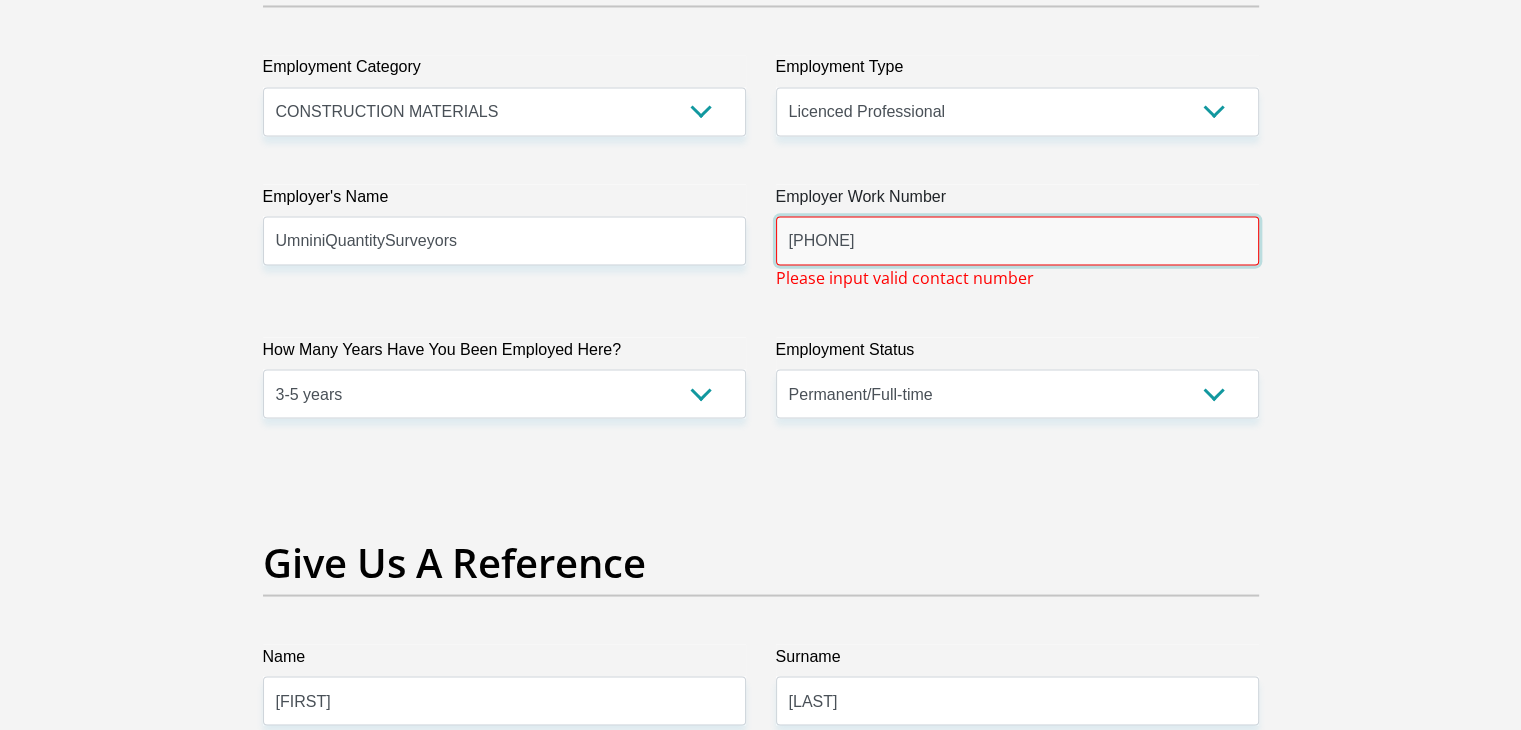 click on "+27 11 318 8393" at bounding box center (1017, 240) 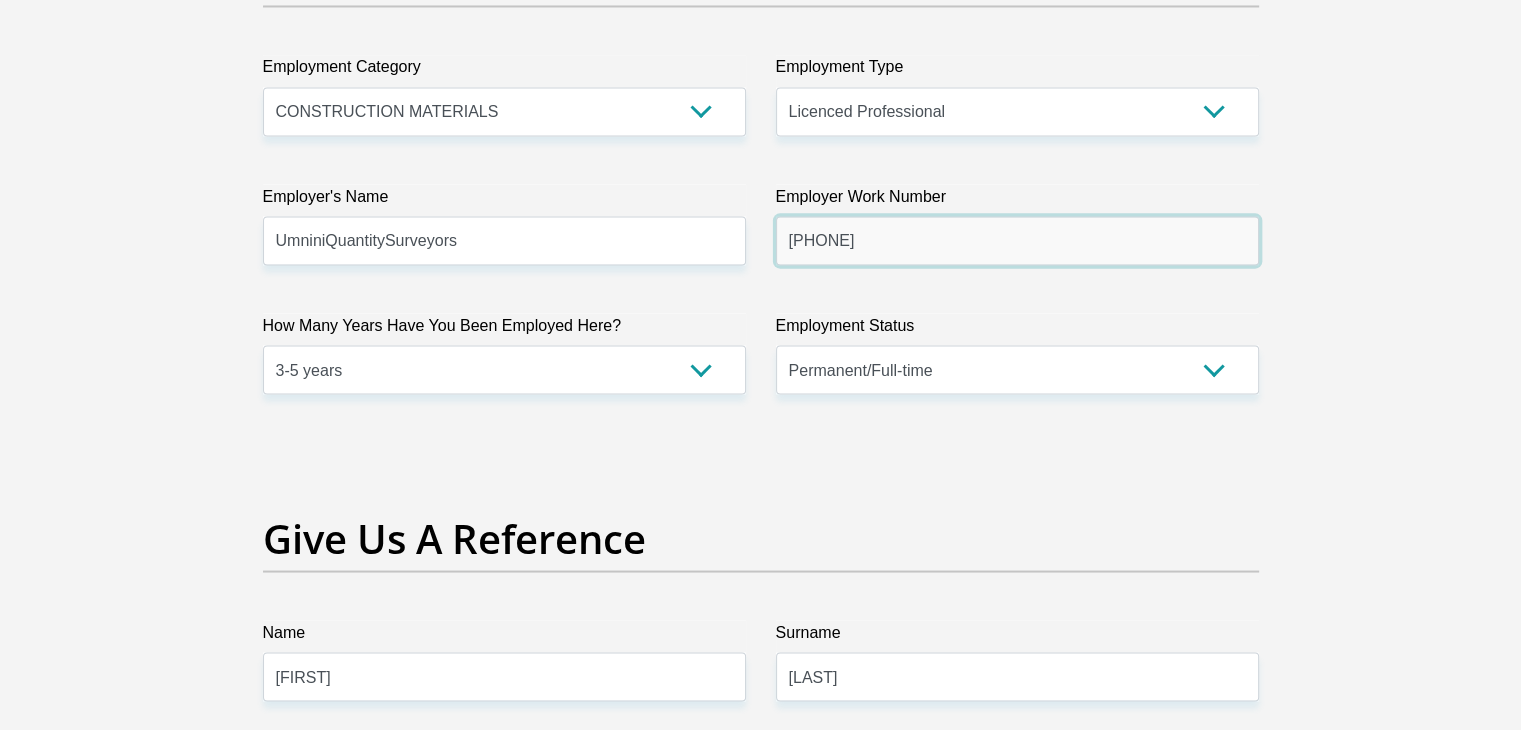 type on "0113188393" 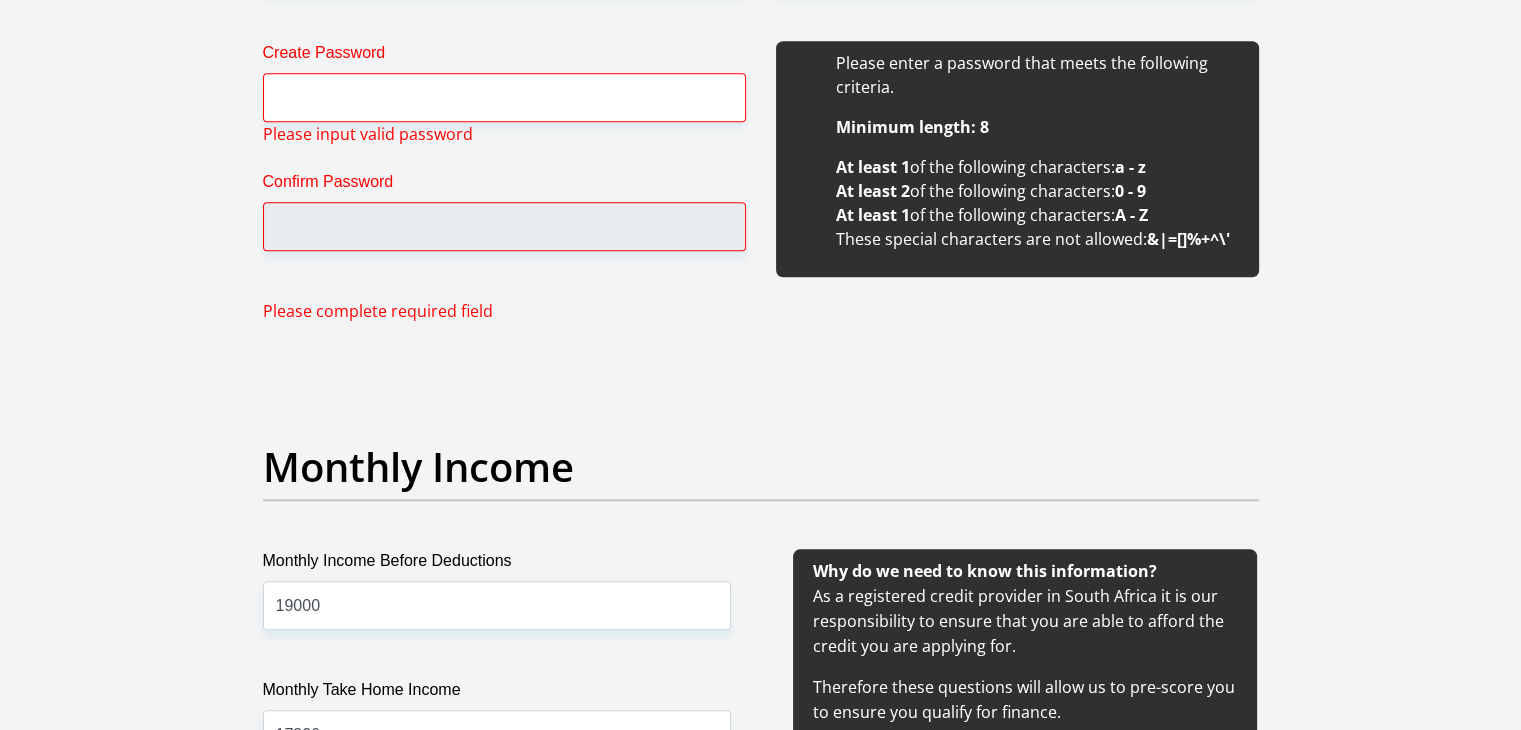 scroll, scrollTop: 1919, scrollLeft: 0, axis: vertical 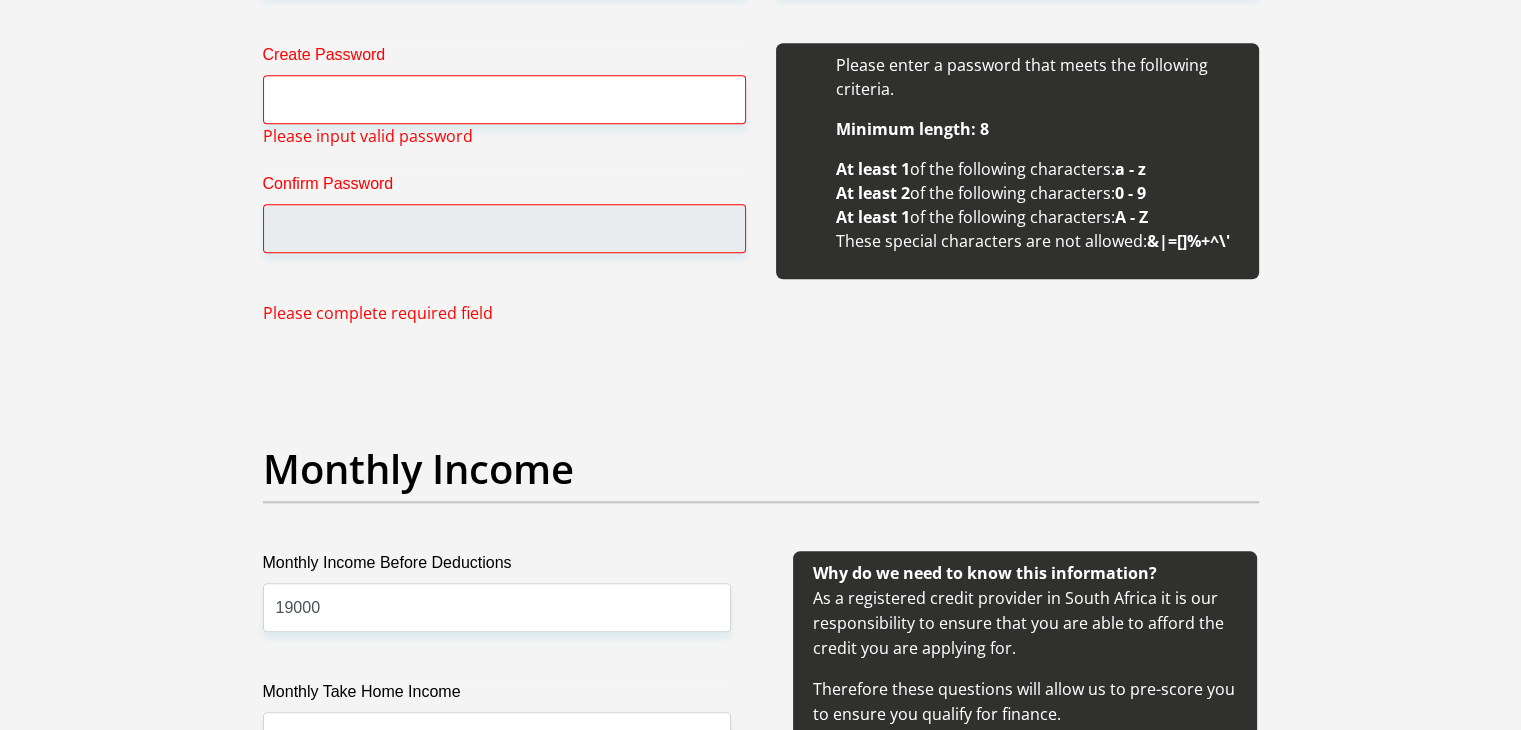 click on "Please input valid password" at bounding box center (368, 136) 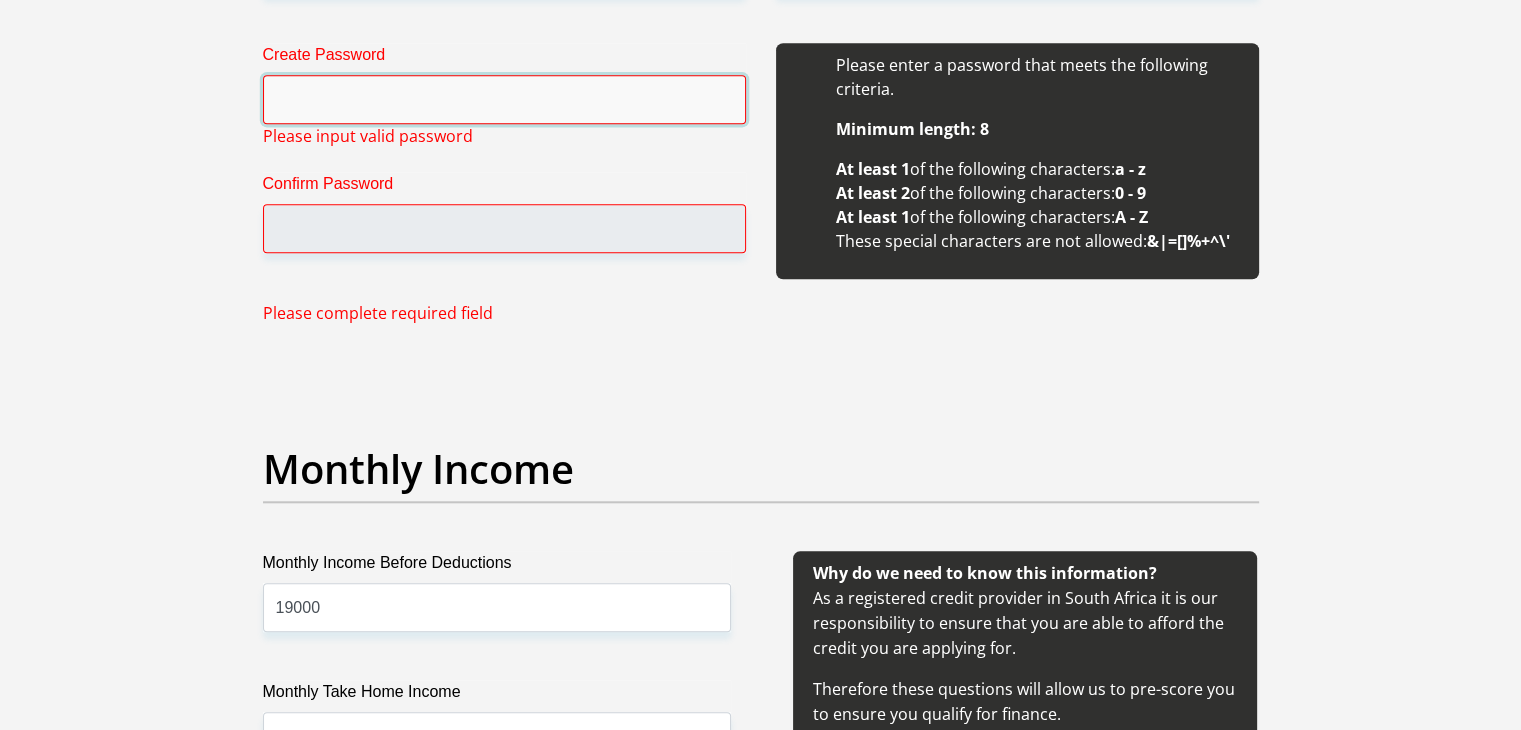 click on "Create Password" at bounding box center (504, 99) 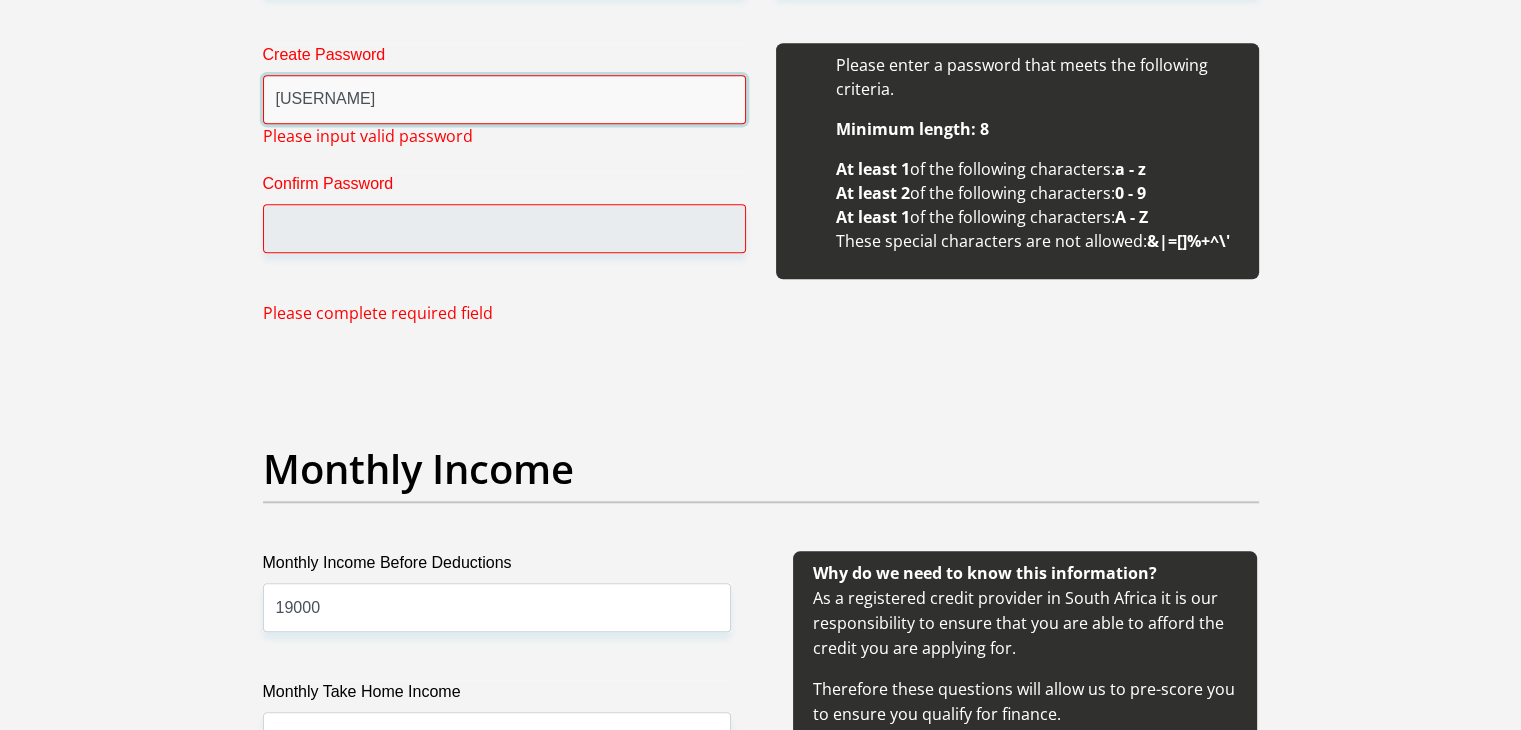click on "@TreasureZ25" at bounding box center (504, 99) 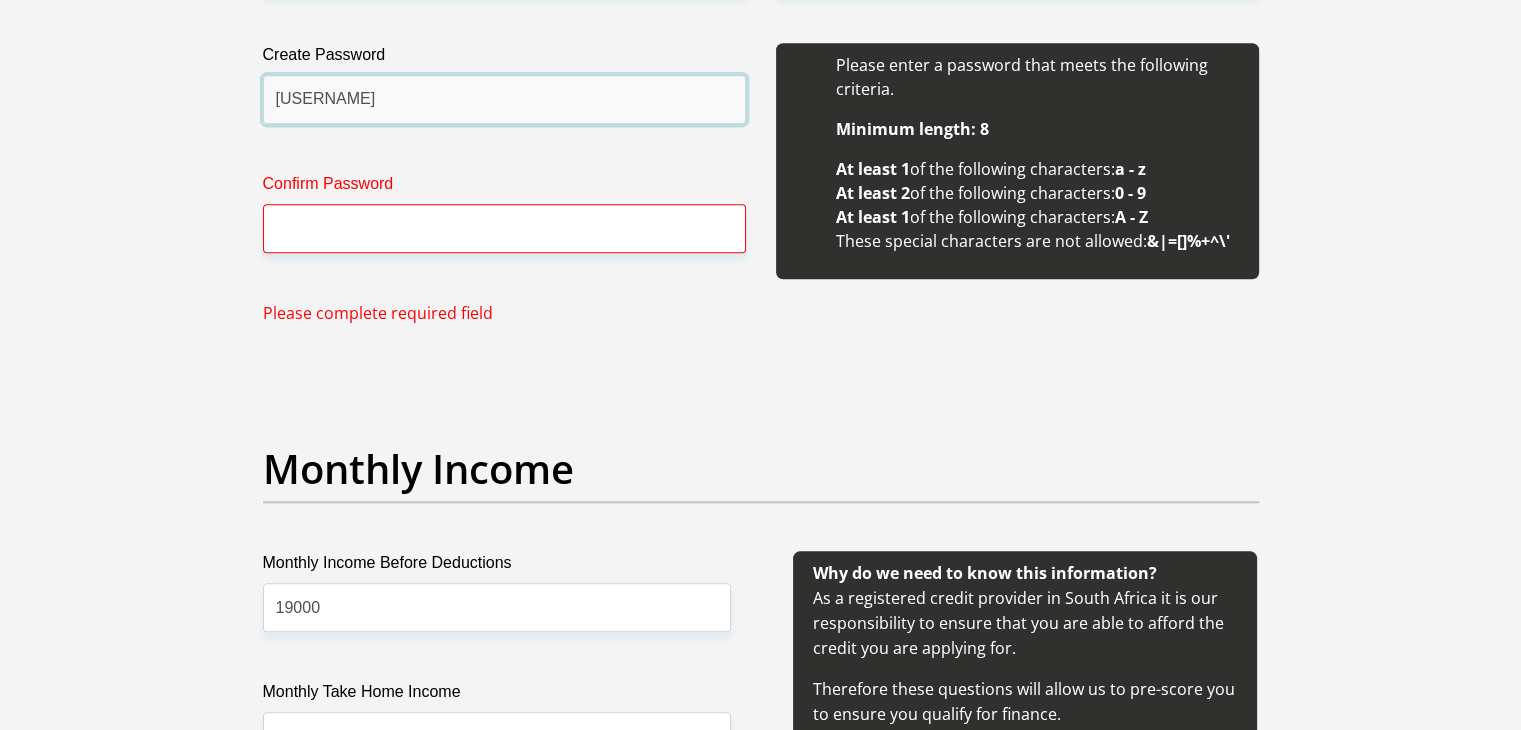 type on "TreasureZ25" 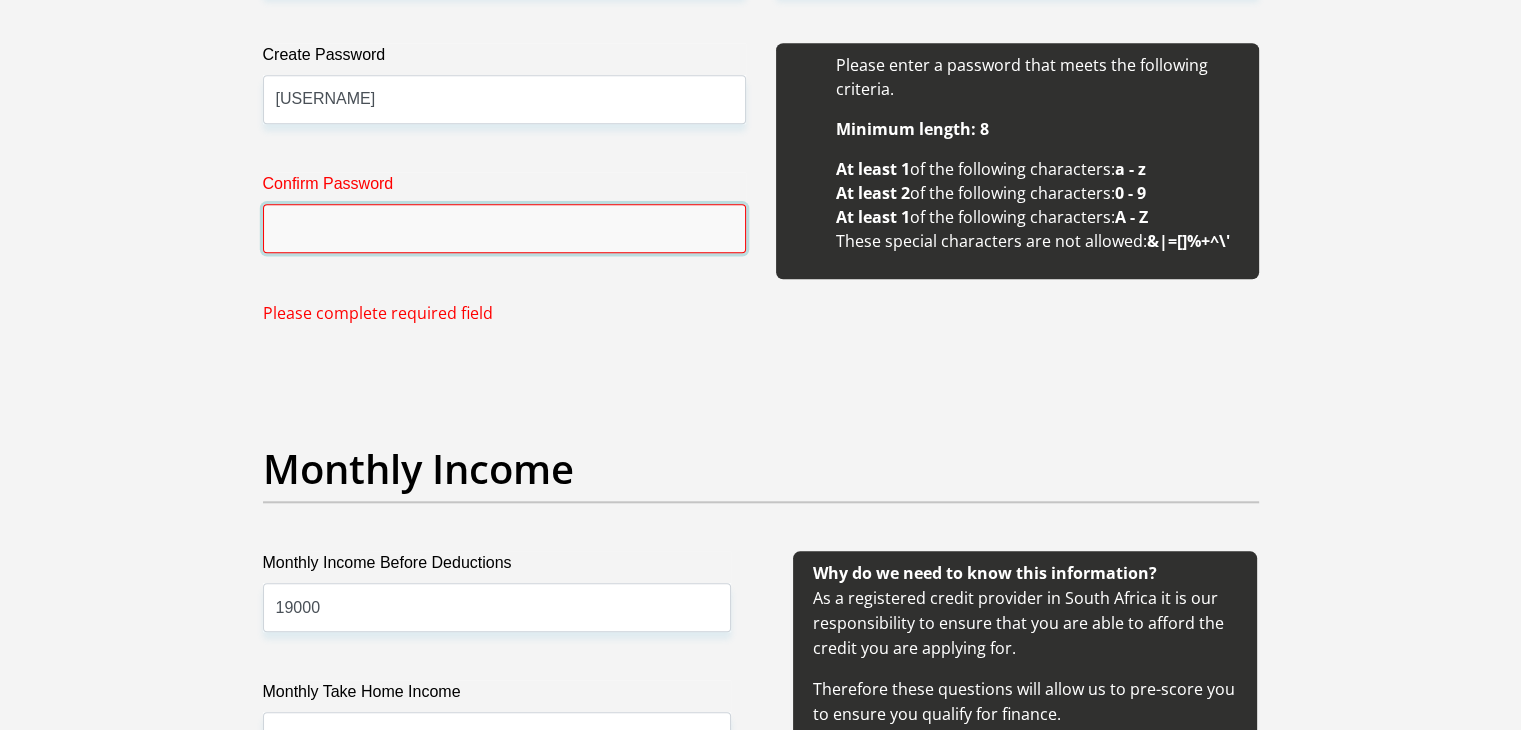 click on "Confirm Password" at bounding box center (504, 228) 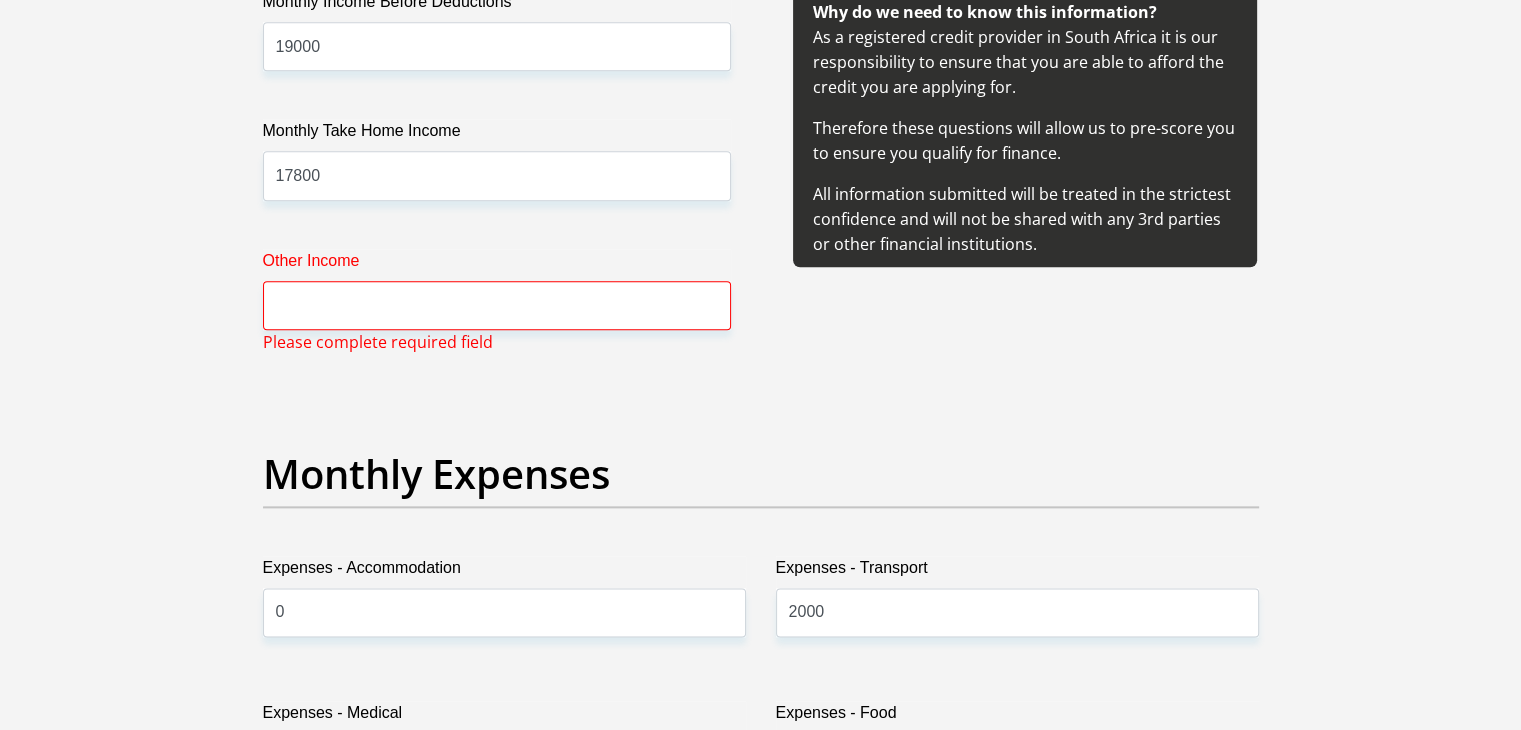 scroll, scrollTop: 2419, scrollLeft: 0, axis: vertical 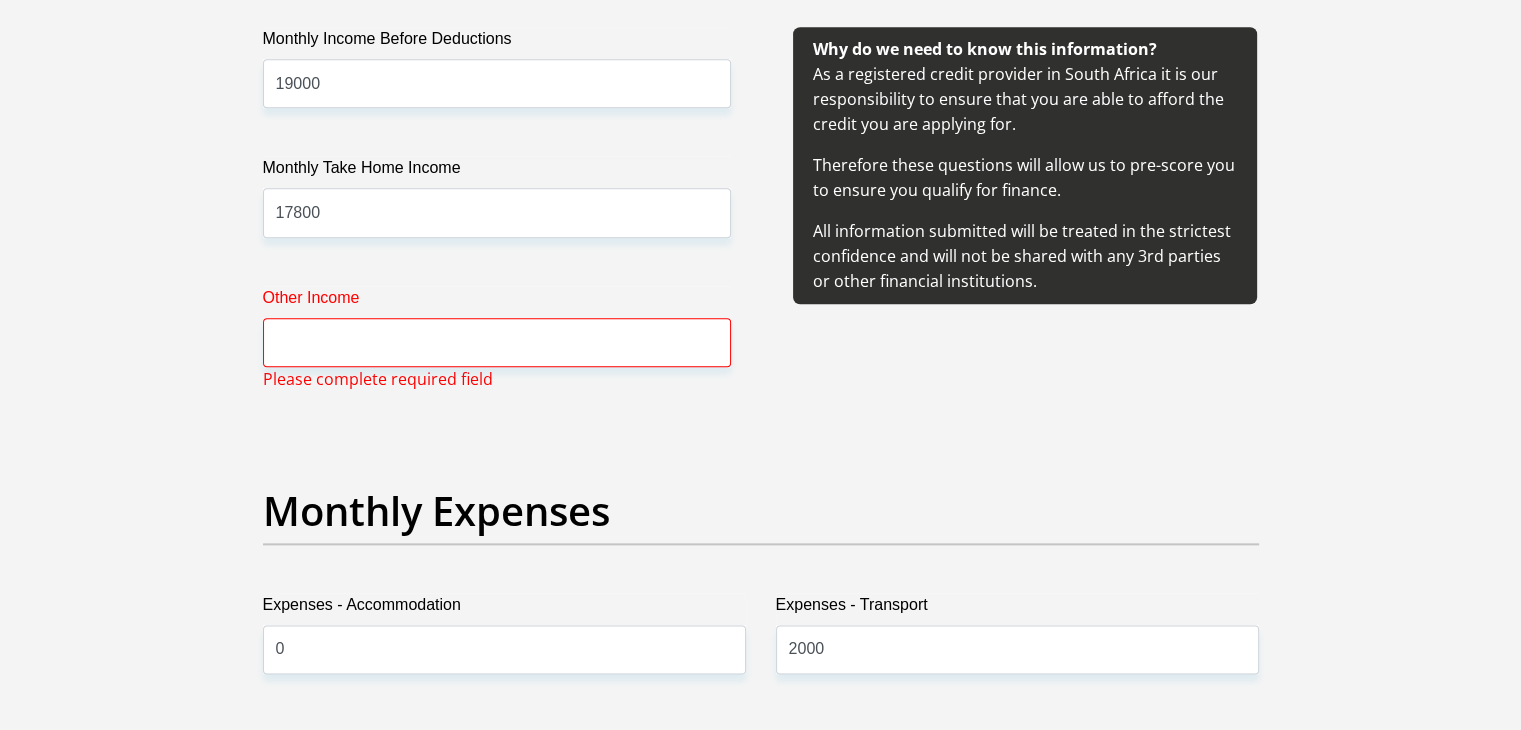 type on "TreasureZ25" 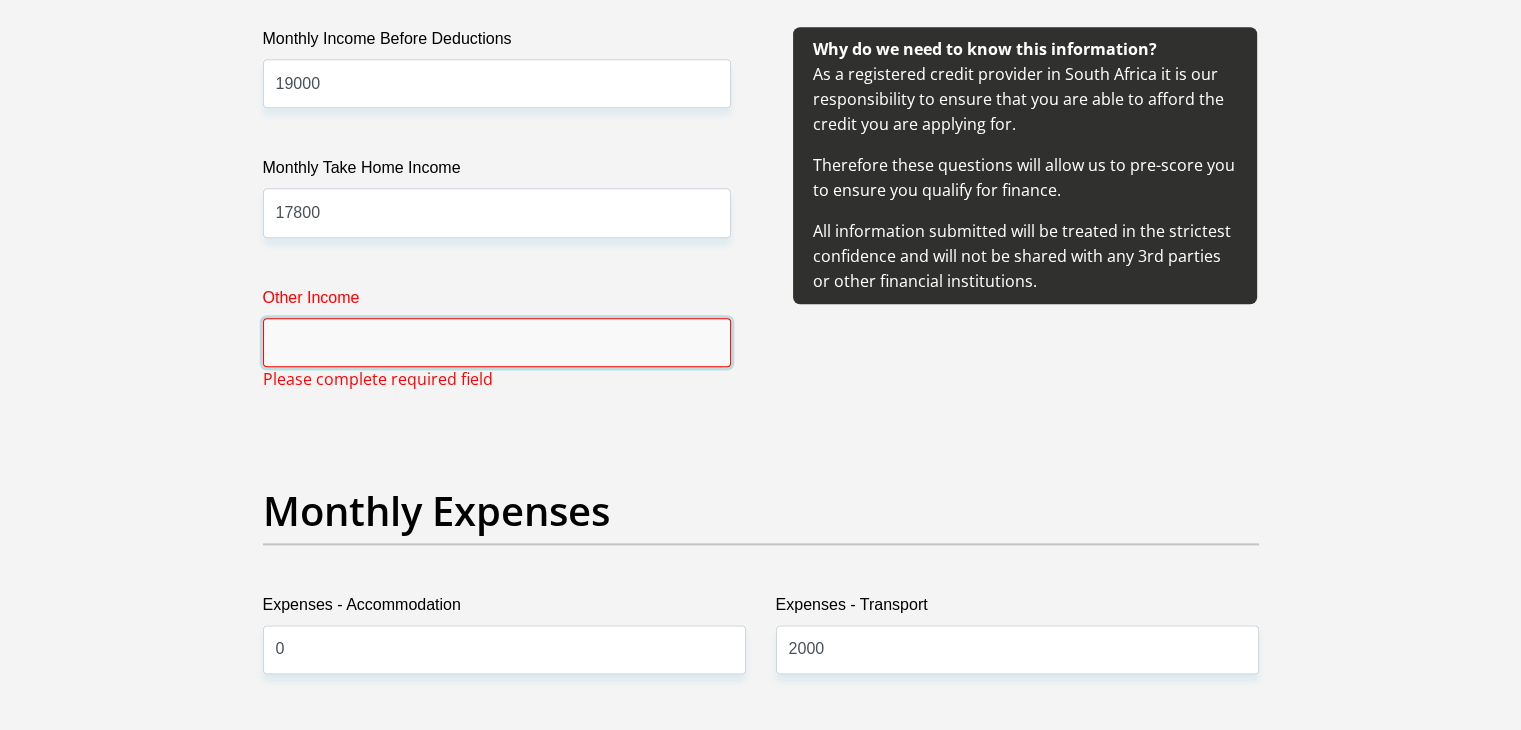 click on "Other Income" at bounding box center (497, 342) 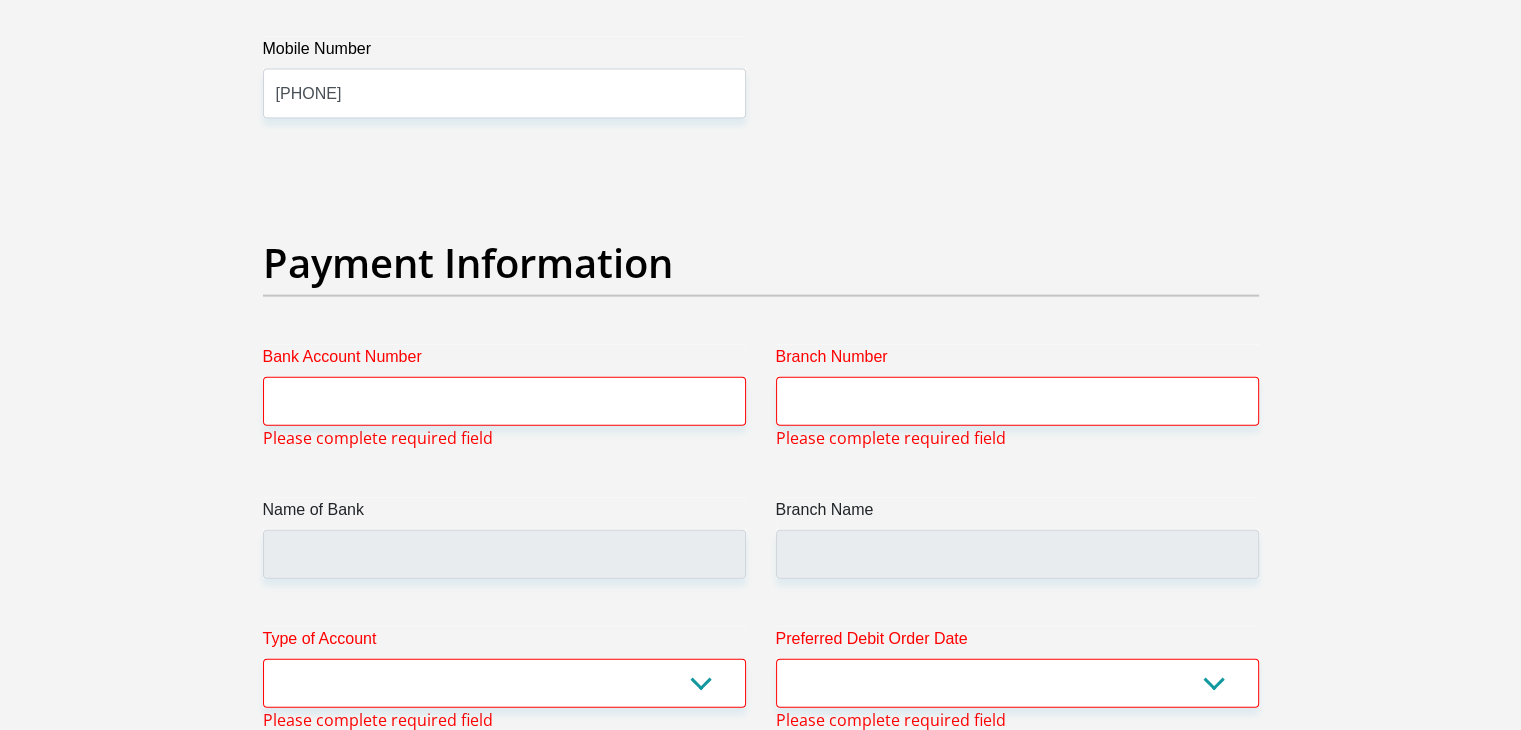 scroll, scrollTop: 4419, scrollLeft: 0, axis: vertical 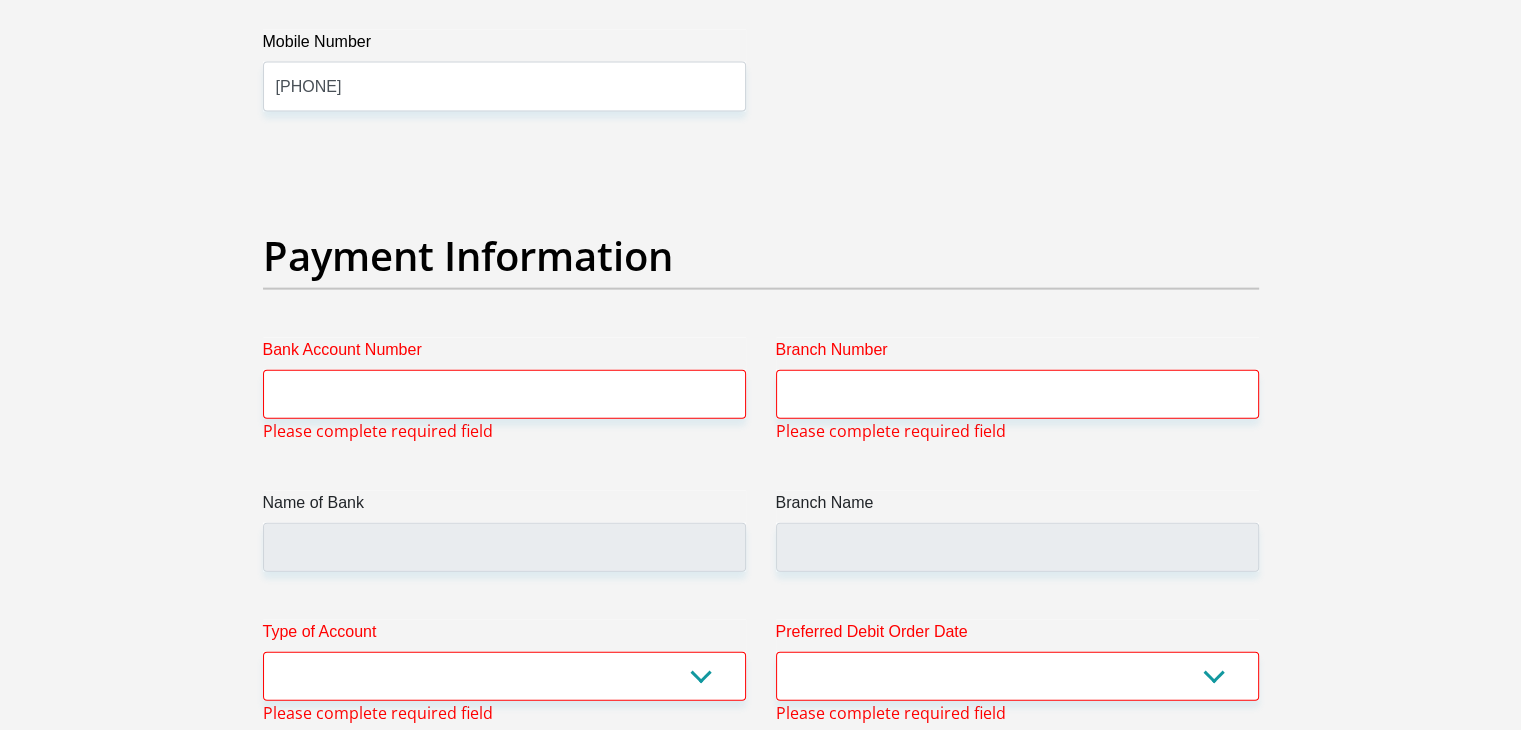 type on "0" 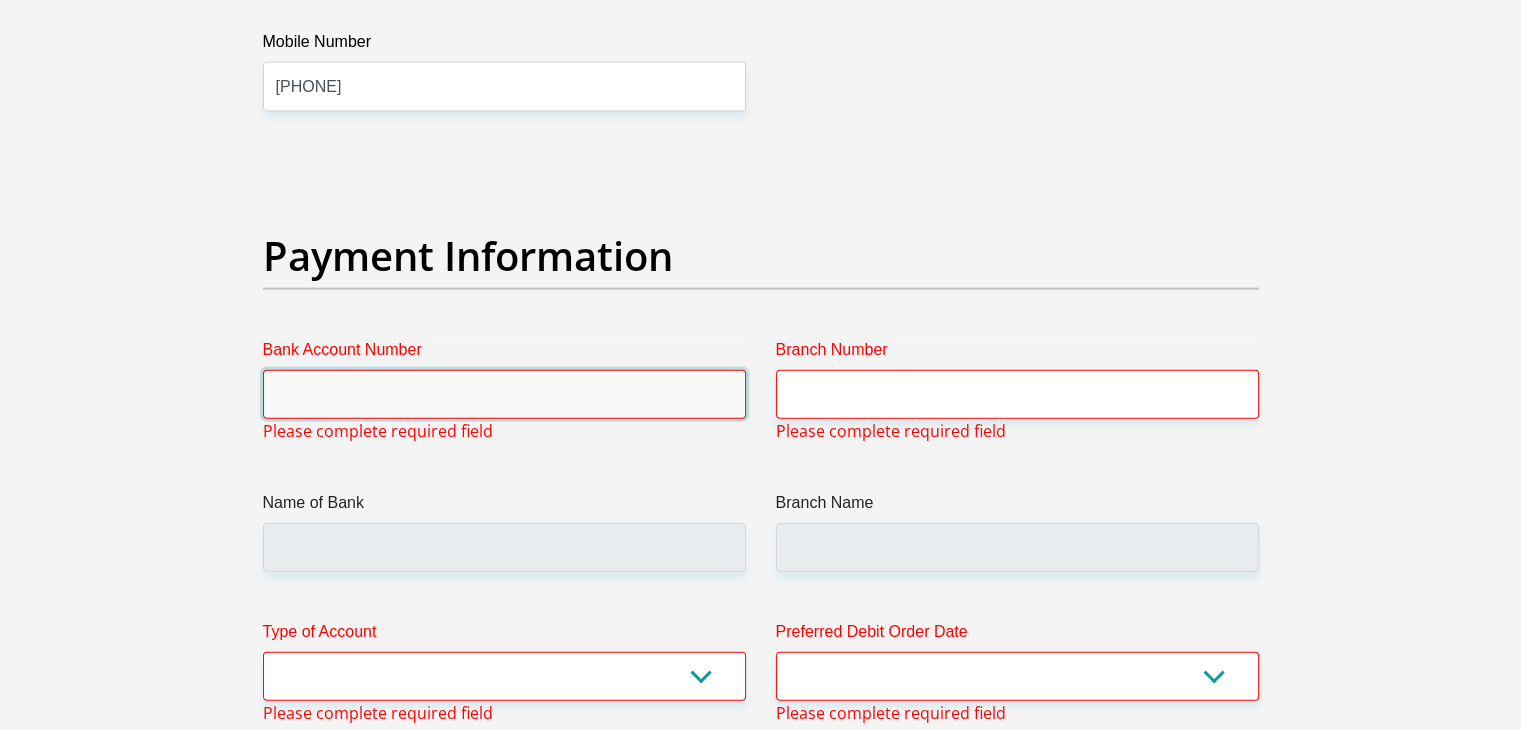 click on "Bank Account Number" at bounding box center [504, 394] 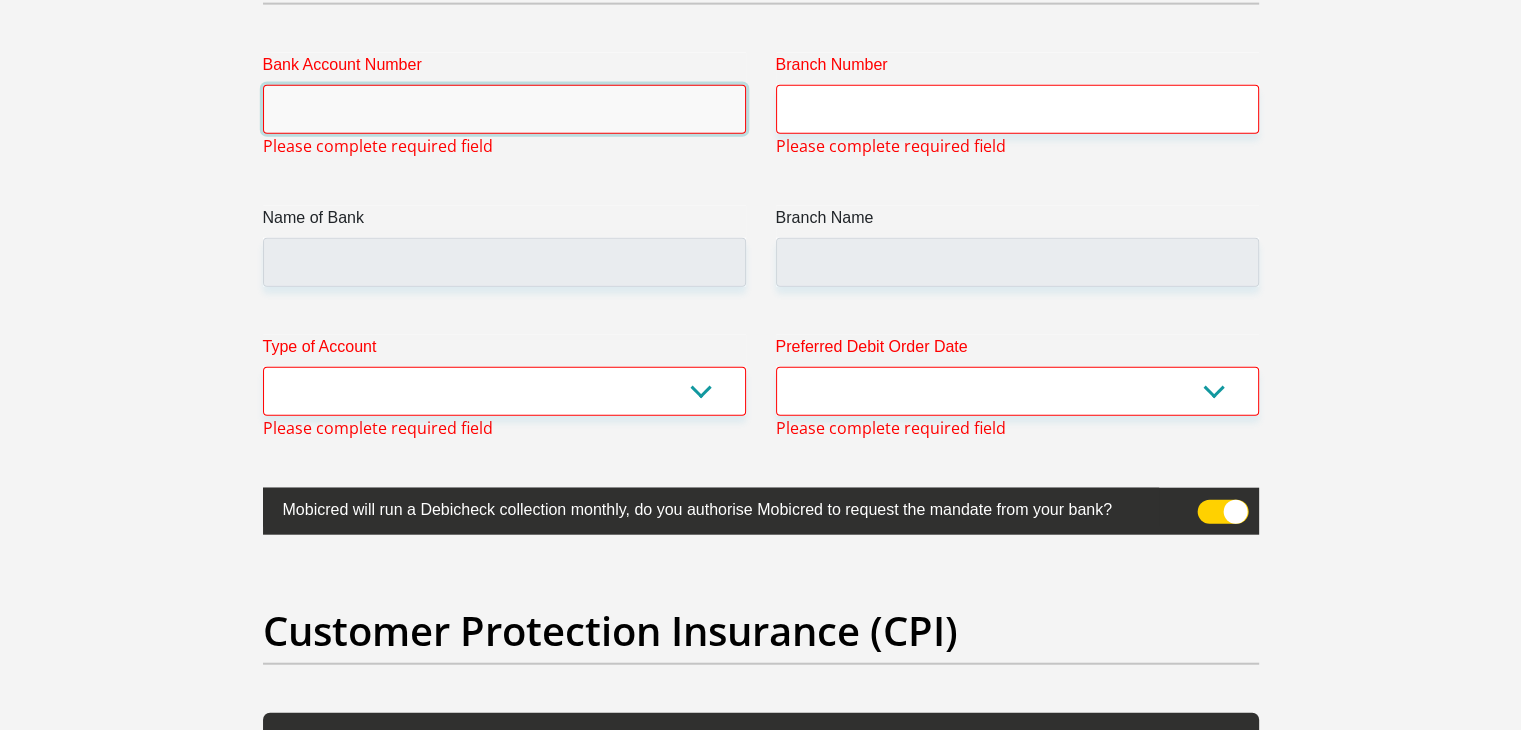 scroll, scrollTop: 4719, scrollLeft: 0, axis: vertical 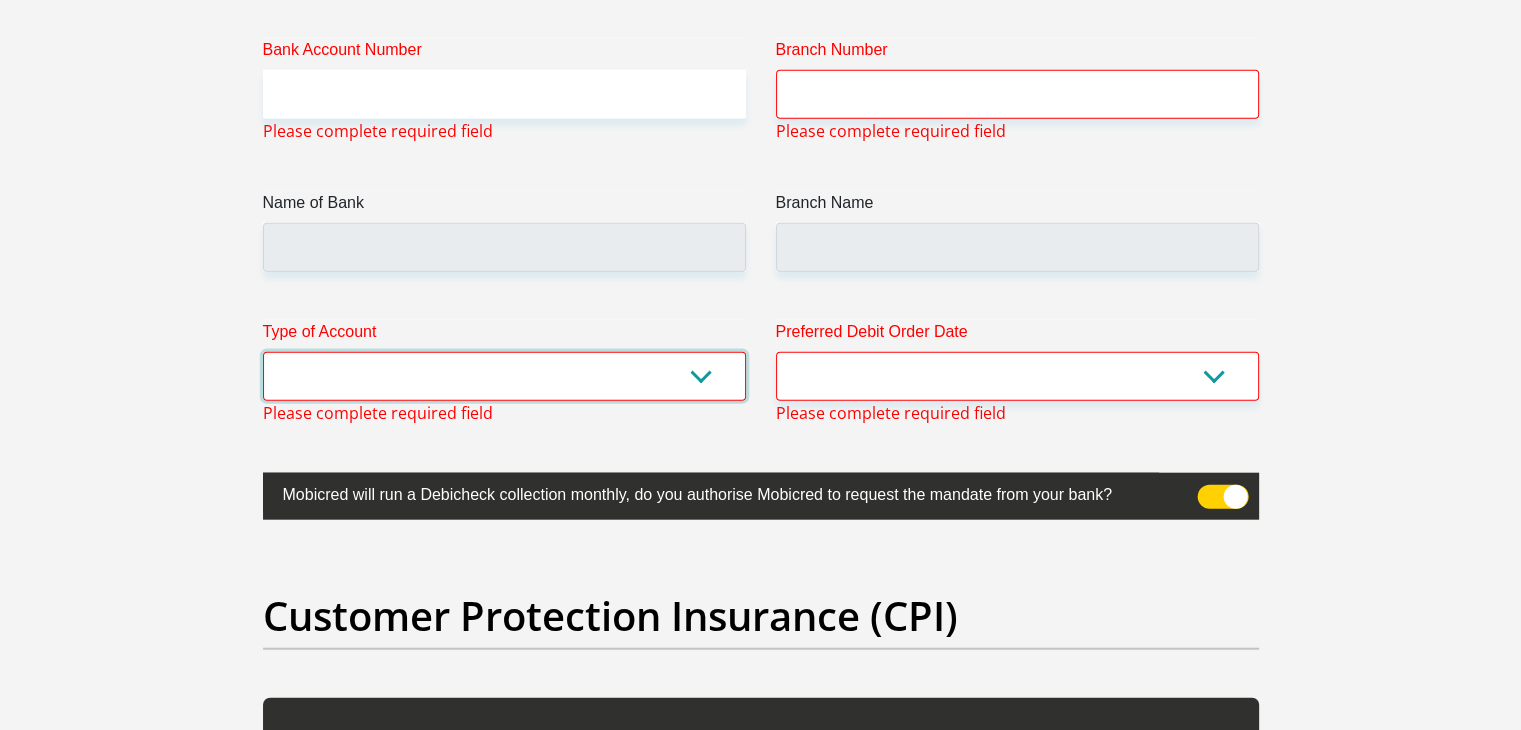 click on "Cheque
Savings" at bounding box center (504, 376) 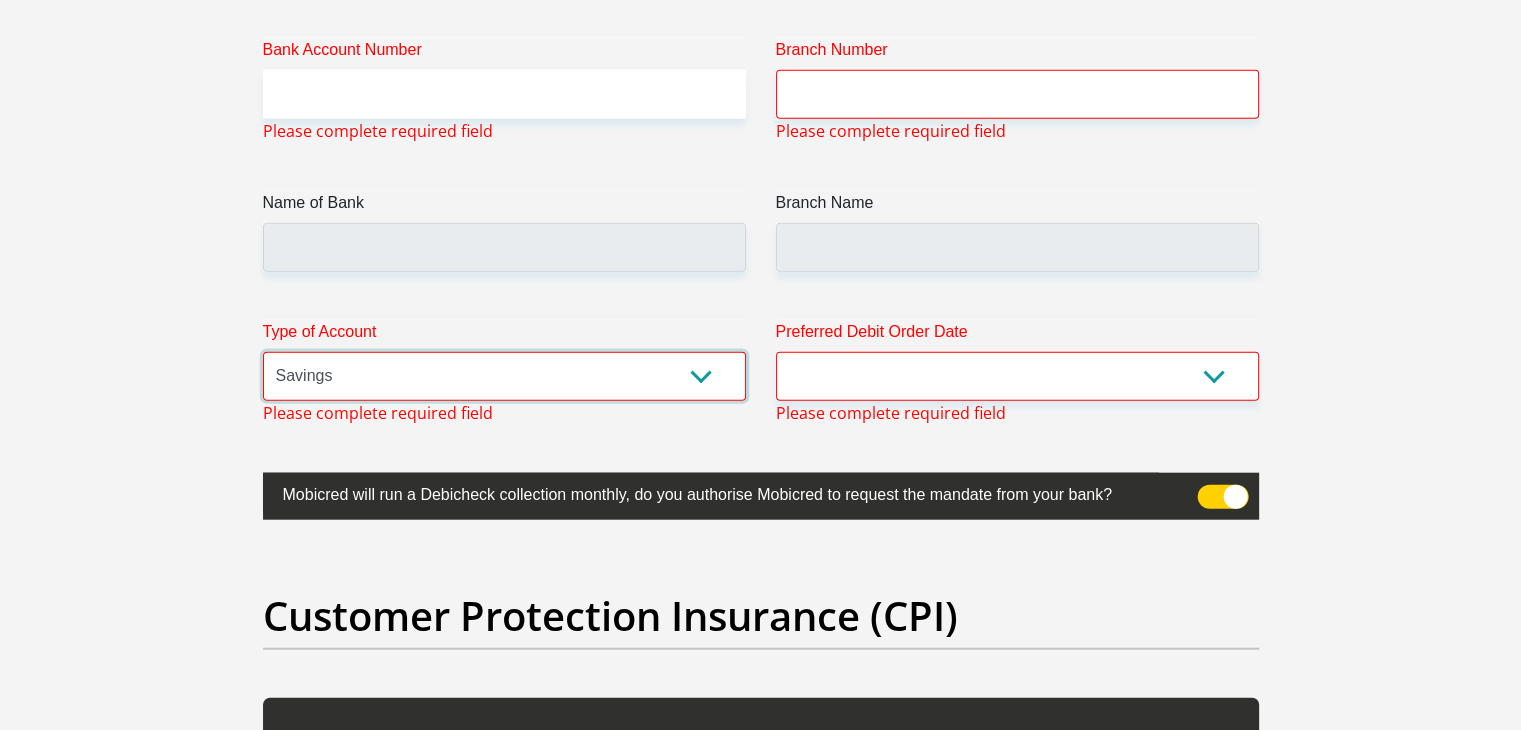 click on "Cheque
Savings" at bounding box center [504, 376] 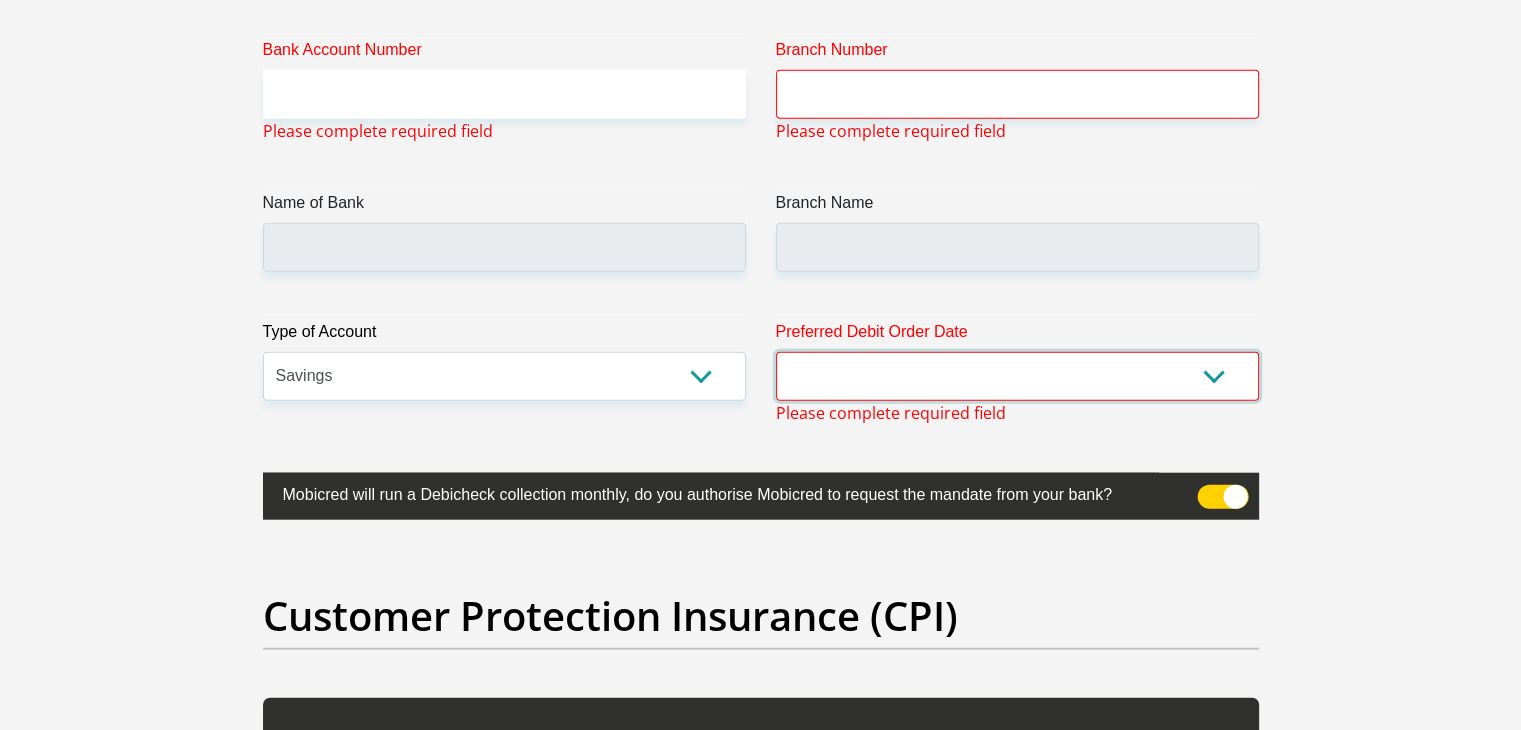 click on "1st
2nd
3rd
4th
5th
7th
18th
19th
20th
21st
22nd
23rd
24th
25th
26th
27th
28th
29th
30th" at bounding box center (1017, 376) 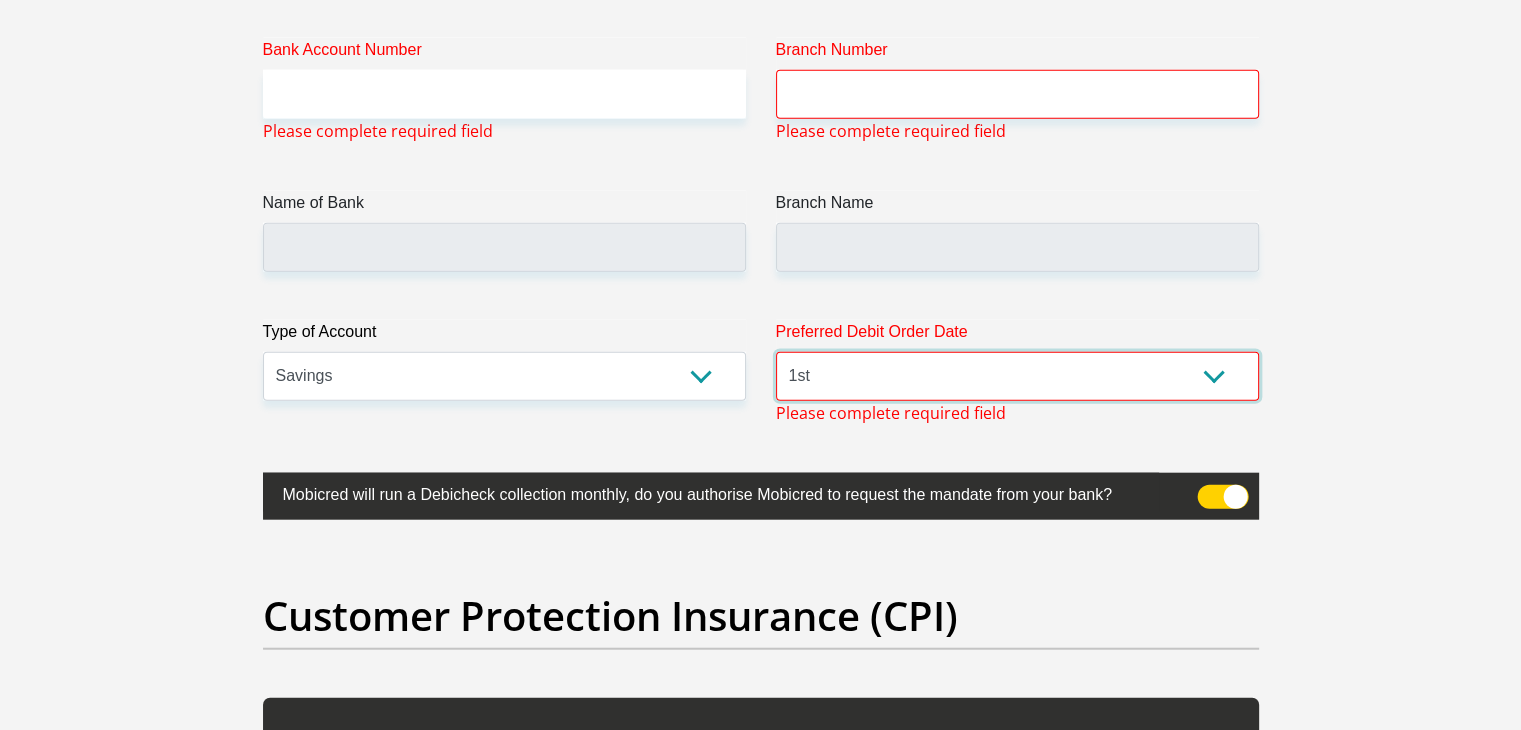 click on "1st
2nd
3rd
4th
5th
7th
18th
19th
20th
21st
22nd
23rd
24th
25th
26th
27th
28th
29th
30th" at bounding box center [1017, 376] 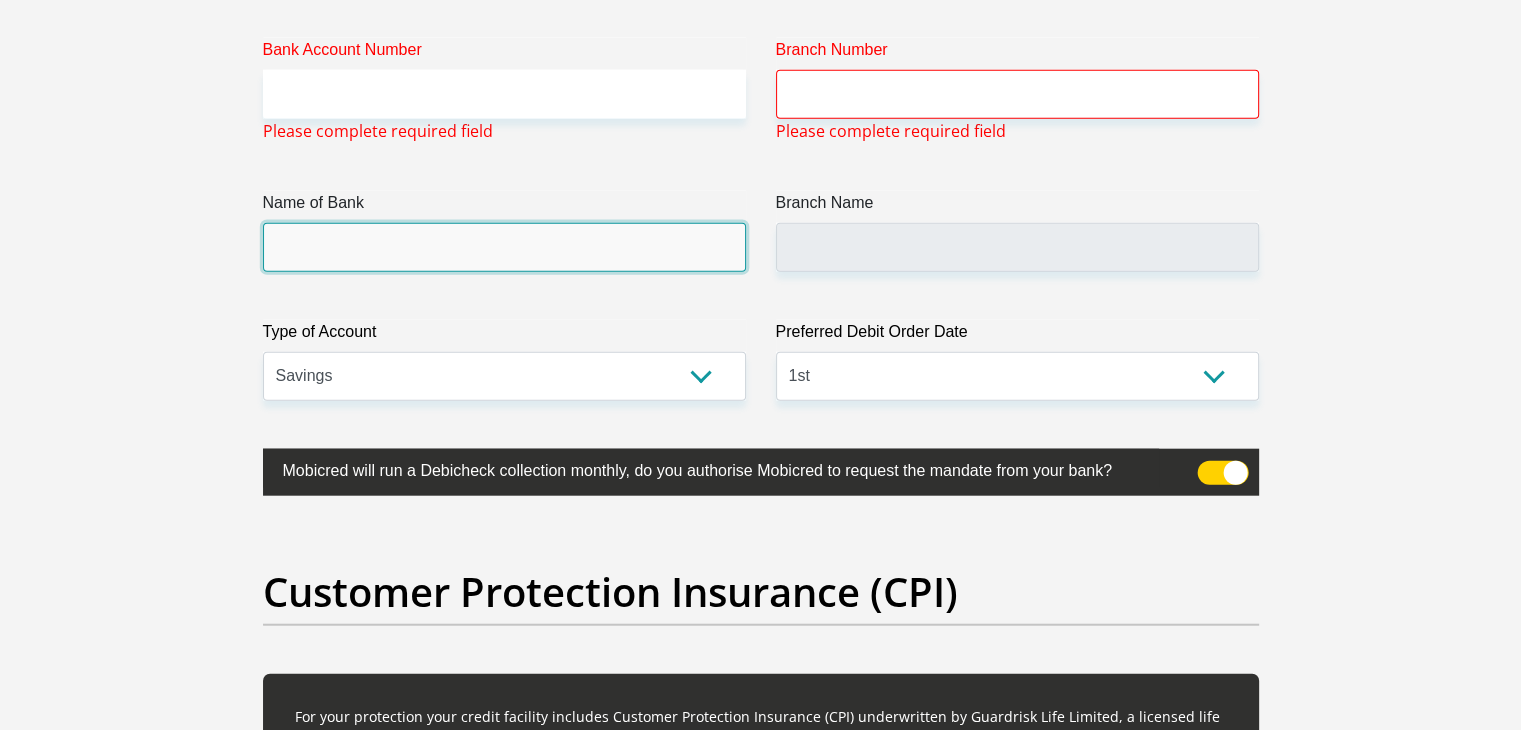 click on "Name of Bank" at bounding box center [504, 247] 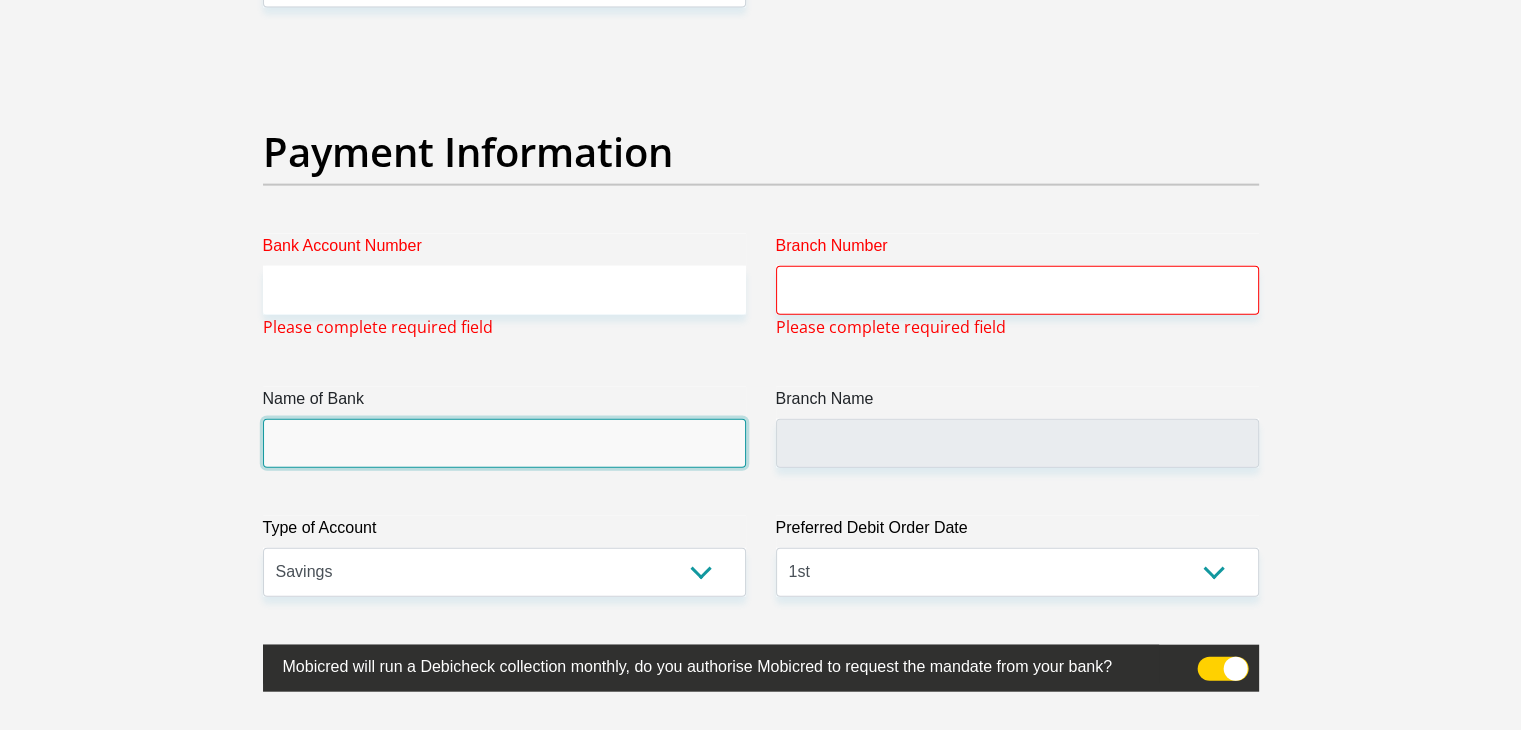 scroll, scrollTop: 4519, scrollLeft: 0, axis: vertical 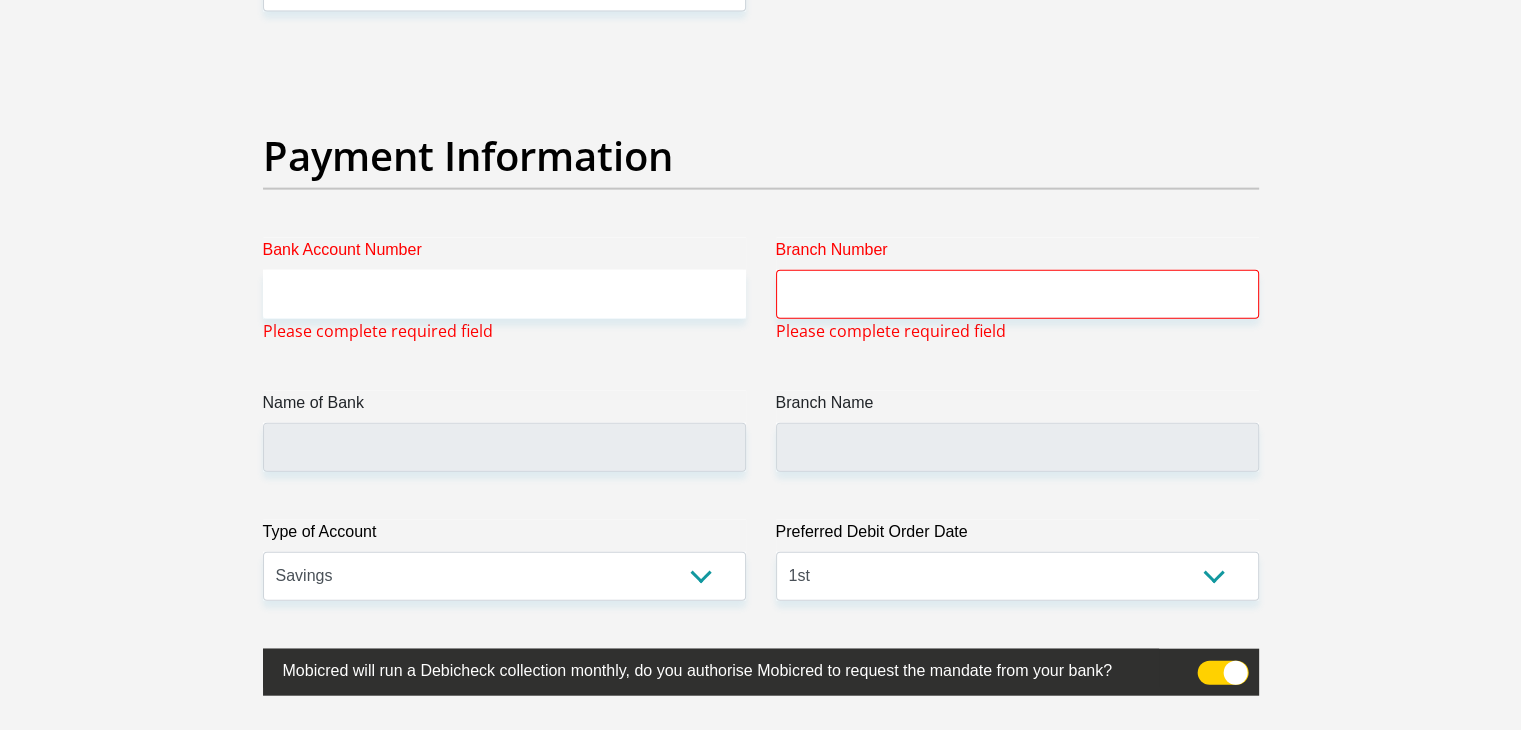 click on "Name of Bank" at bounding box center (504, 407) 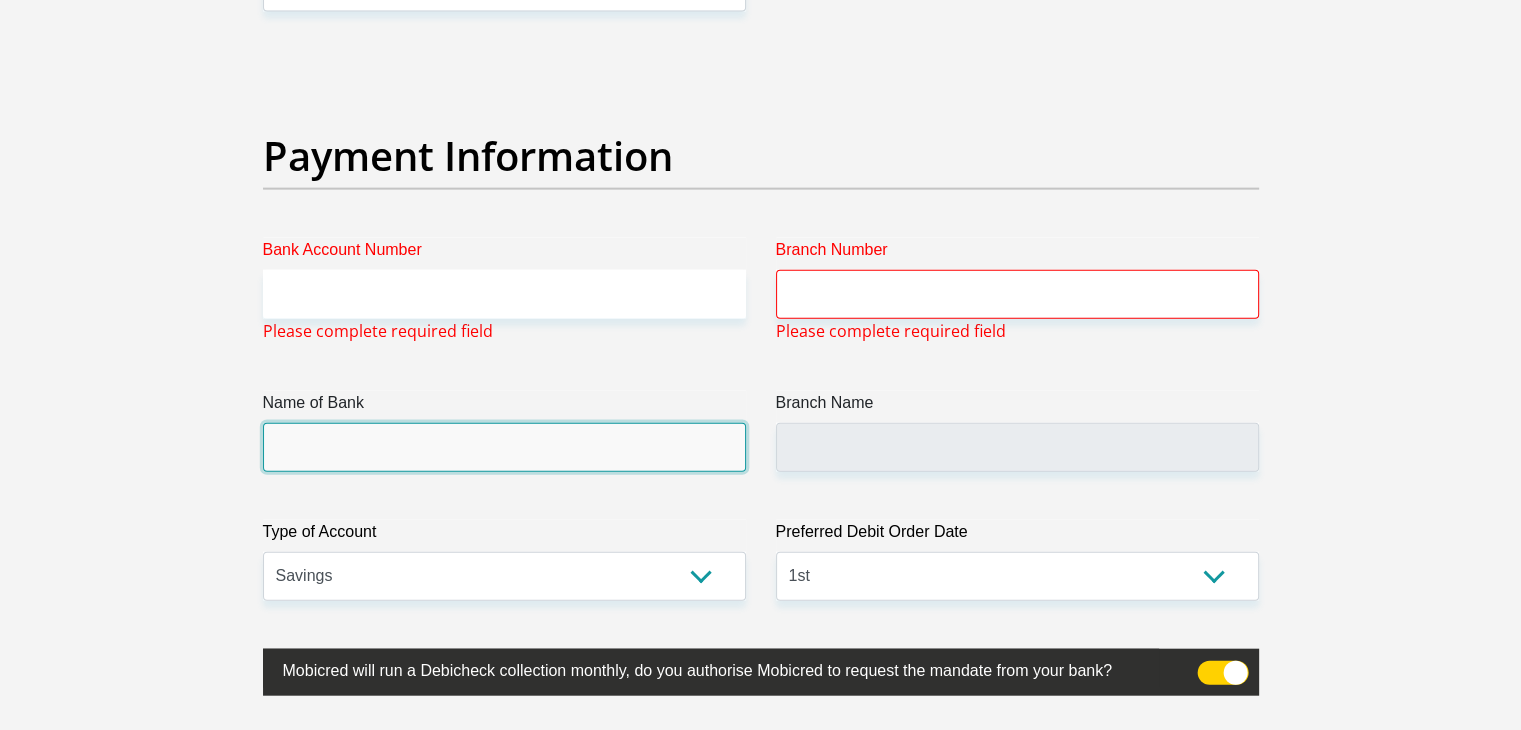 click on "Name of Bank" at bounding box center [504, 447] 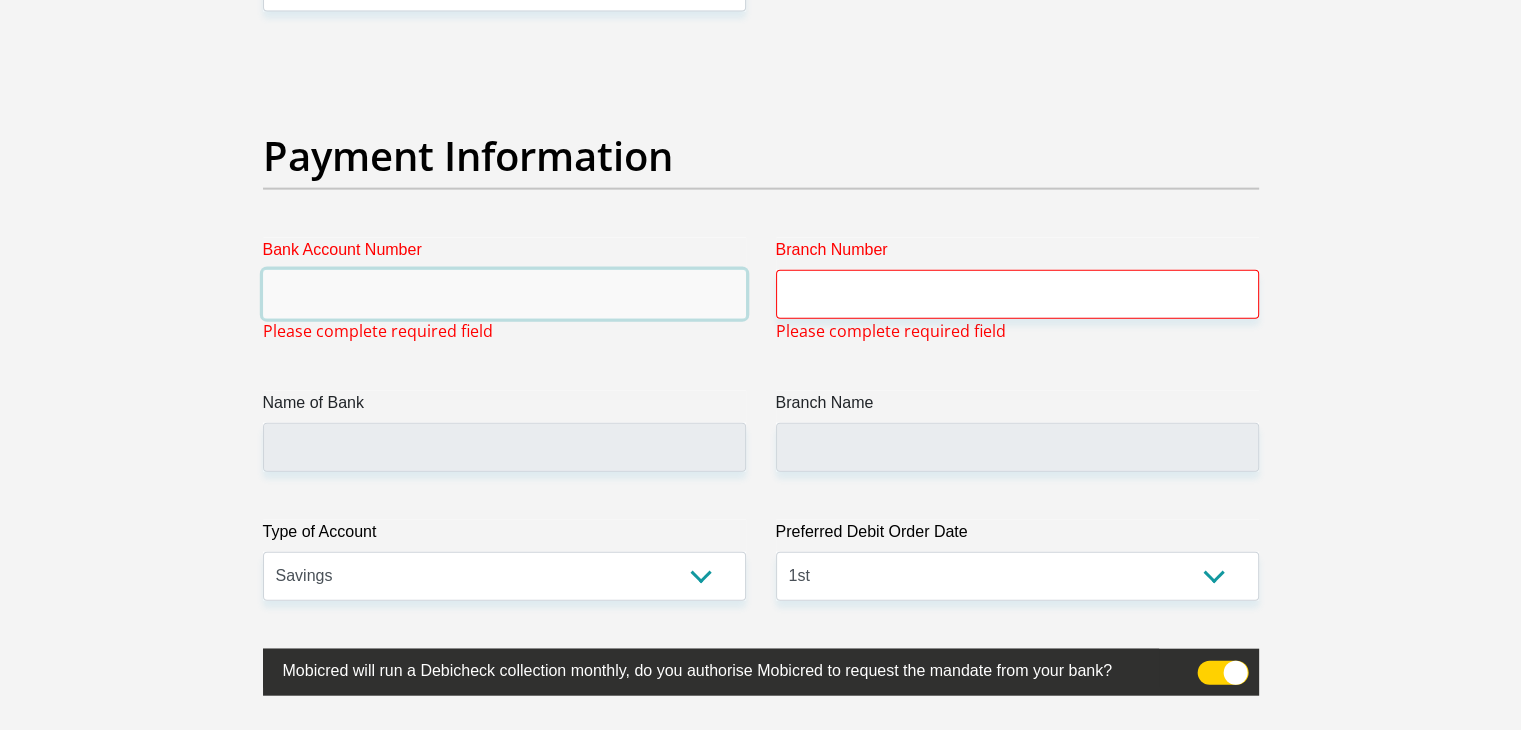 click on "Bank Account Number" at bounding box center (504, 294) 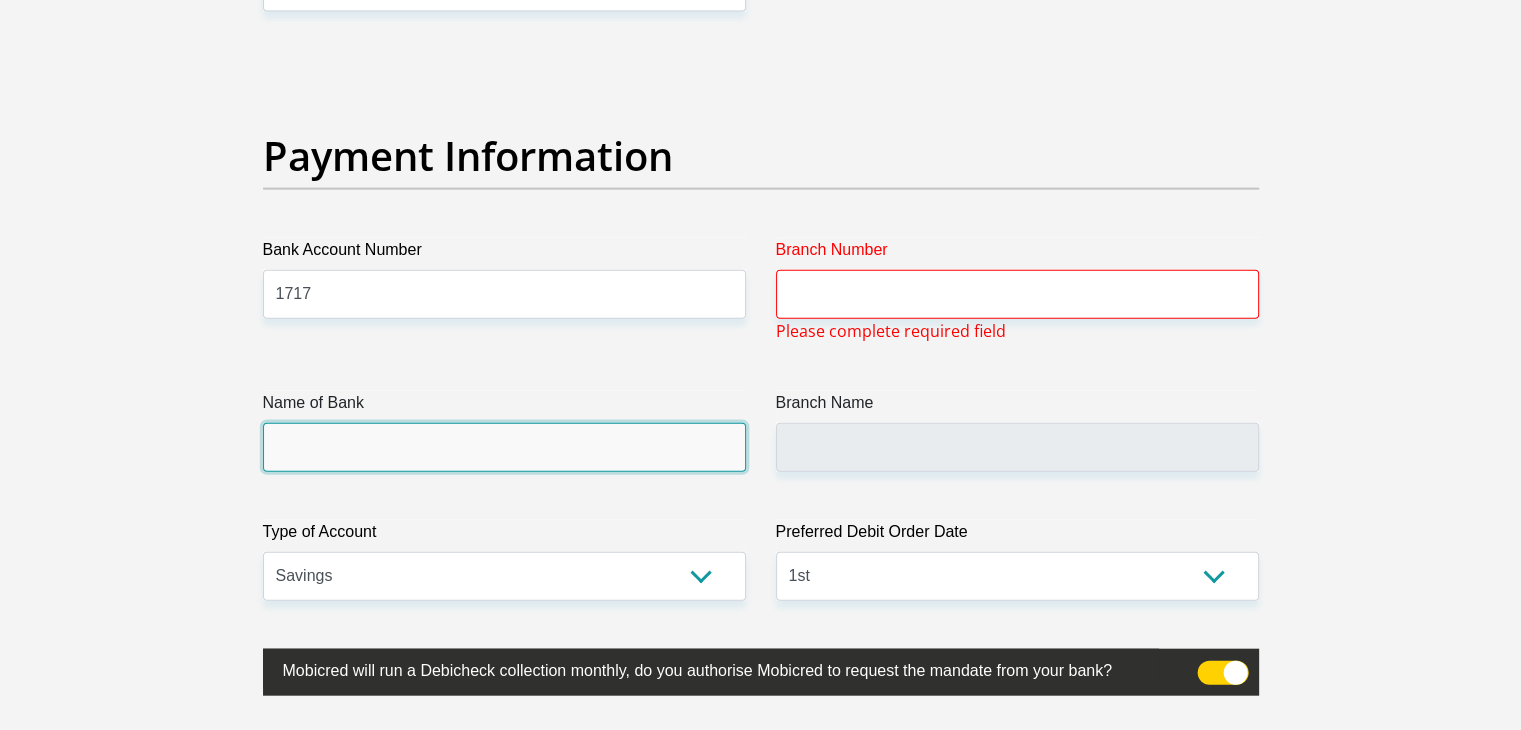 click on "Name of Bank" at bounding box center [504, 447] 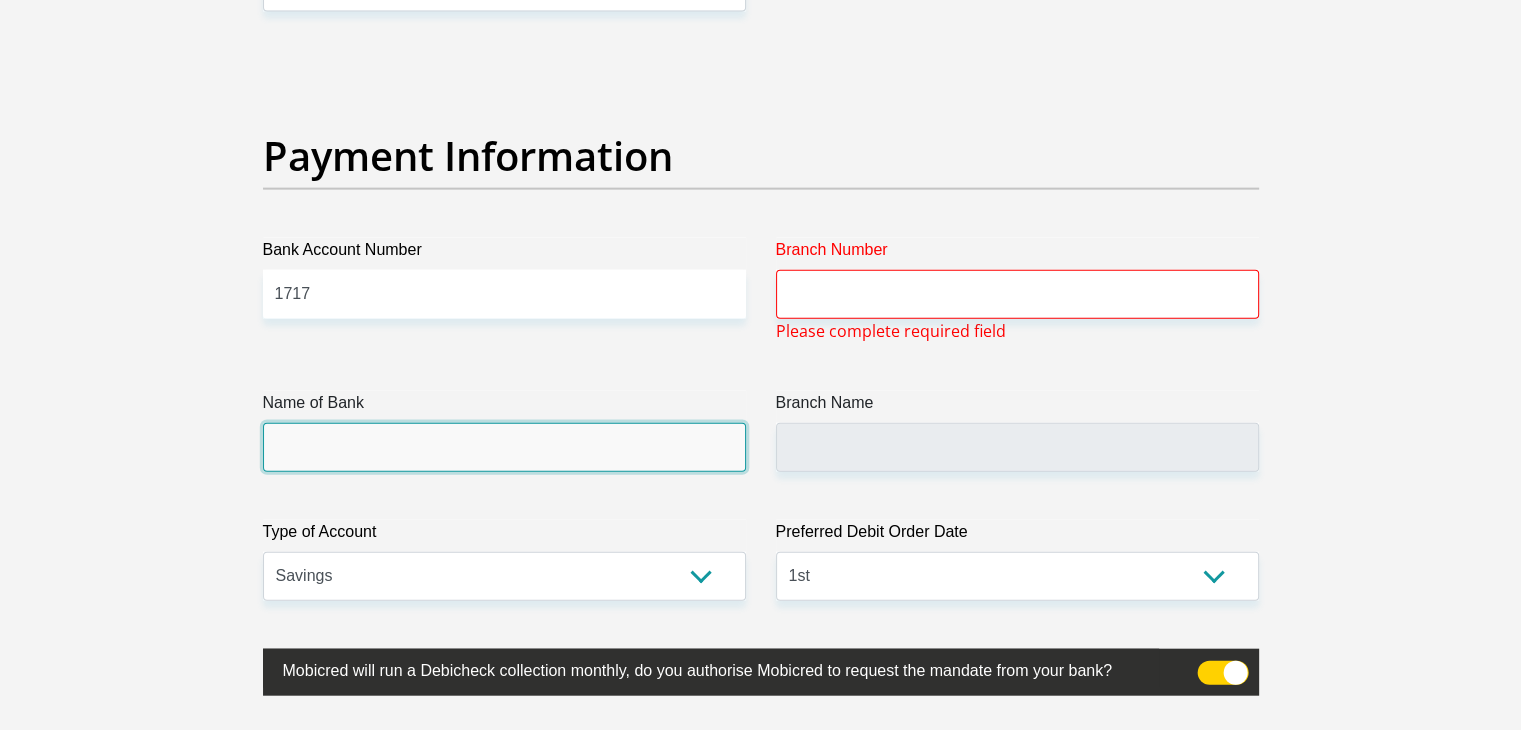 click on "Name of Bank" at bounding box center [504, 447] 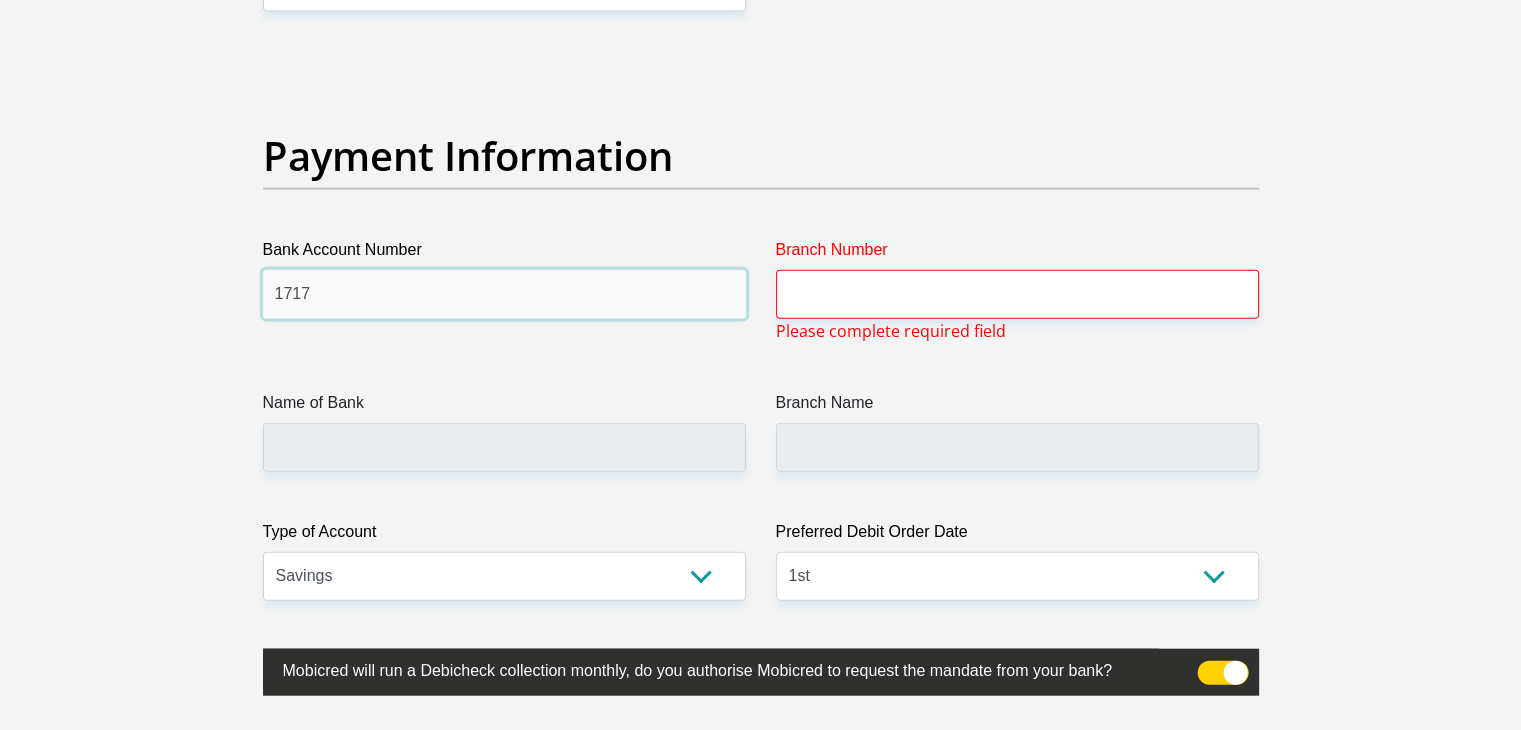 click on "1717" at bounding box center (504, 294) 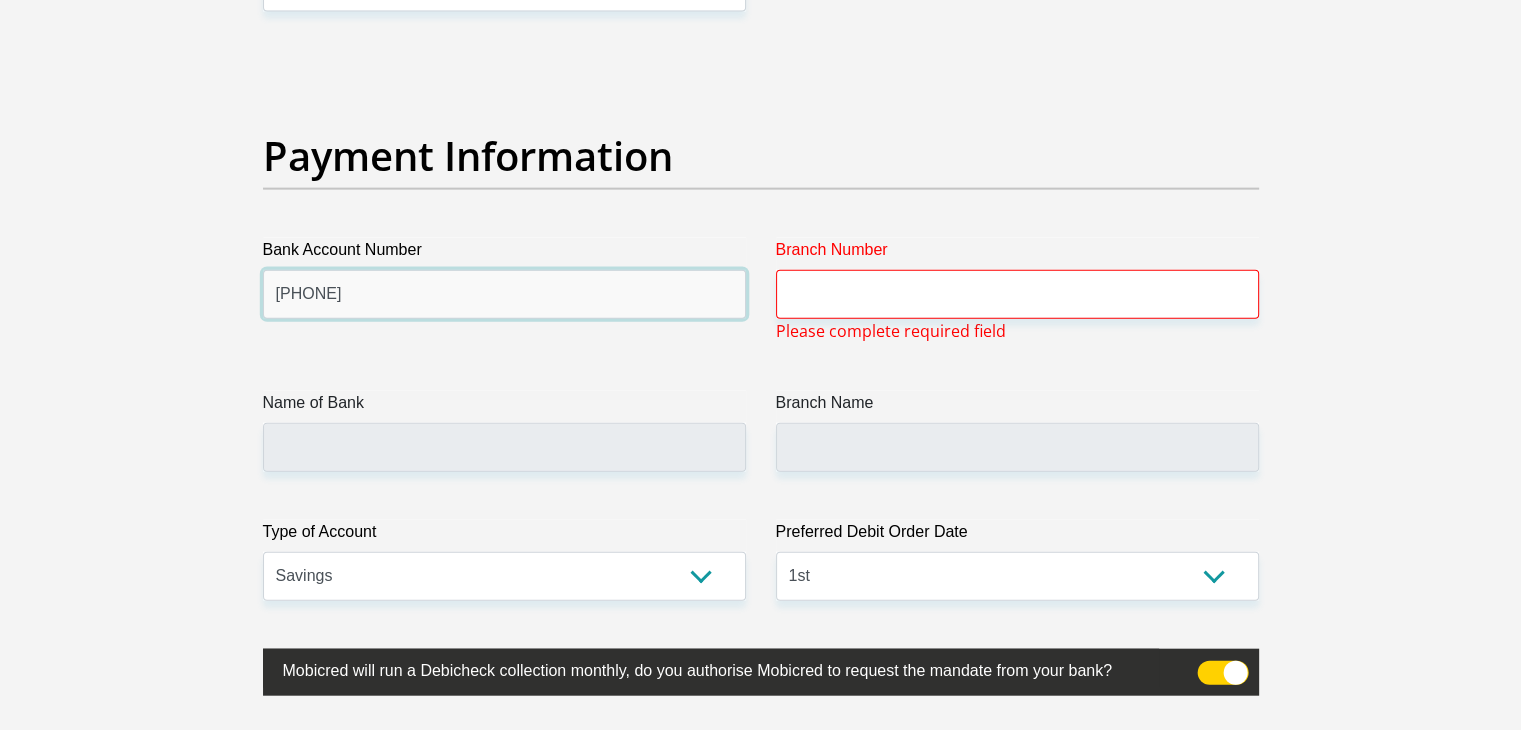 type on "17172949934" 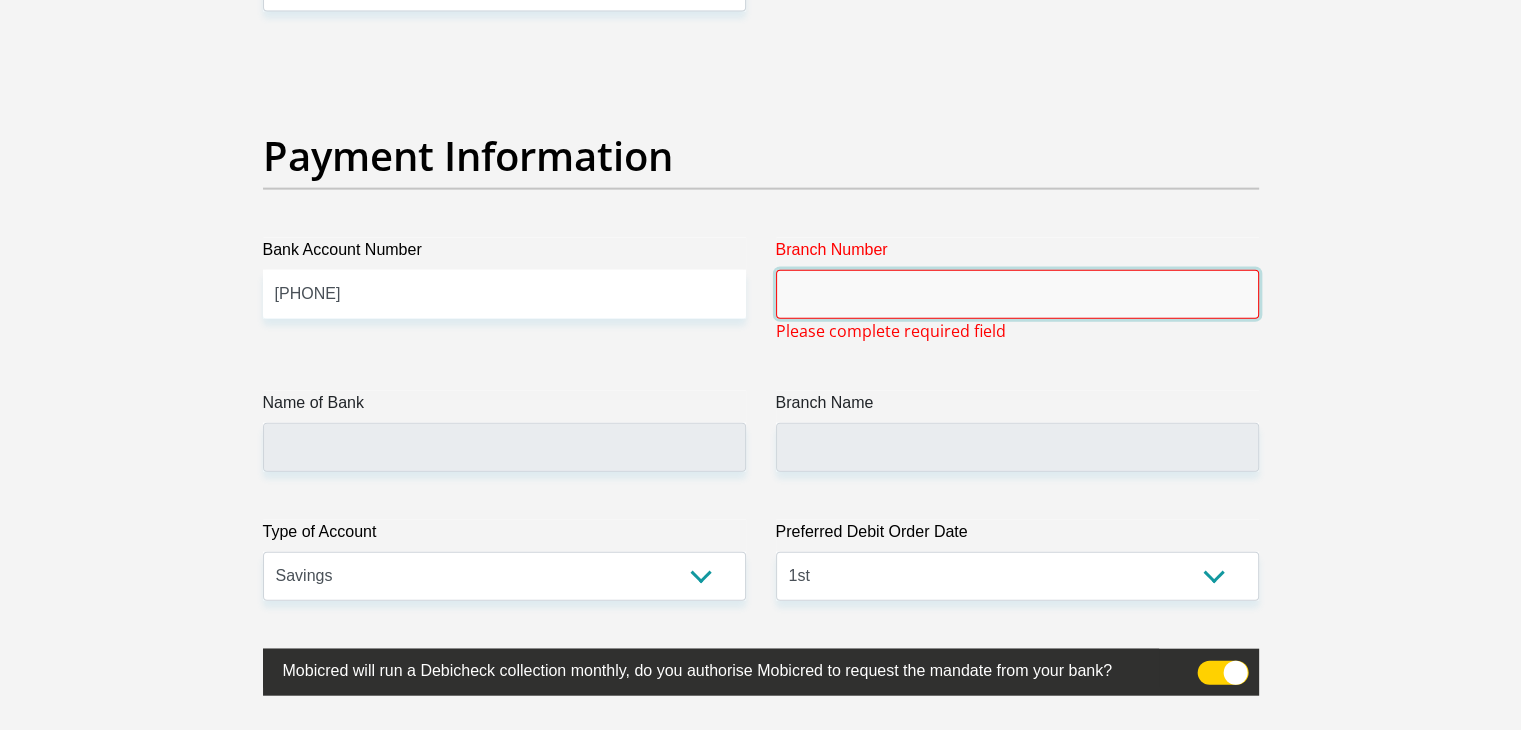 click on "Branch Number" at bounding box center (1017, 294) 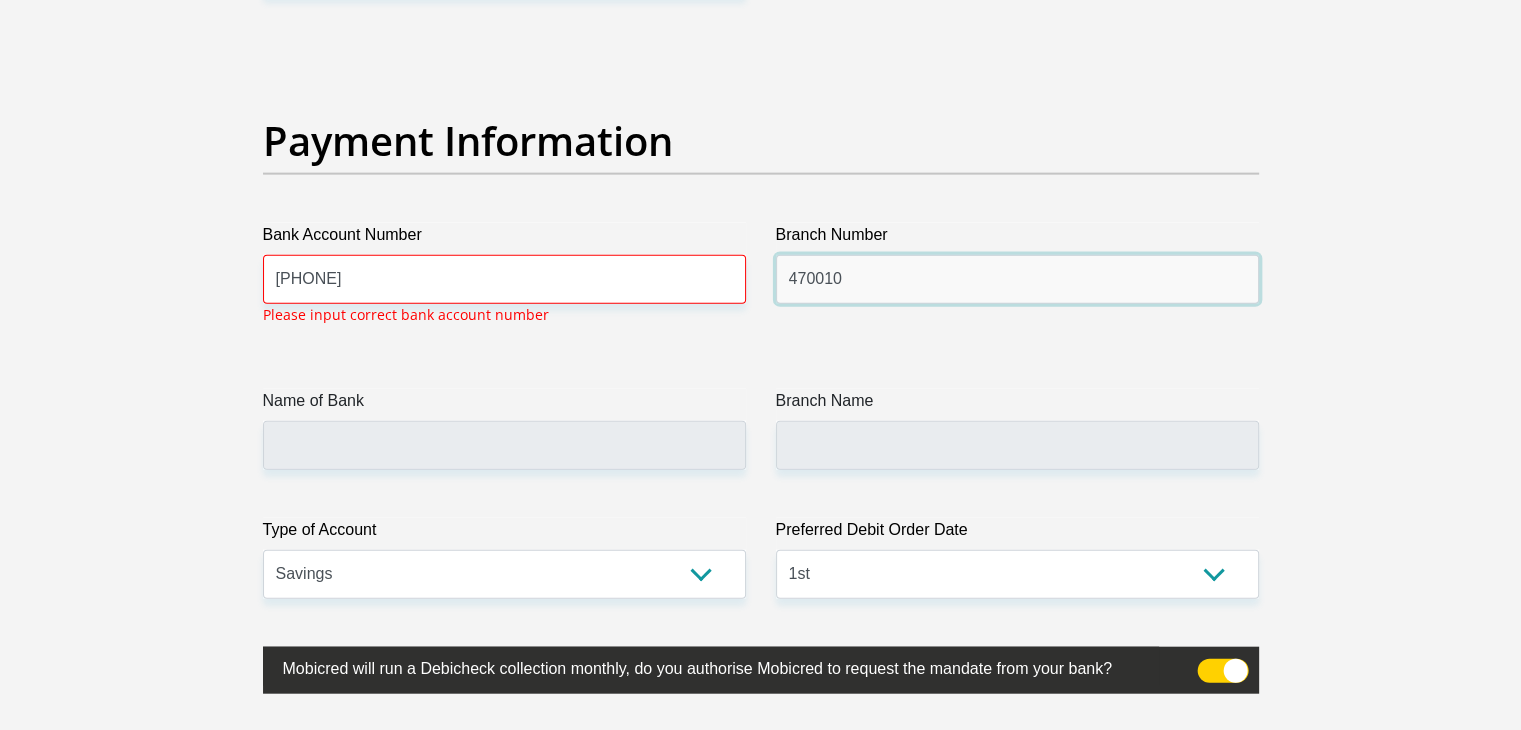 scroll, scrollTop: 4535, scrollLeft: 0, axis: vertical 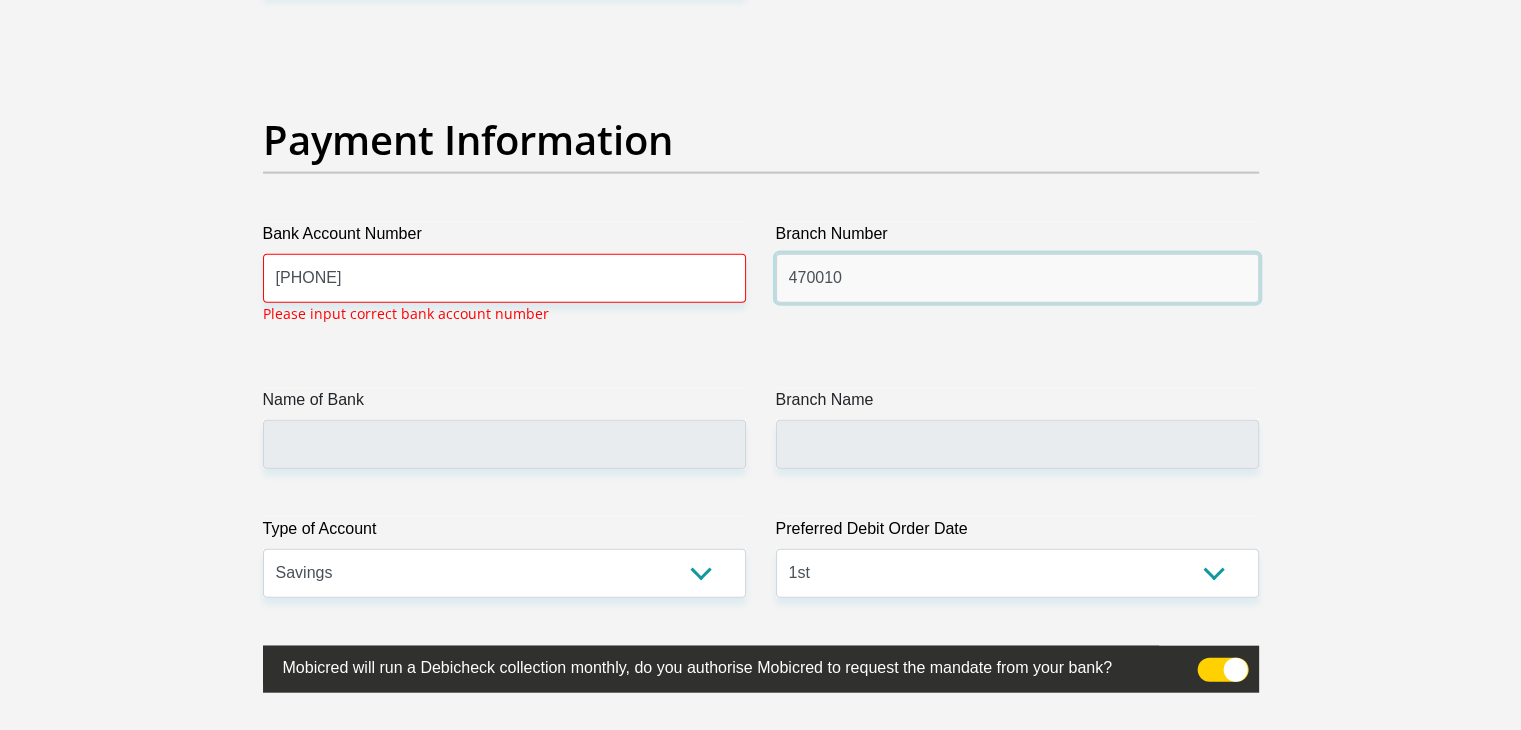 type on "470010" 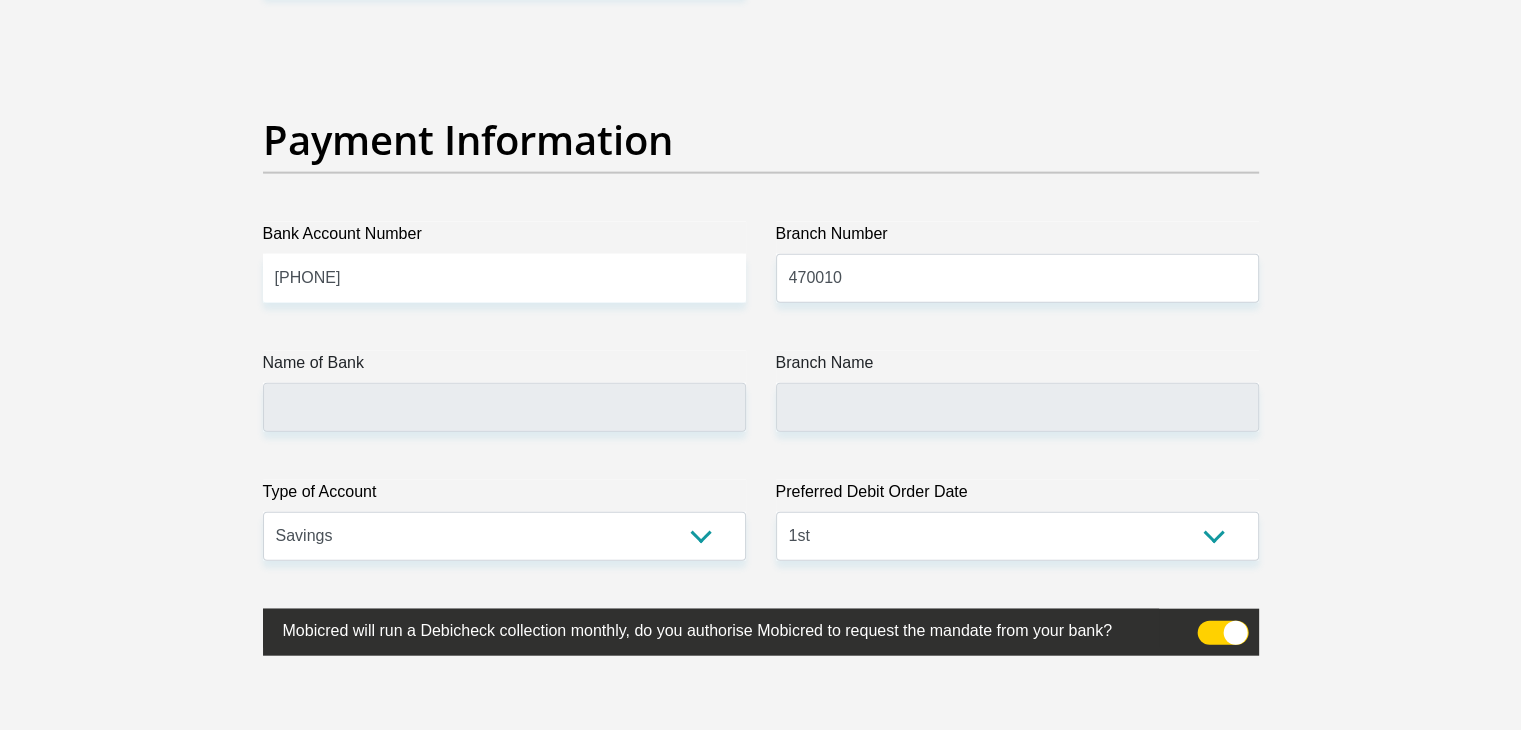click on "Title
Mr
Ms
Mrs
Dr
Other
First Name
Nosimilo
Surname
Mazibuko
ID Number
9702021589082
Please input valid ID number
Race
Black
Coloured
Indian
White
Other
Contact Number
0799147082
Please input valid contact number
Nationality
South Africa
Afghanistan
Aland Islands  Albania  Angola" at bounding box center [761, -944] 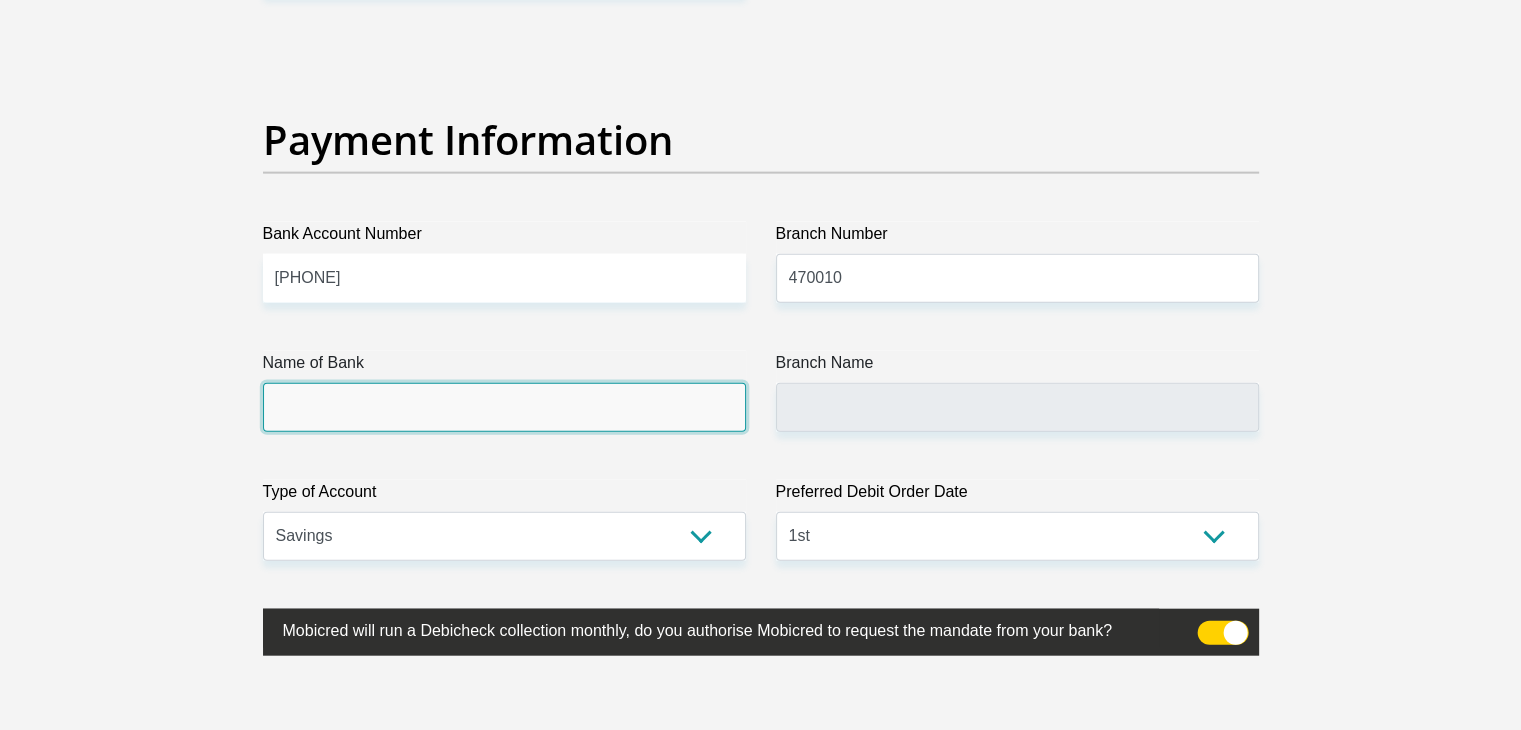 type on "CAPITEC BANK LIMITED" 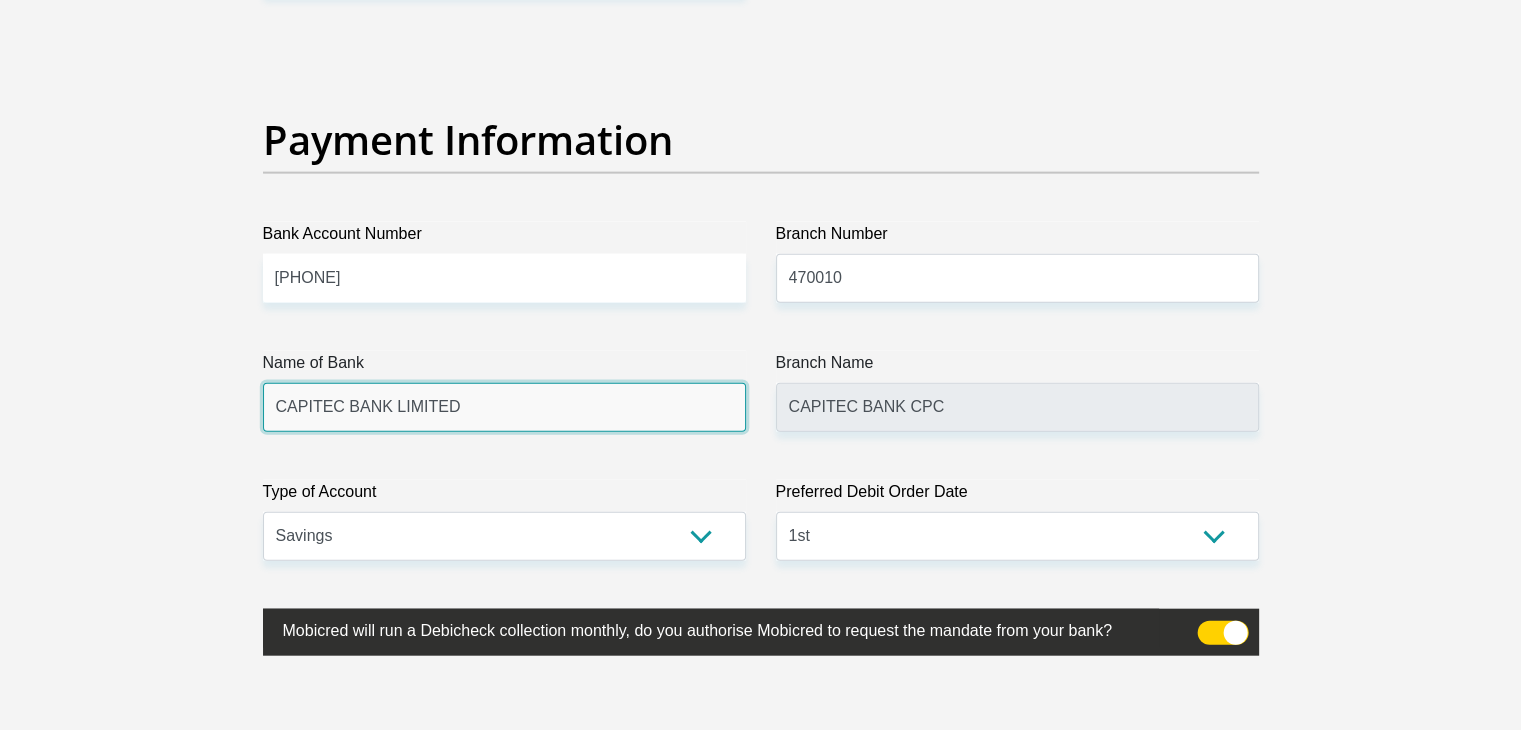 click on "Name of Bank
CAPITEC BANK LIMITED" at bounding box center (504, 391) 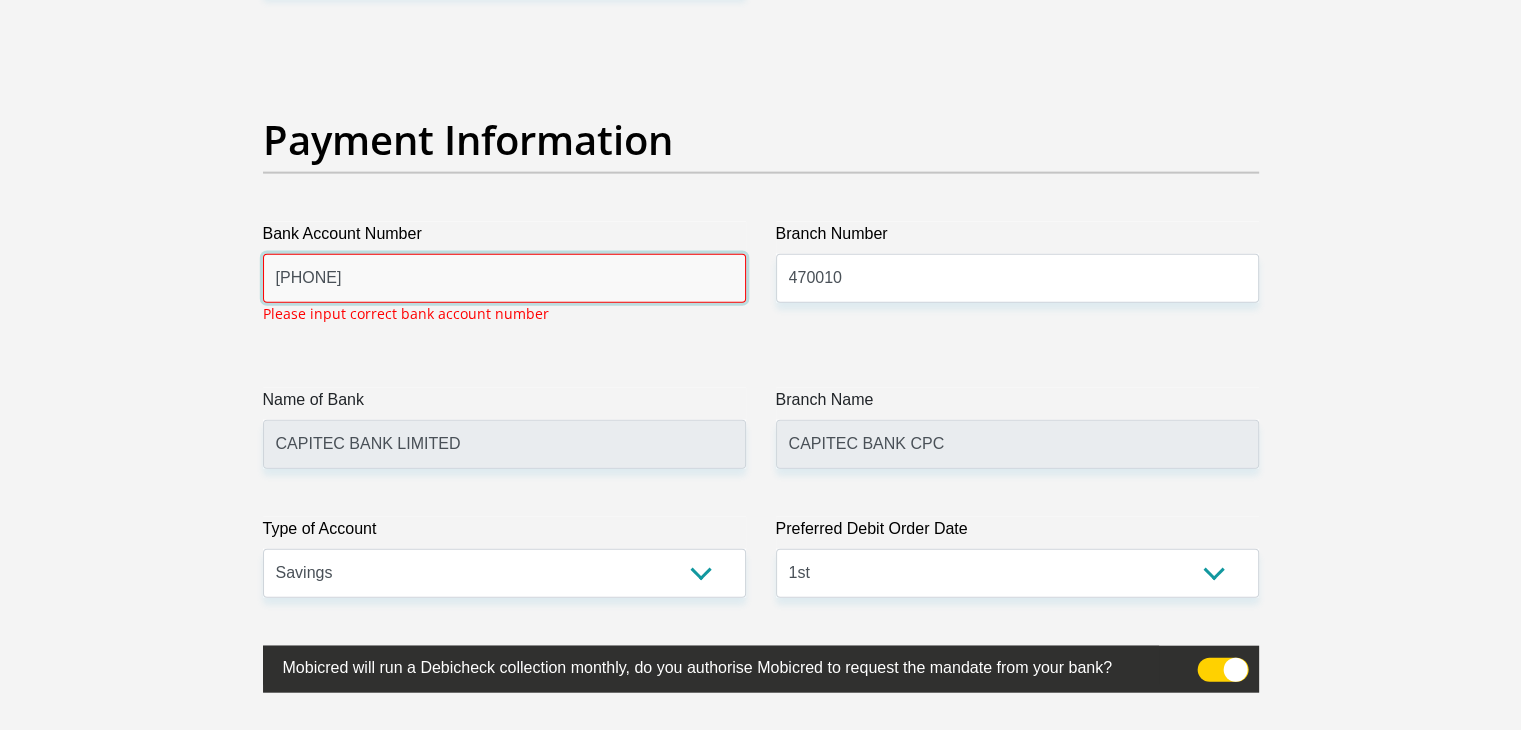 click on "17172949934" at bounding box center (504, 278) 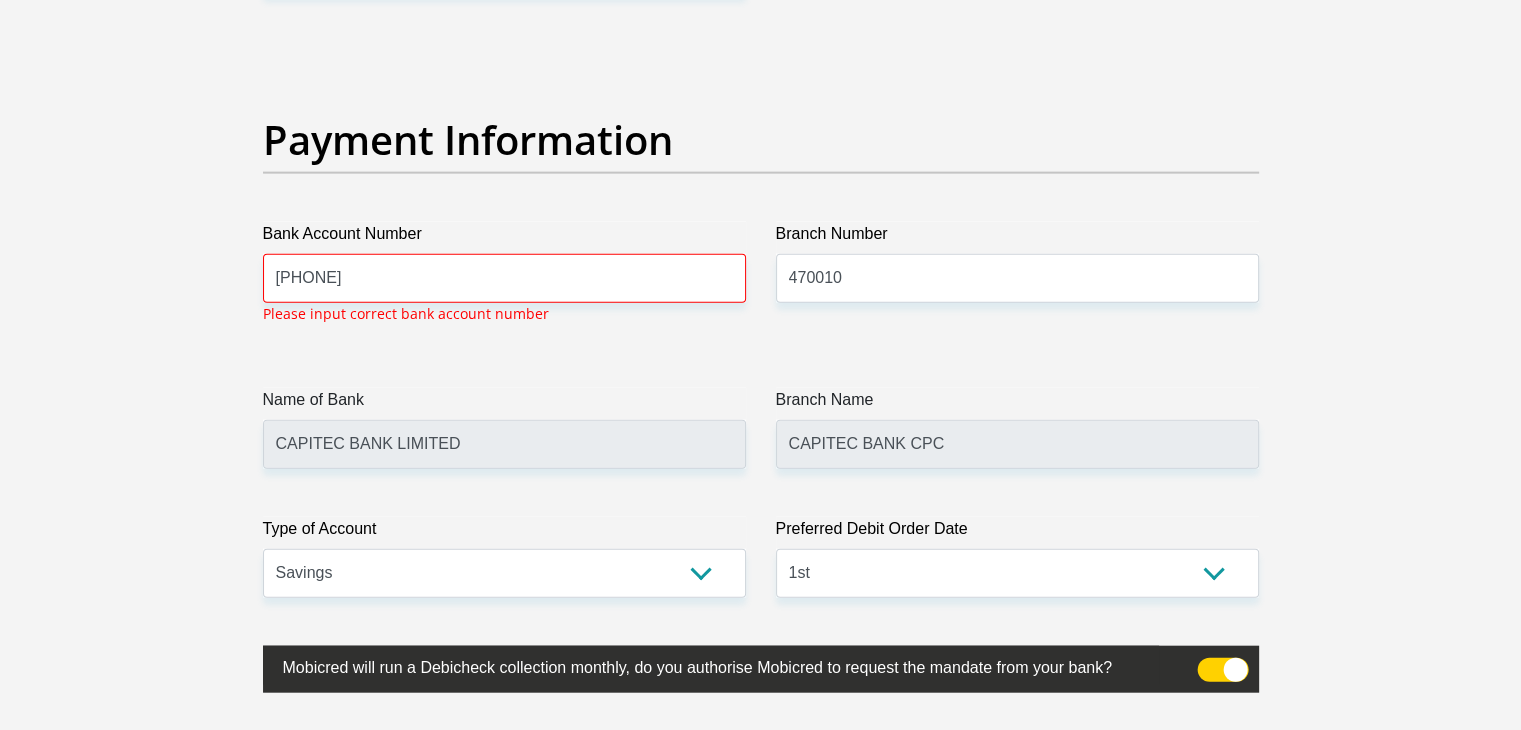 click on "Title
Mr
Ms
Mrs
Dr
Other
First Name
Nosimilo
Surname
Mazibuko
ID Number
9702021589082
Please input valid ID number
Race
Black
Coloured
Indian
White
Other
Contact Number
0799147082
Please input valid contact number
Nationality
South Africa
Afghanistan
Aland Islands  Albania  Angola" at bounding box center (761, -925) 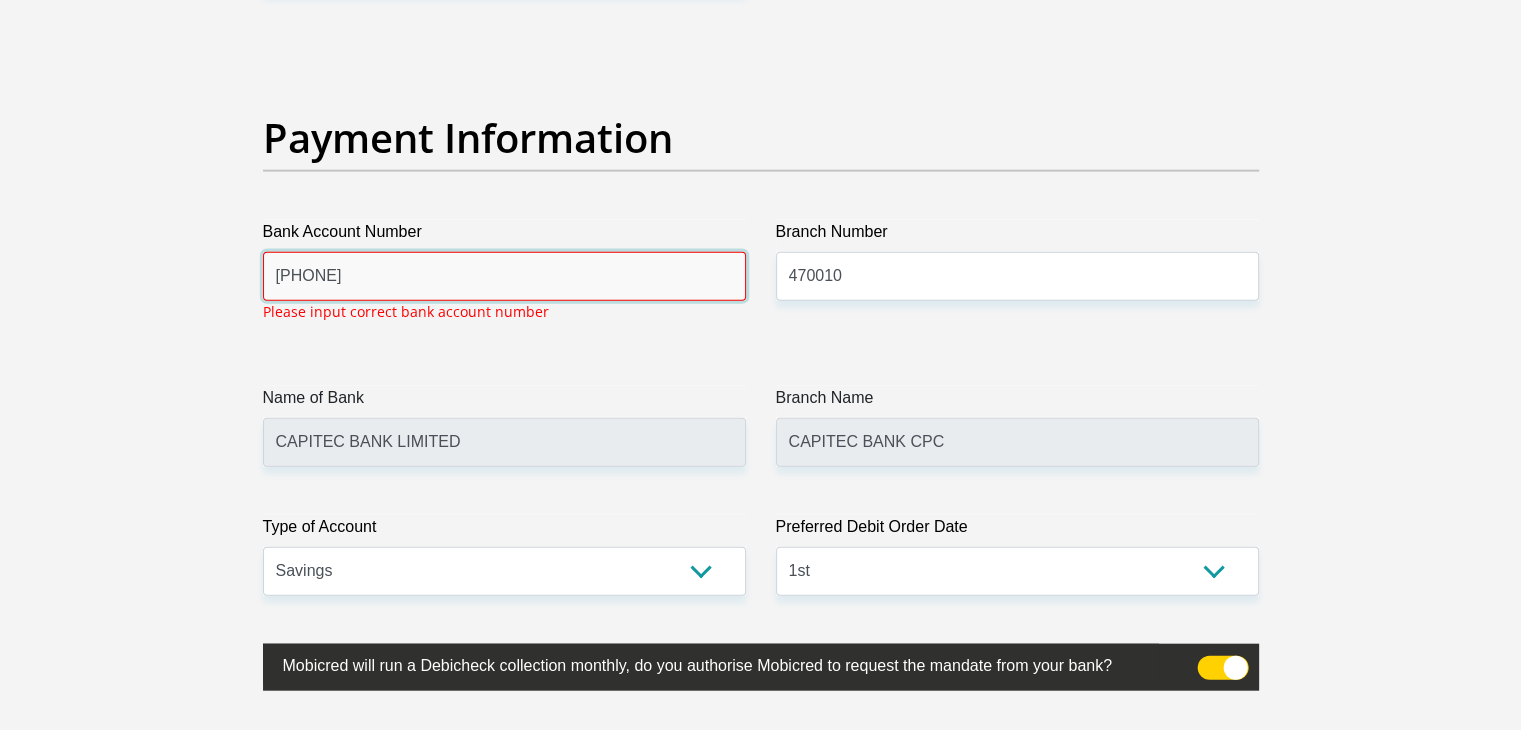 scroll, scrollTop: 4535, scrollLeft: 0, axis: vertical 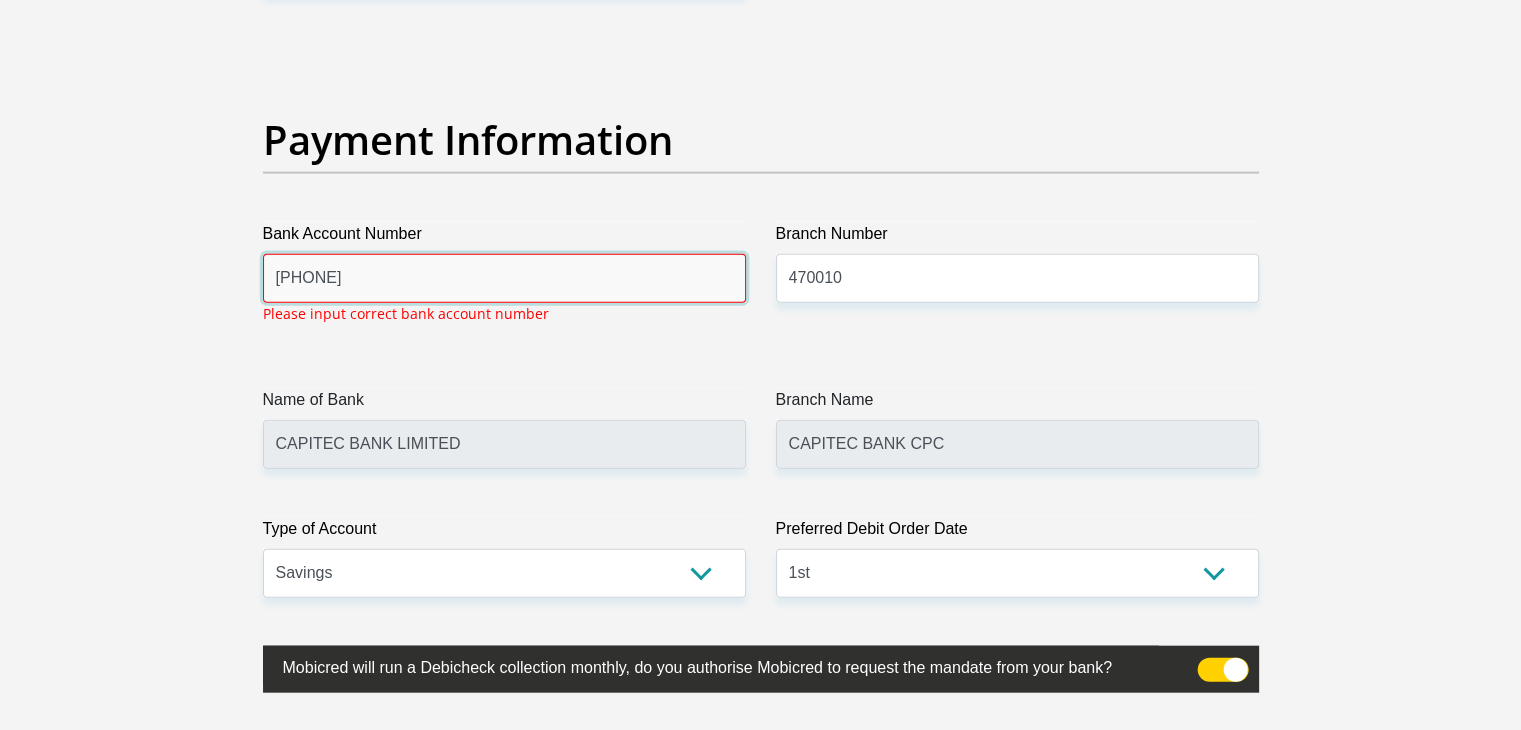 click on "17172949934" at bounding box center [504, 278] 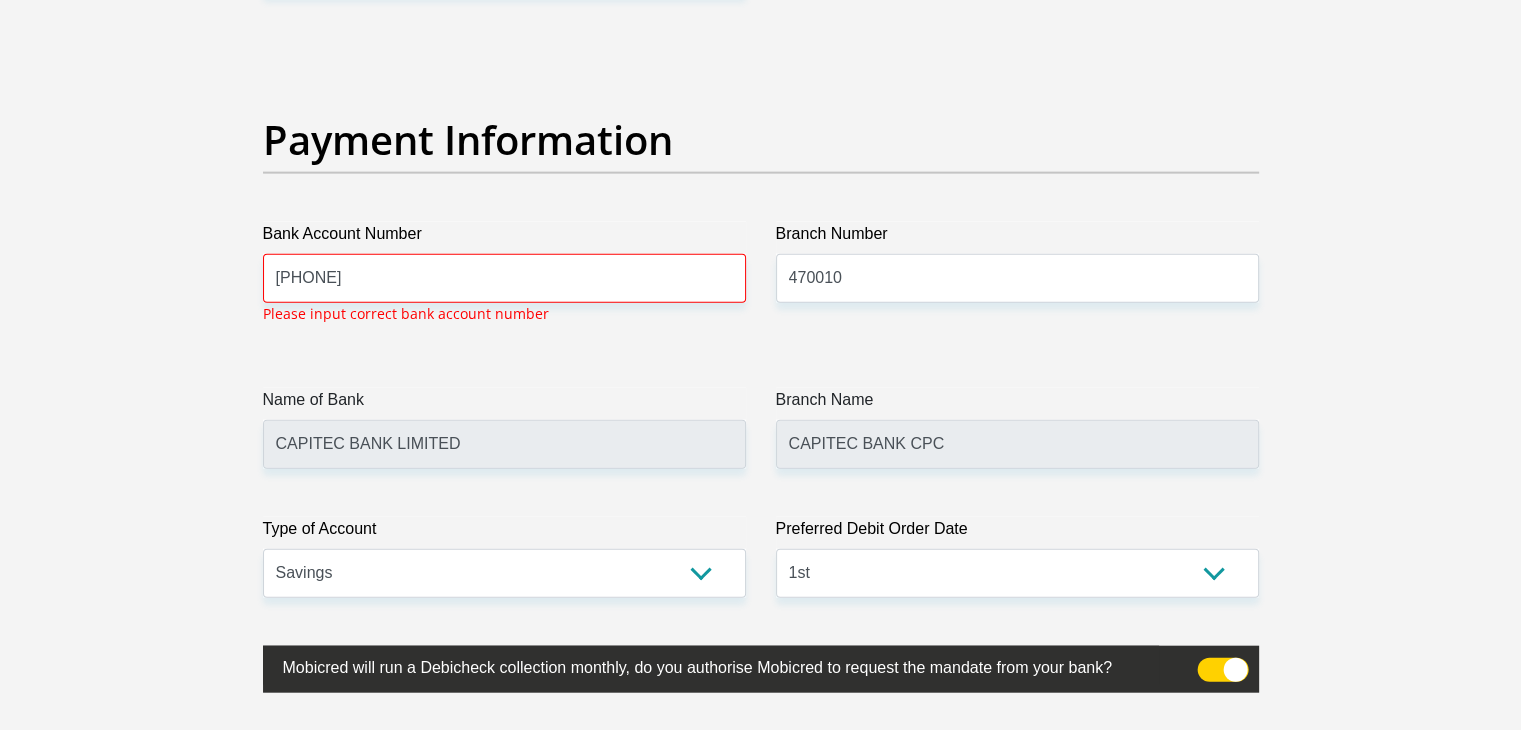 click on "Title
Mr
Ms
Mrs
Dr
Other
First Name
Nosimilo
Surname
Mazibuko
ID Number
9702021589082
Please input valid ID number
Race
Black
Coloured
Indian
White
Other
Contact Number
0799147082
Please input valid contact number
Nationality
South Africa
Afghanistan
Aland Islands  Albania  Angola" at bounding box center [761, -925] 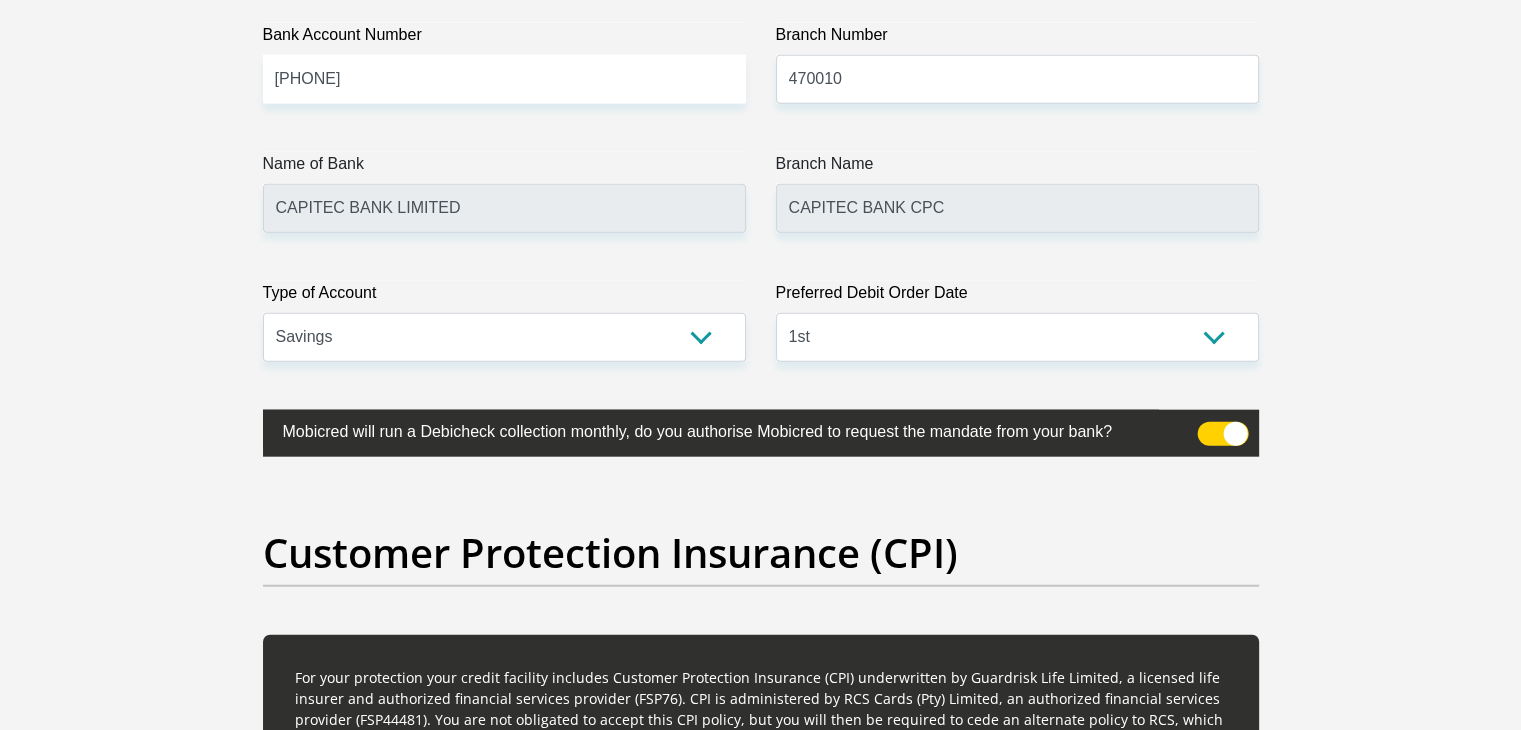 scroll, scrollTop: 4735, scrollLeft: 0, axis: vertical 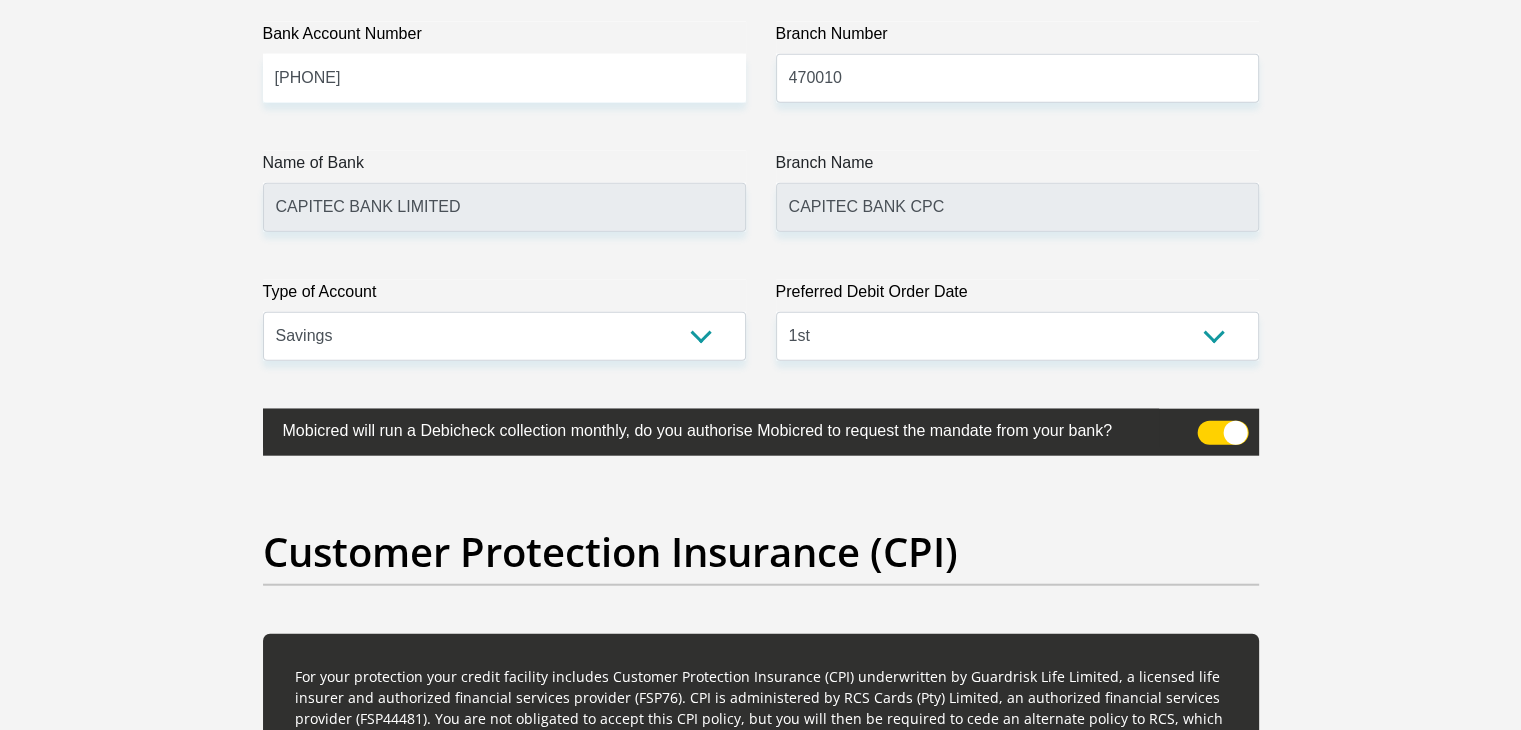 click at bounding box center (1222, 433) 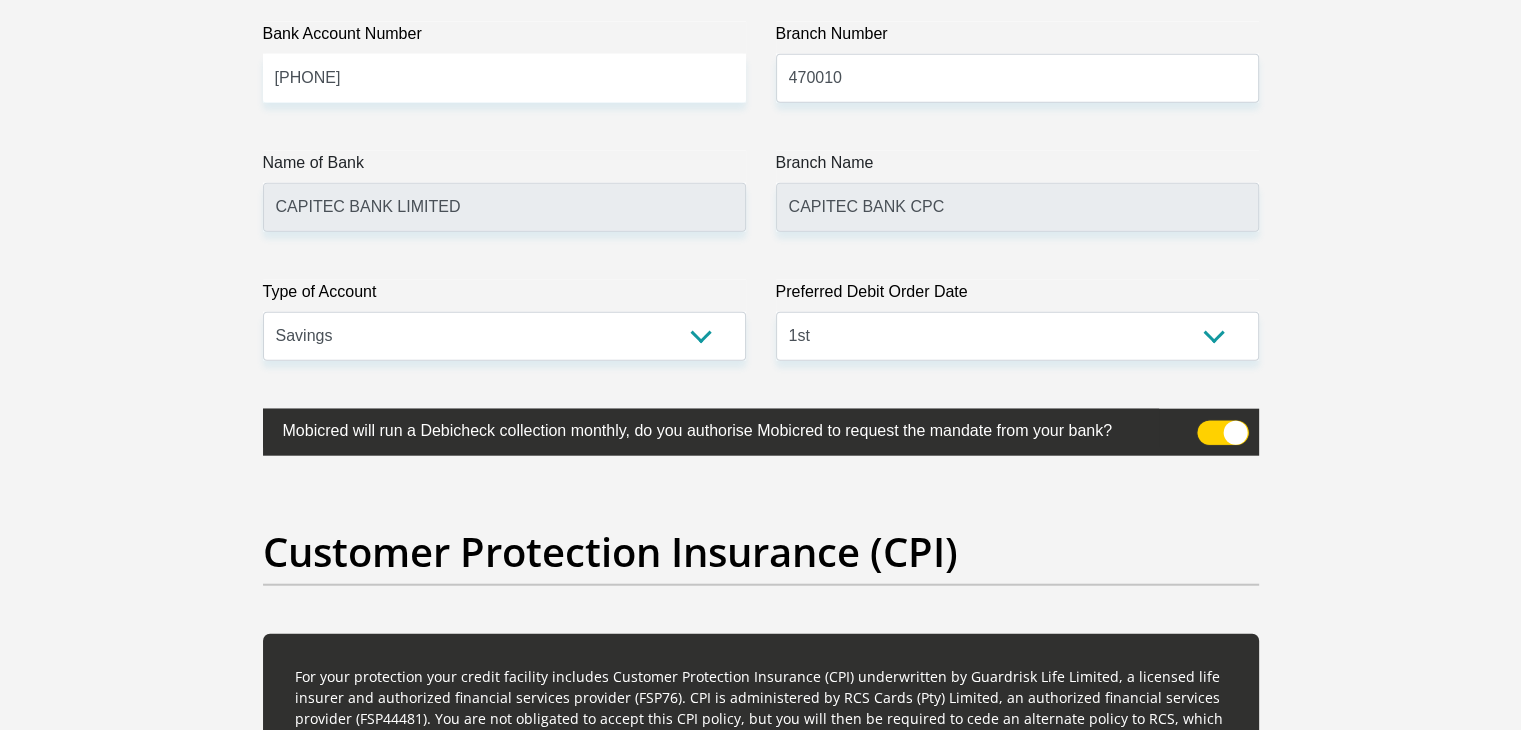 click at bounding box center [1209, 426] 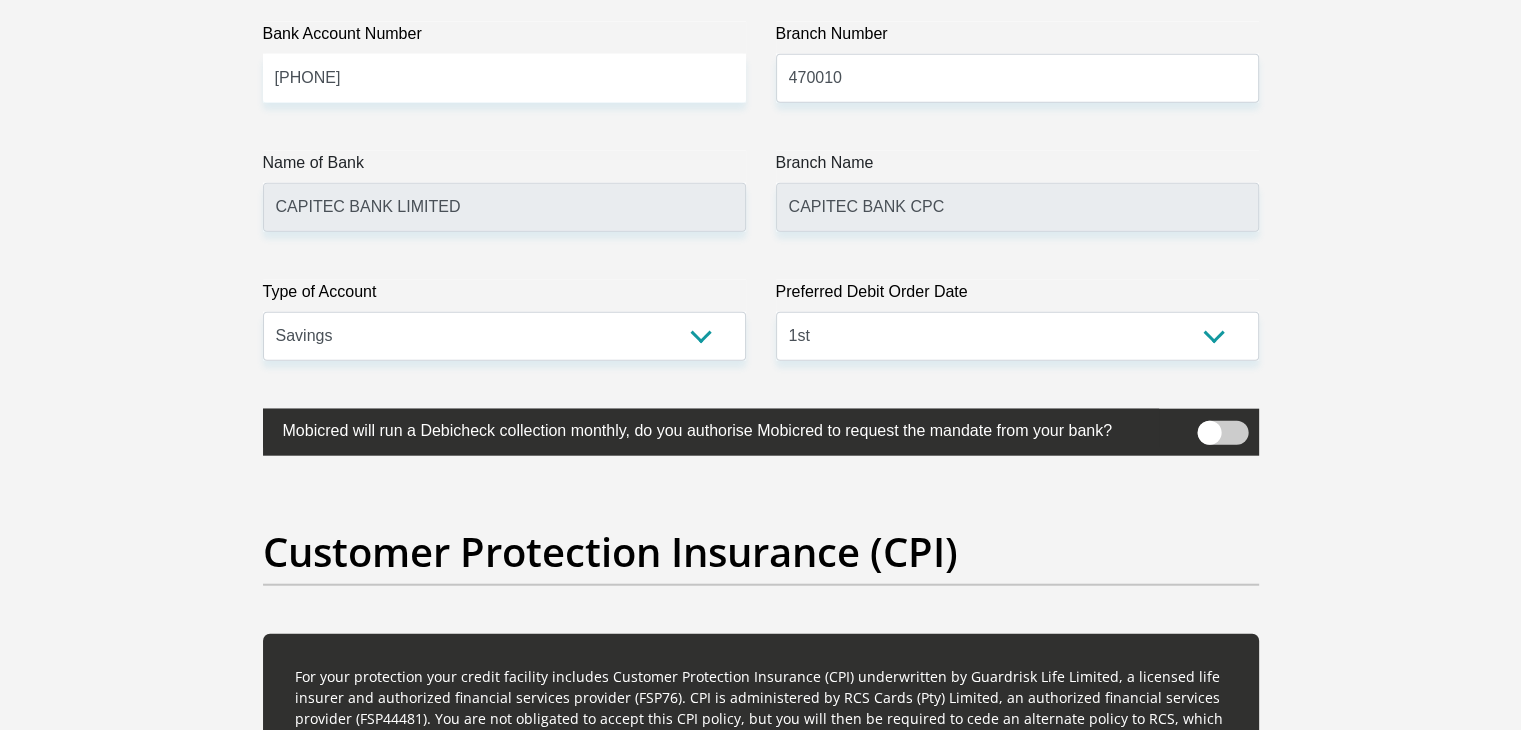click at bounding box center [1222, 433] 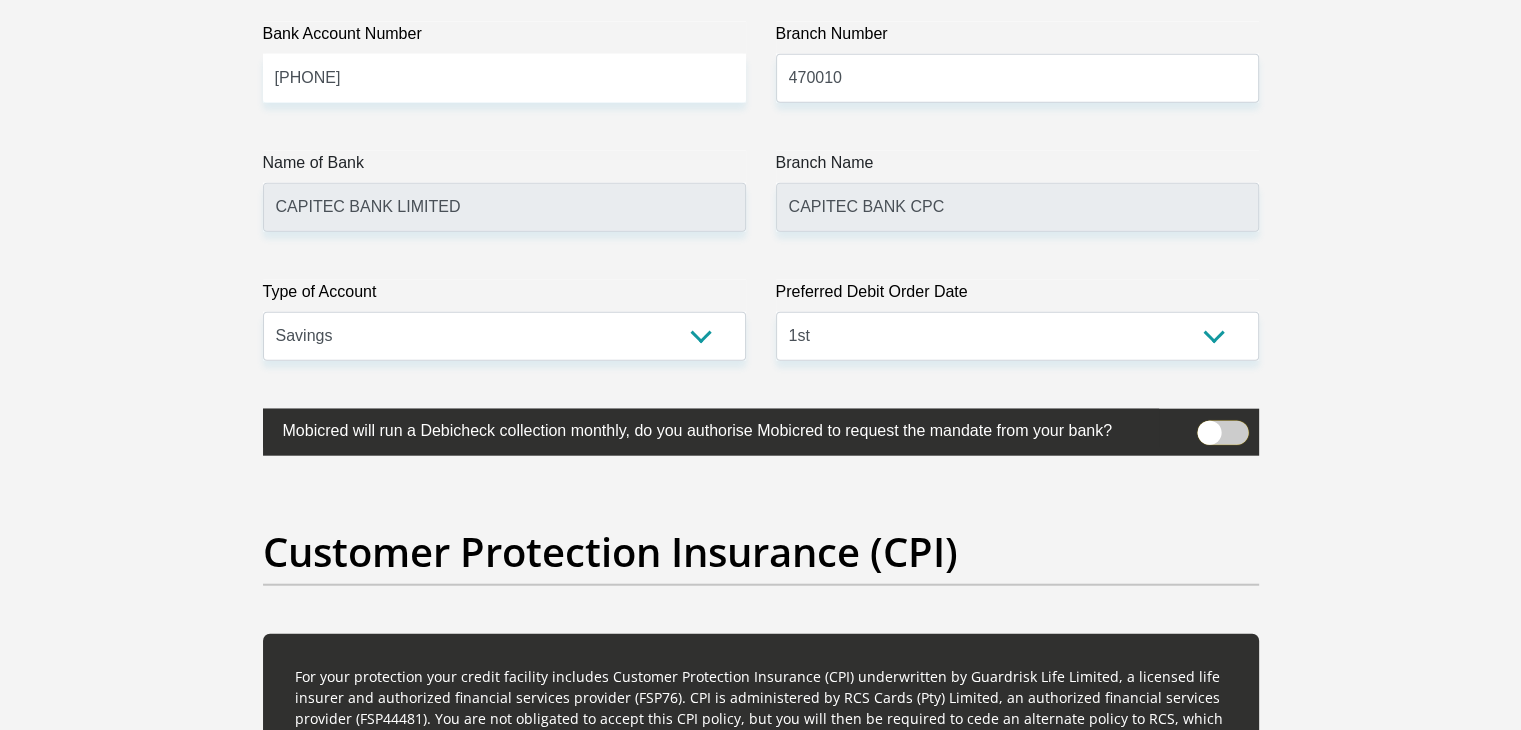 click at bounding box center [1209, 426] 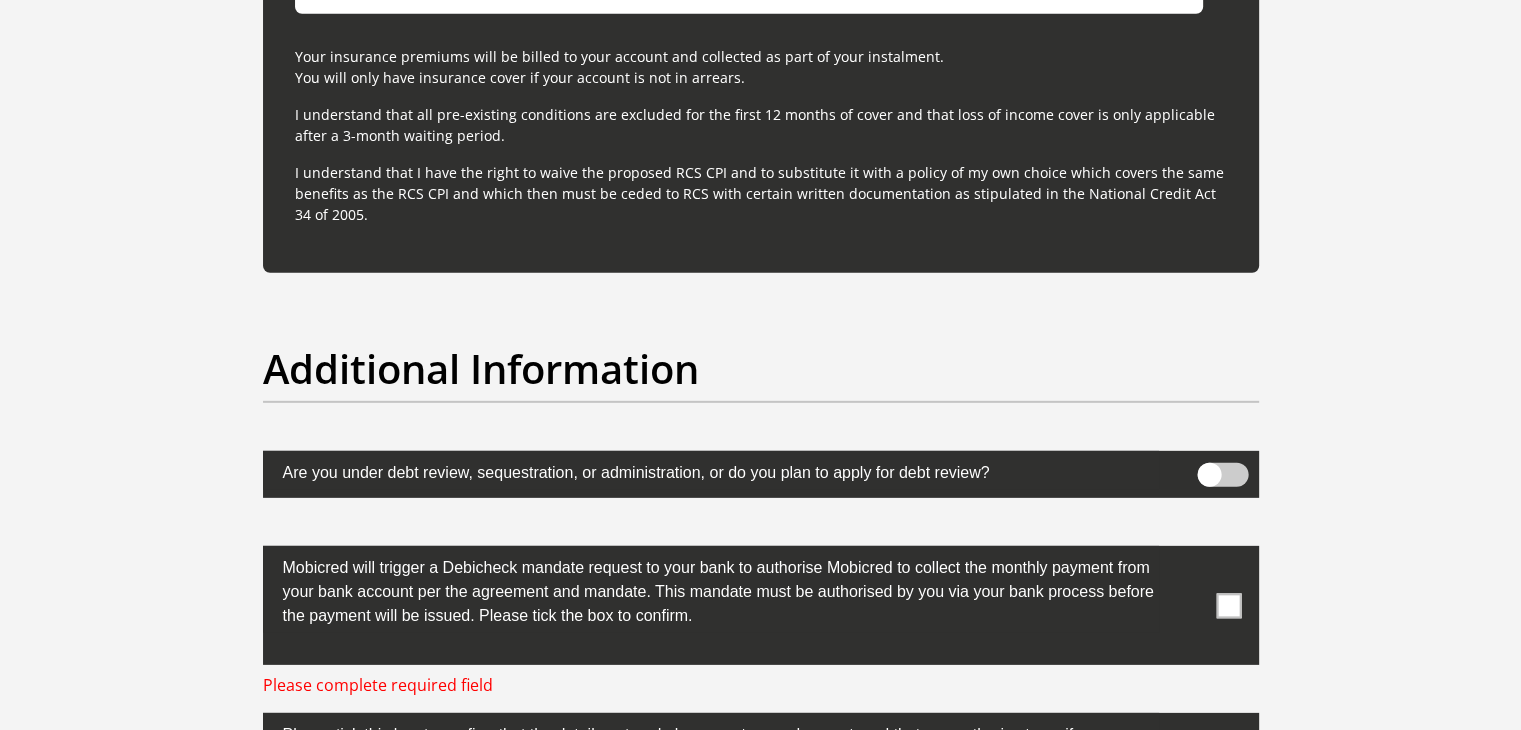 scroll, scrollTop: 6035, scrollLeft: 0, axis: vertical 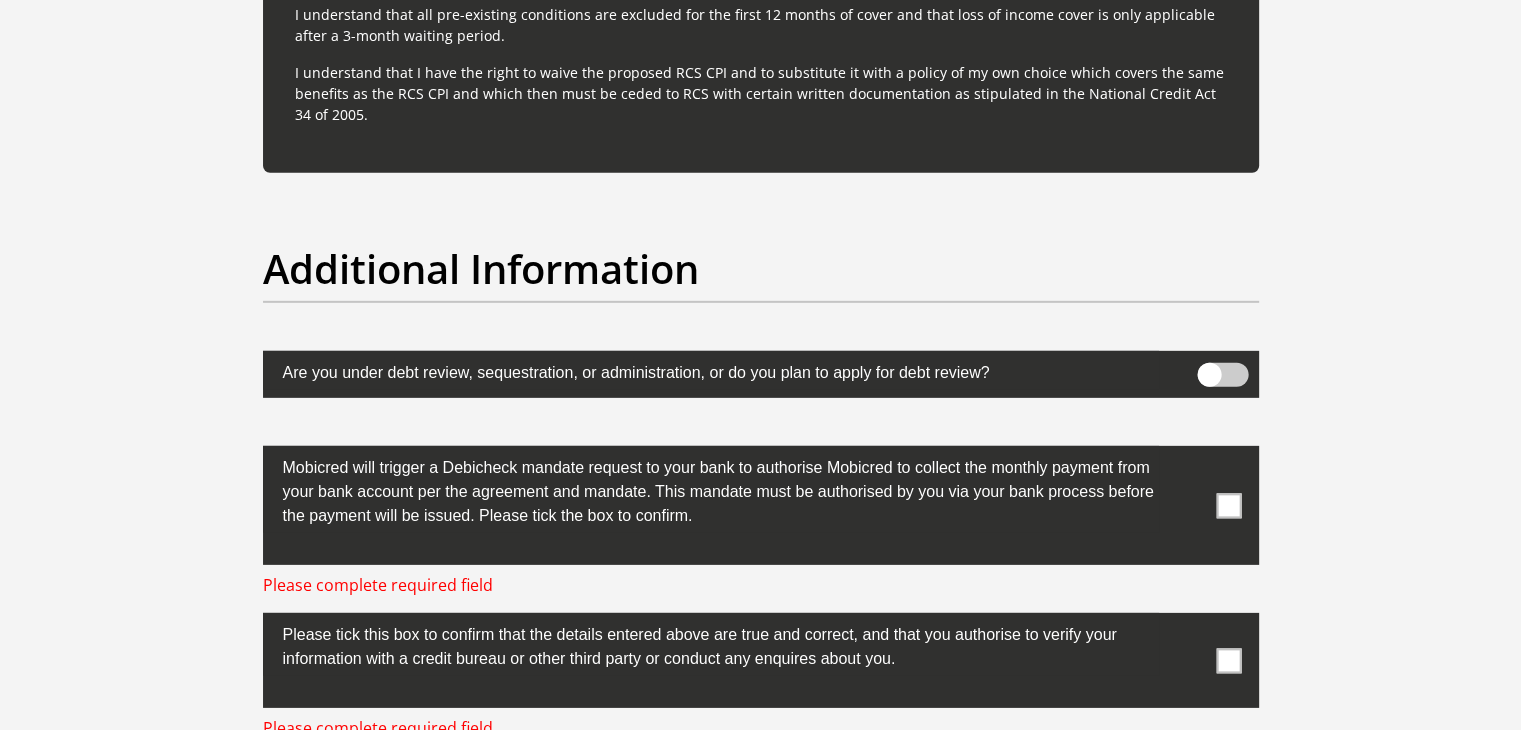 click at bounding box center [1228, 505] 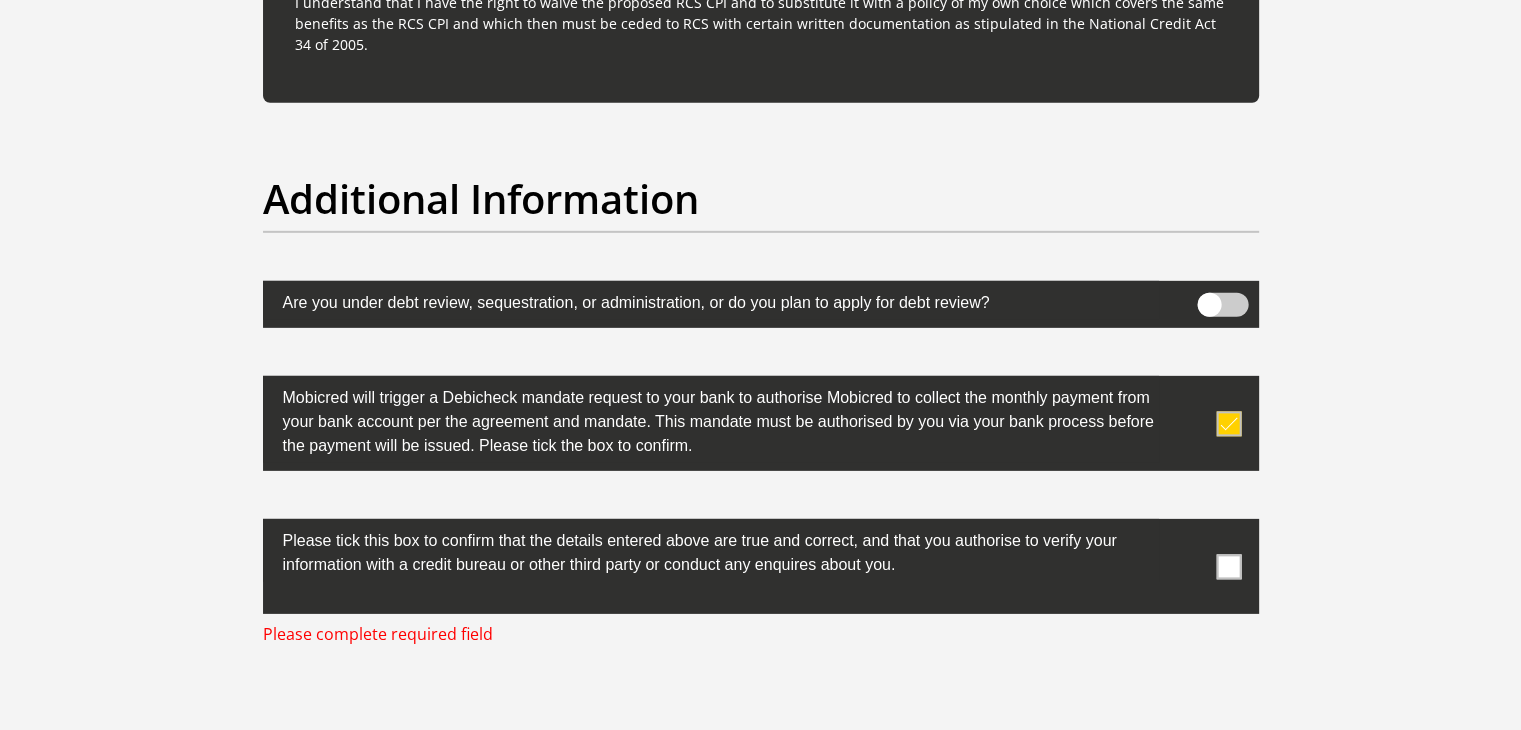 scroll, scrollTop: 6235, scrollLeft: 0, axis: vertical 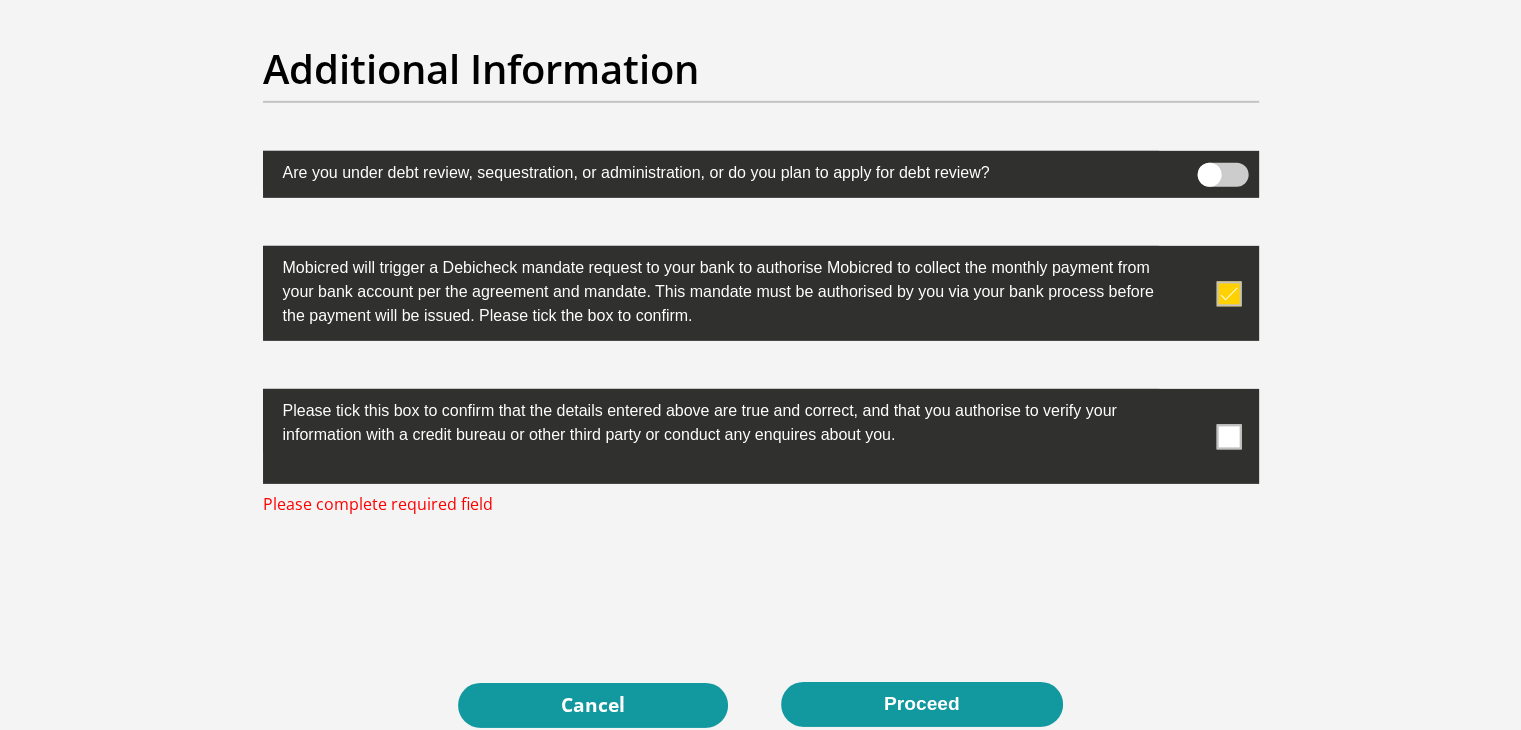 click at bounding box center [1228, 436] 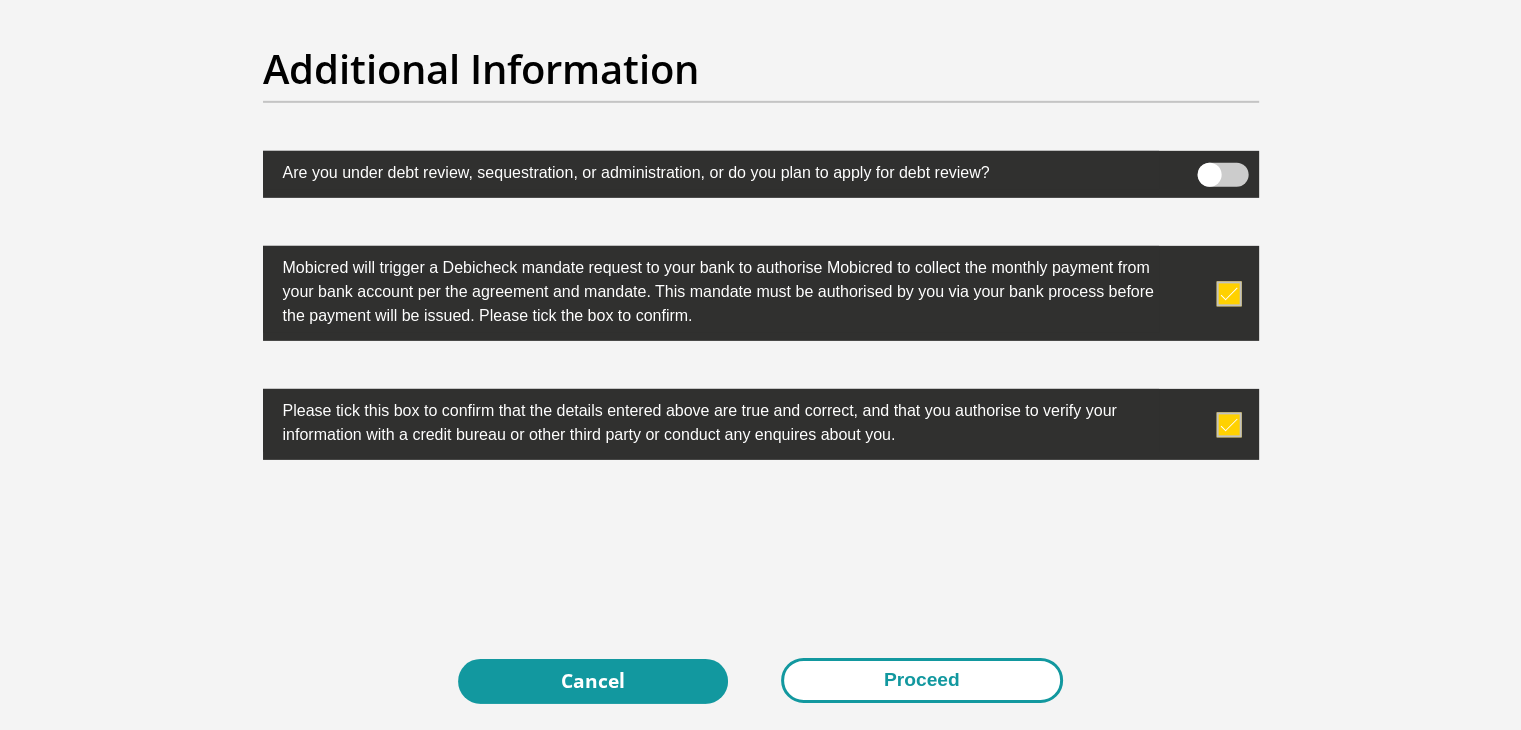 click on "Proceed" at bounding box center [922, 680] 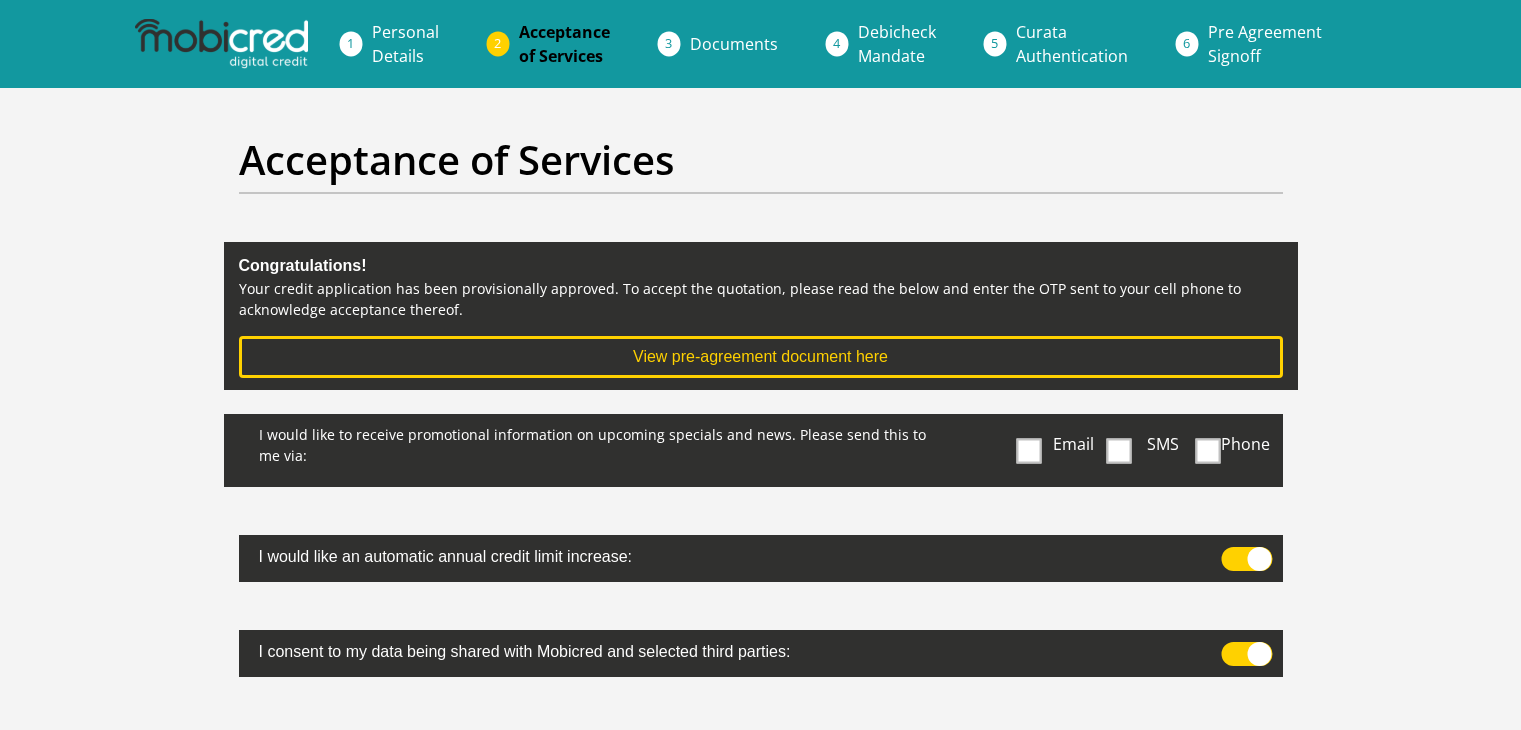 scroll, scrollTop: 0, scrollLeft: 0, axis: both 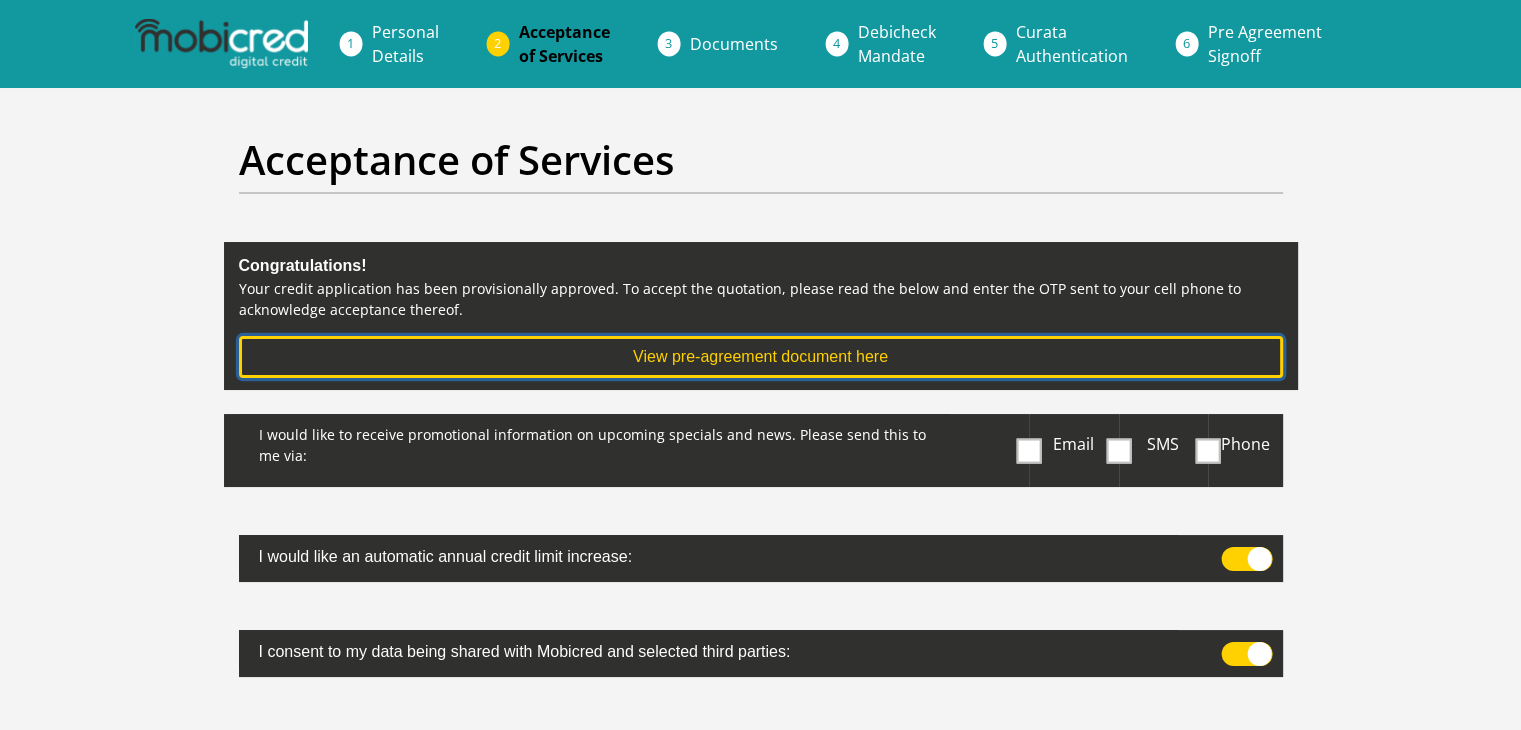 click on "View pre-agreement document here" at bounding box center [761, 357] 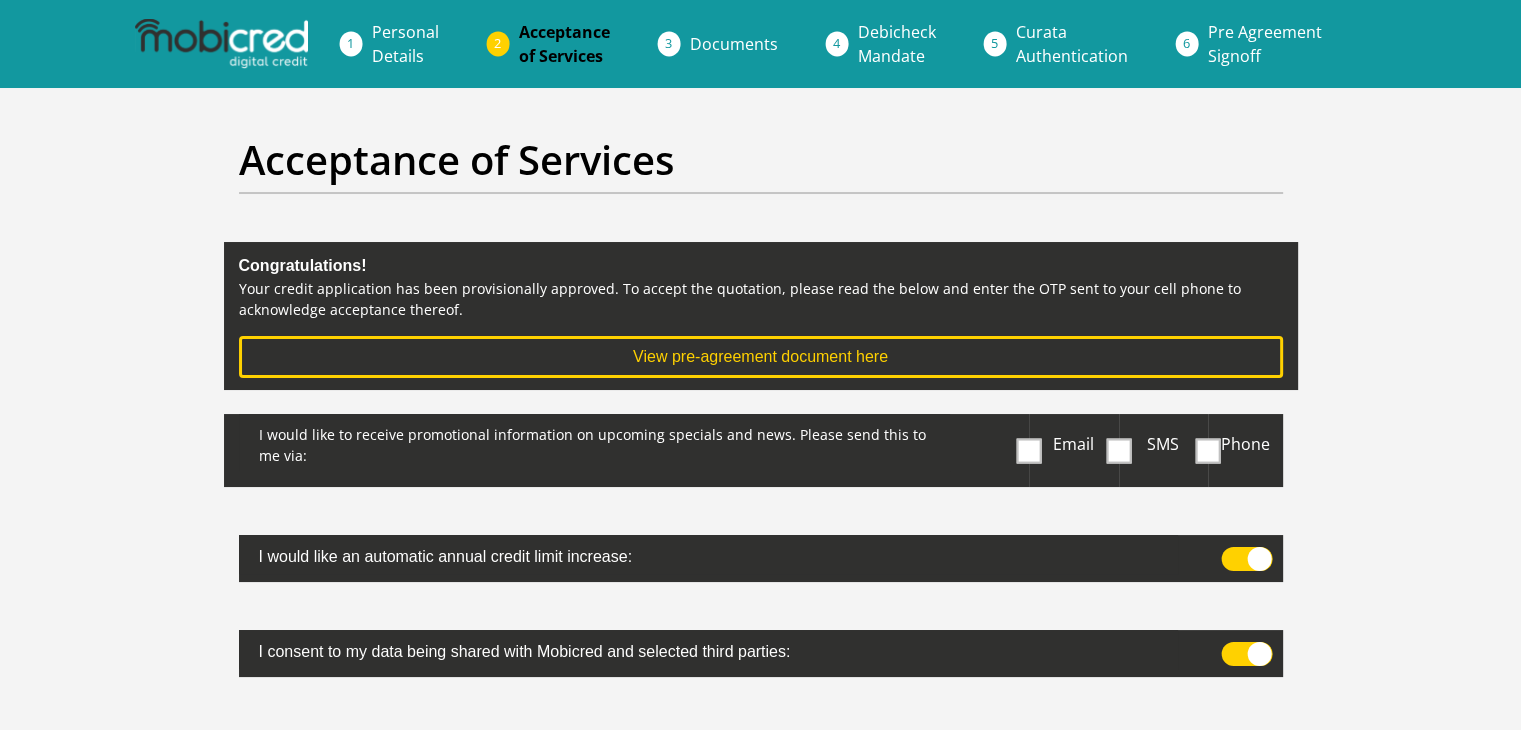 click at bounding box center (1029, 450) 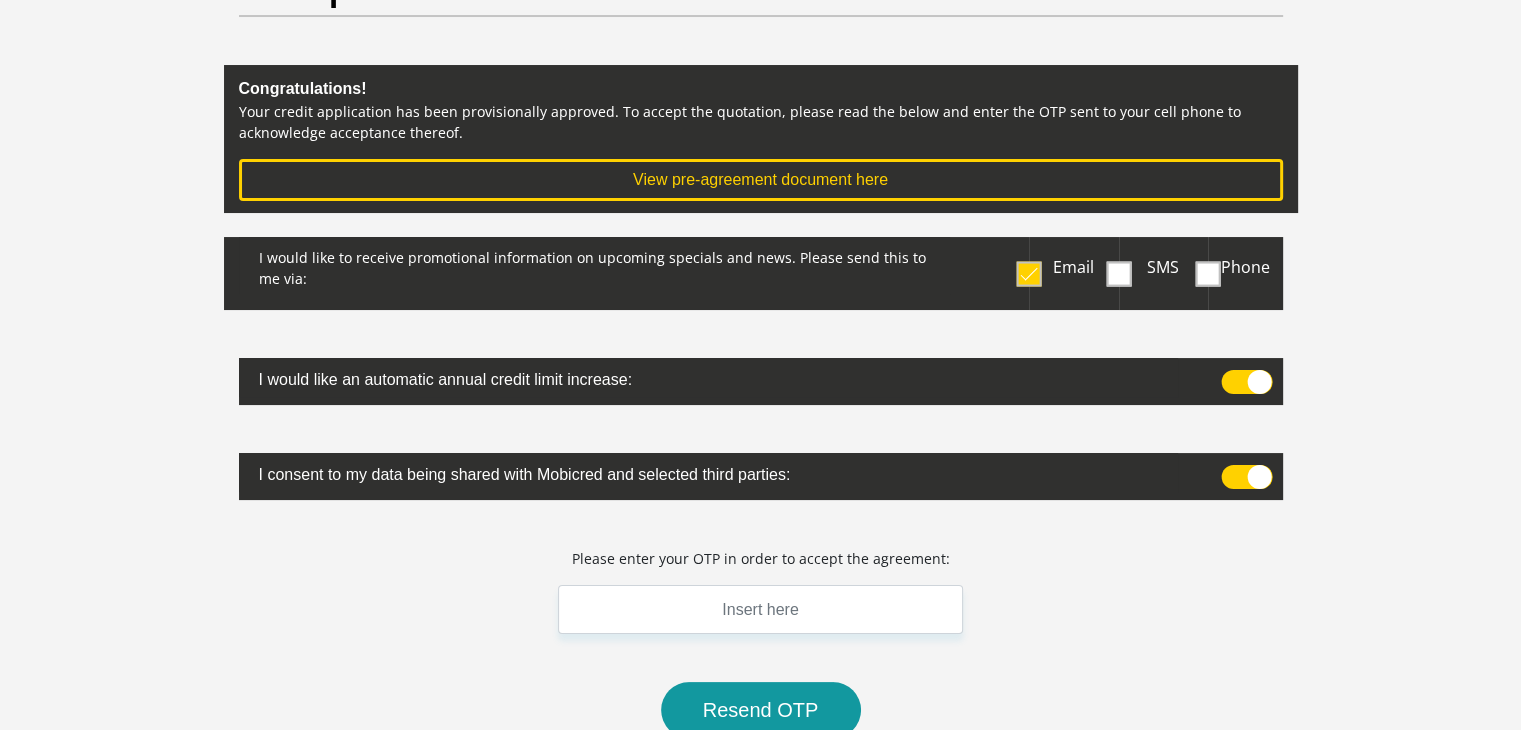scroll, scrollTop: 200, scrollLeft: 0, axis: vertical 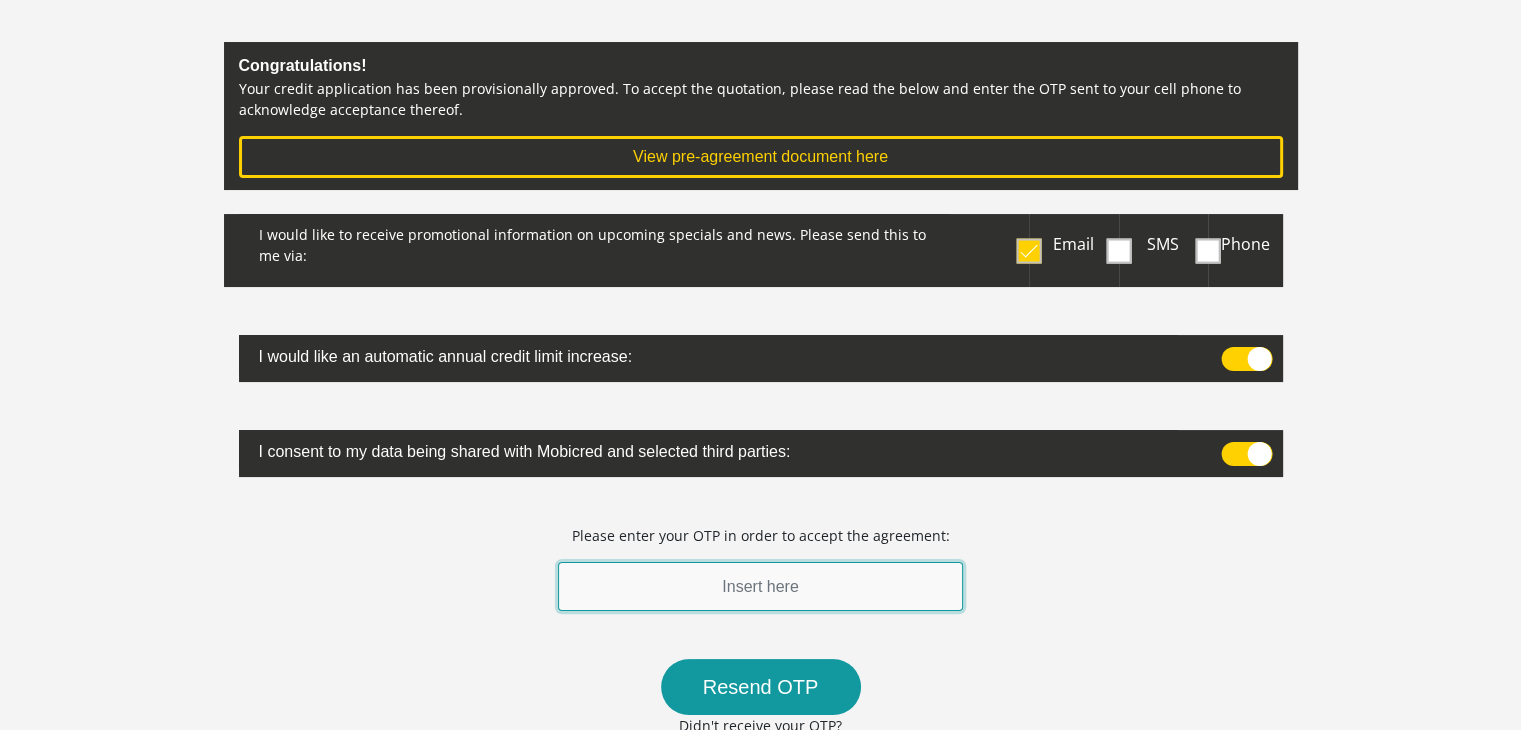 click at bounding box center [761, 586] 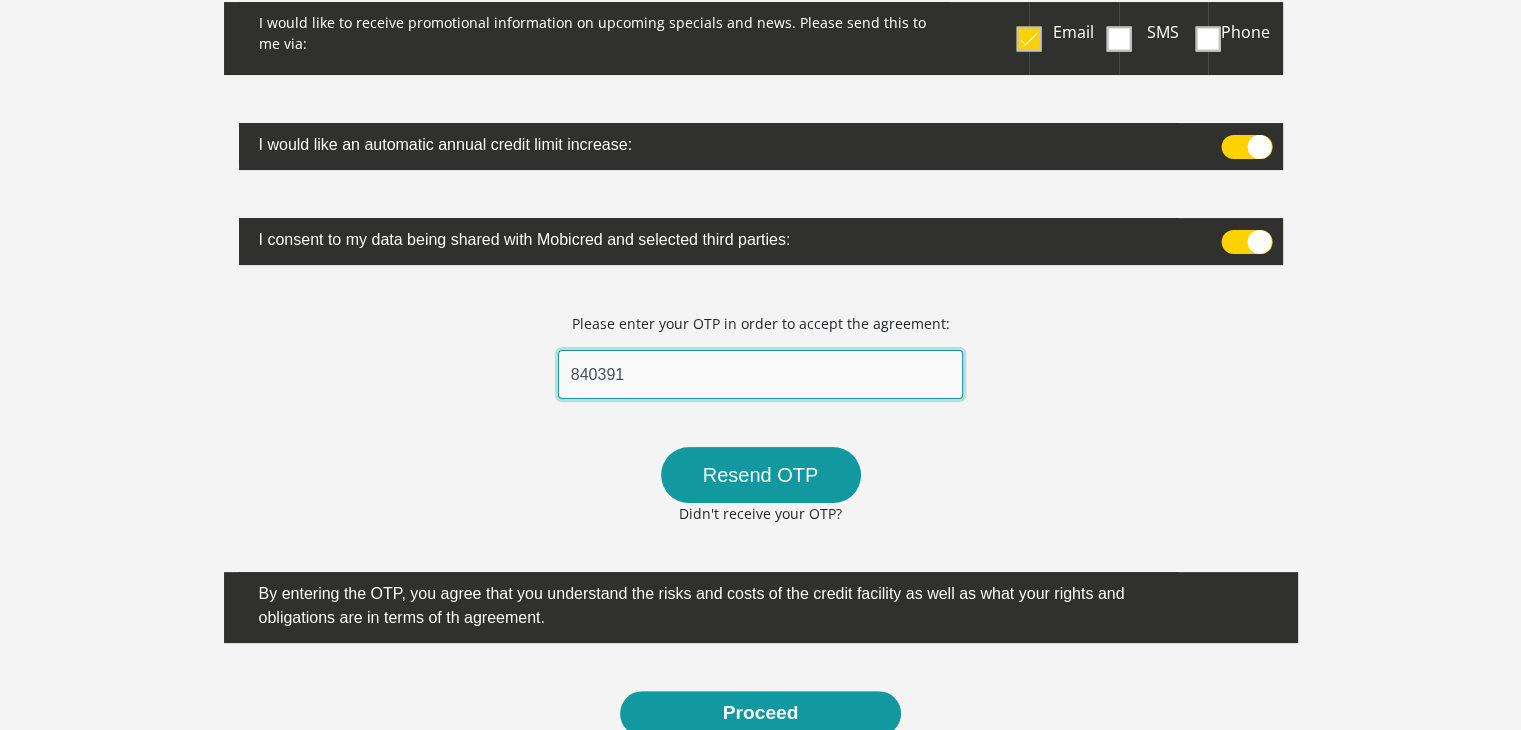 scroll, scrollTop: 500, scrollLeft: 0, axis: vertical 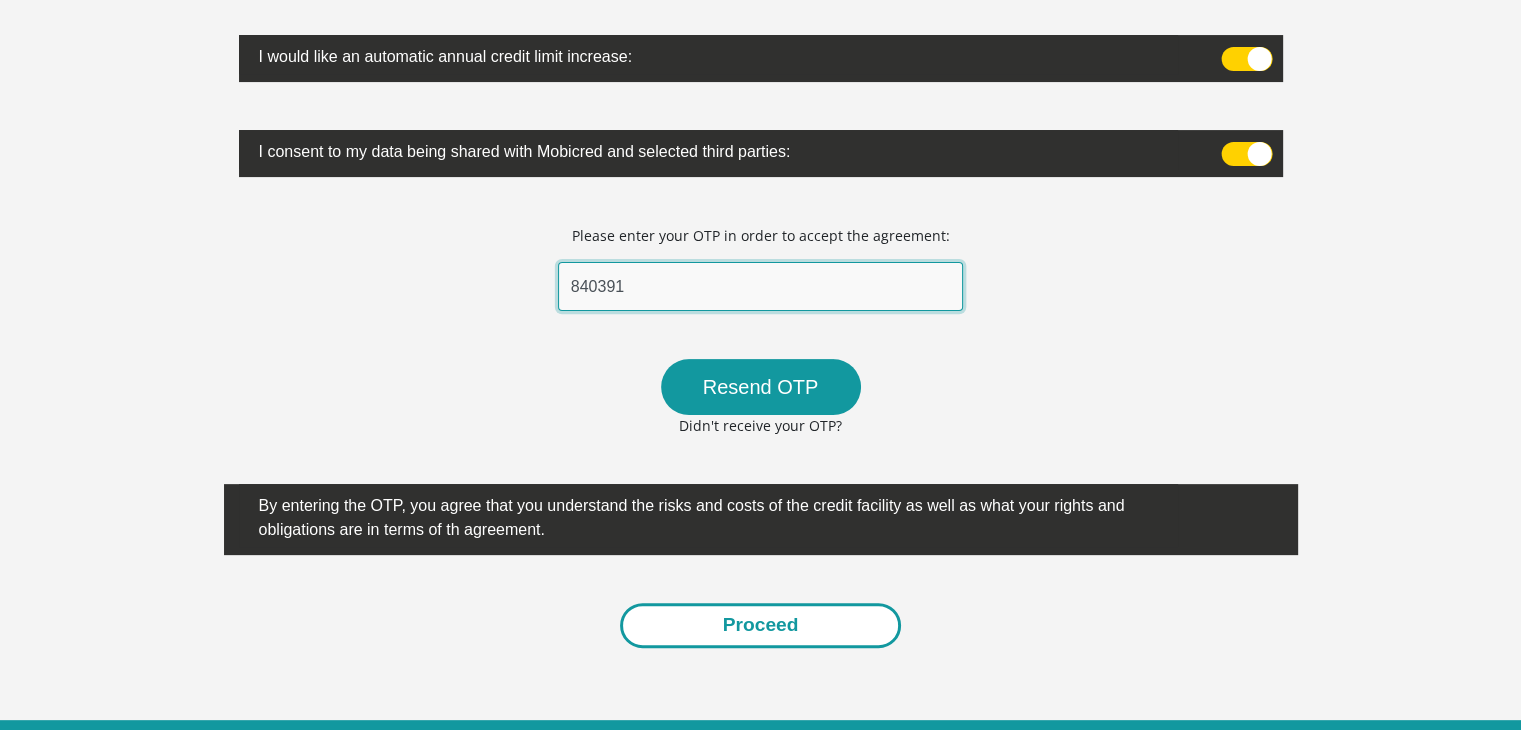 type on "840391" 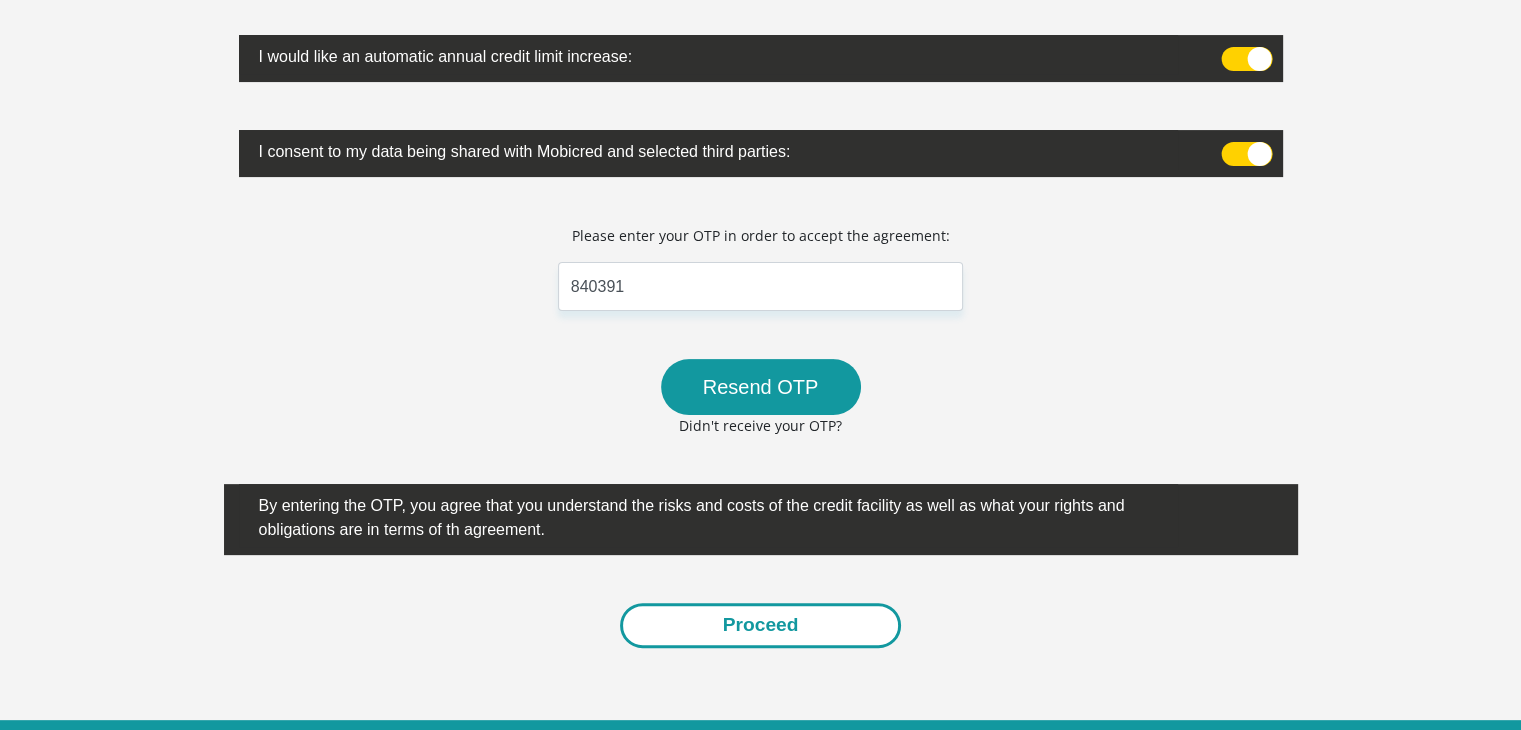 click on "Proceed" at bounding box center (761, 625) 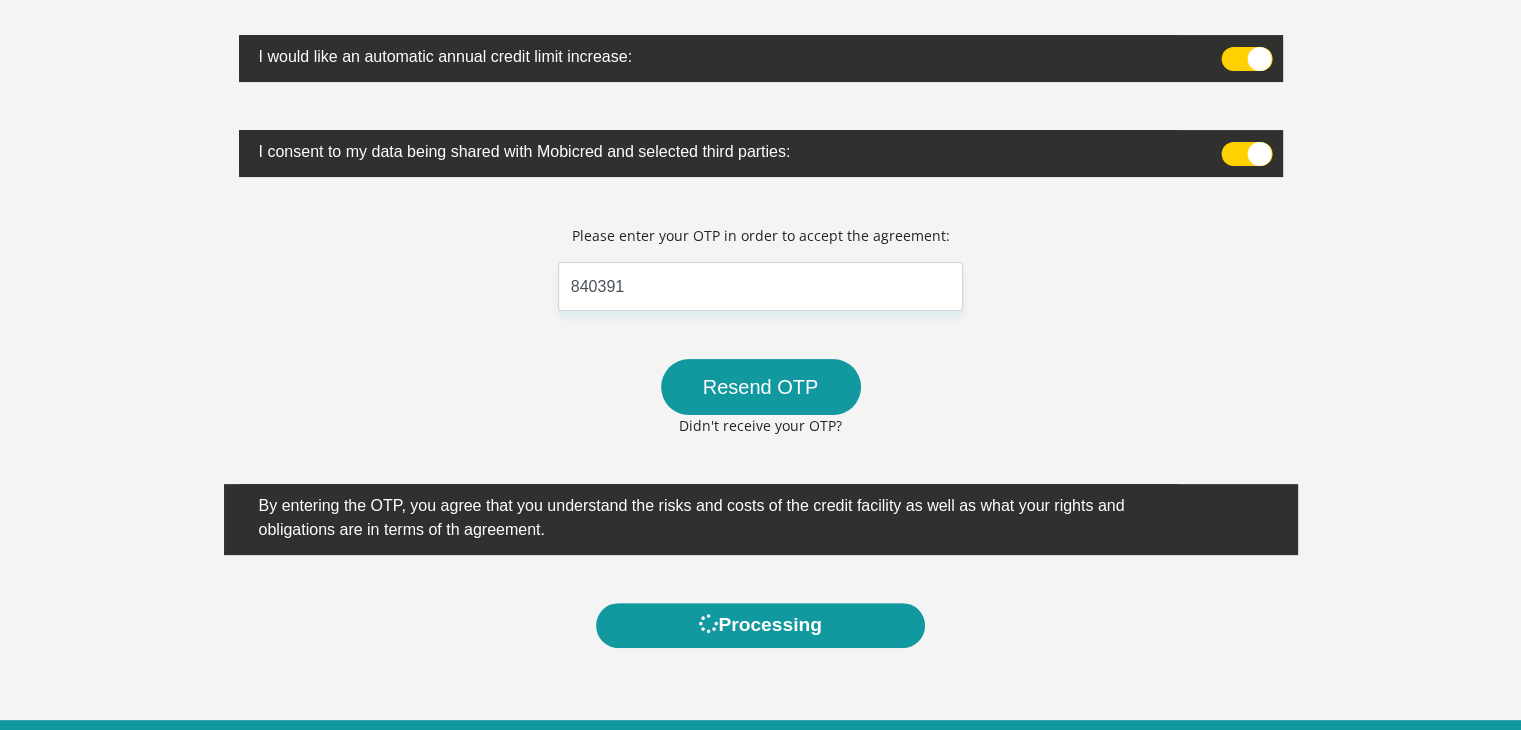 scroll, scrollTop: 0, scrollLeft: 0, axis: both 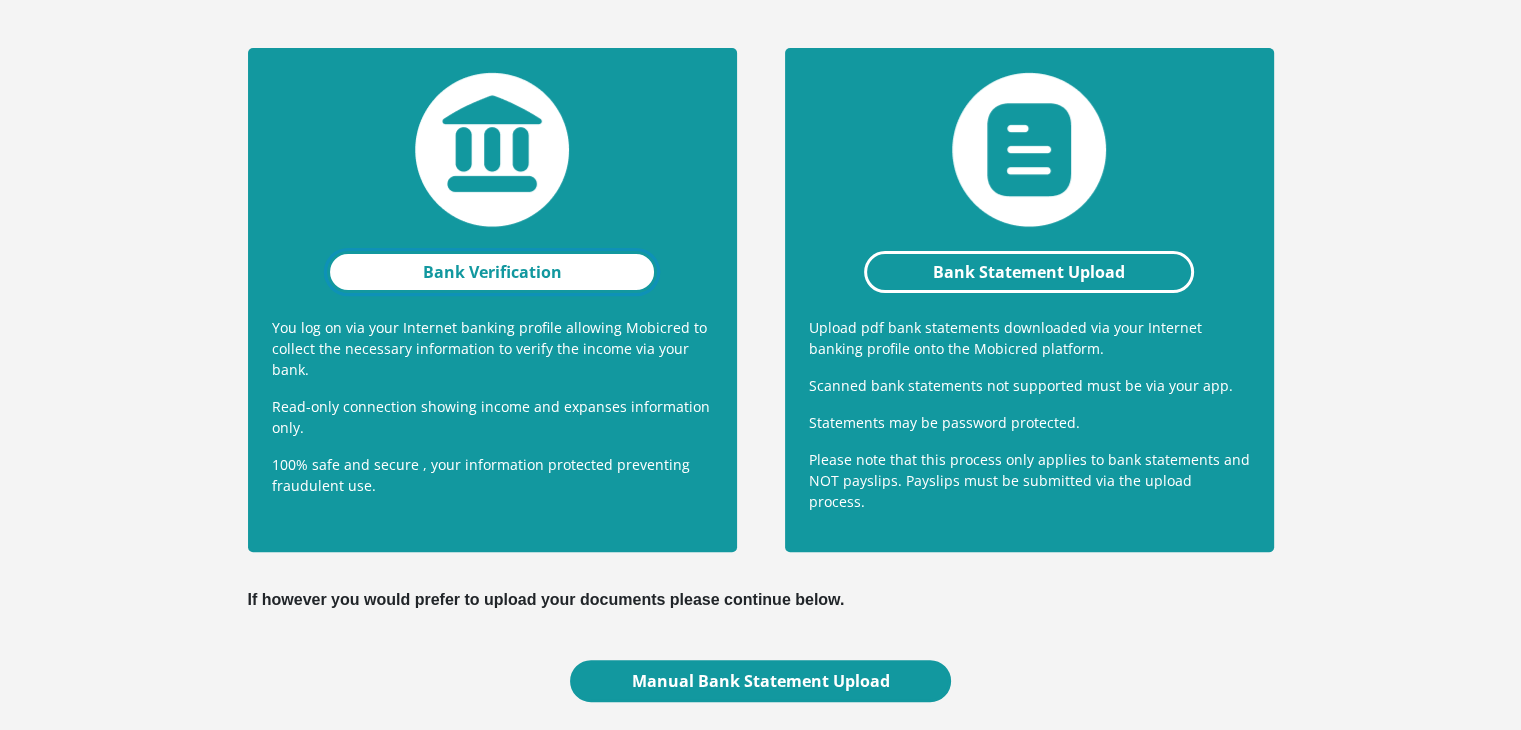 click on "Bank Verification" at bounding box center [492, 272] 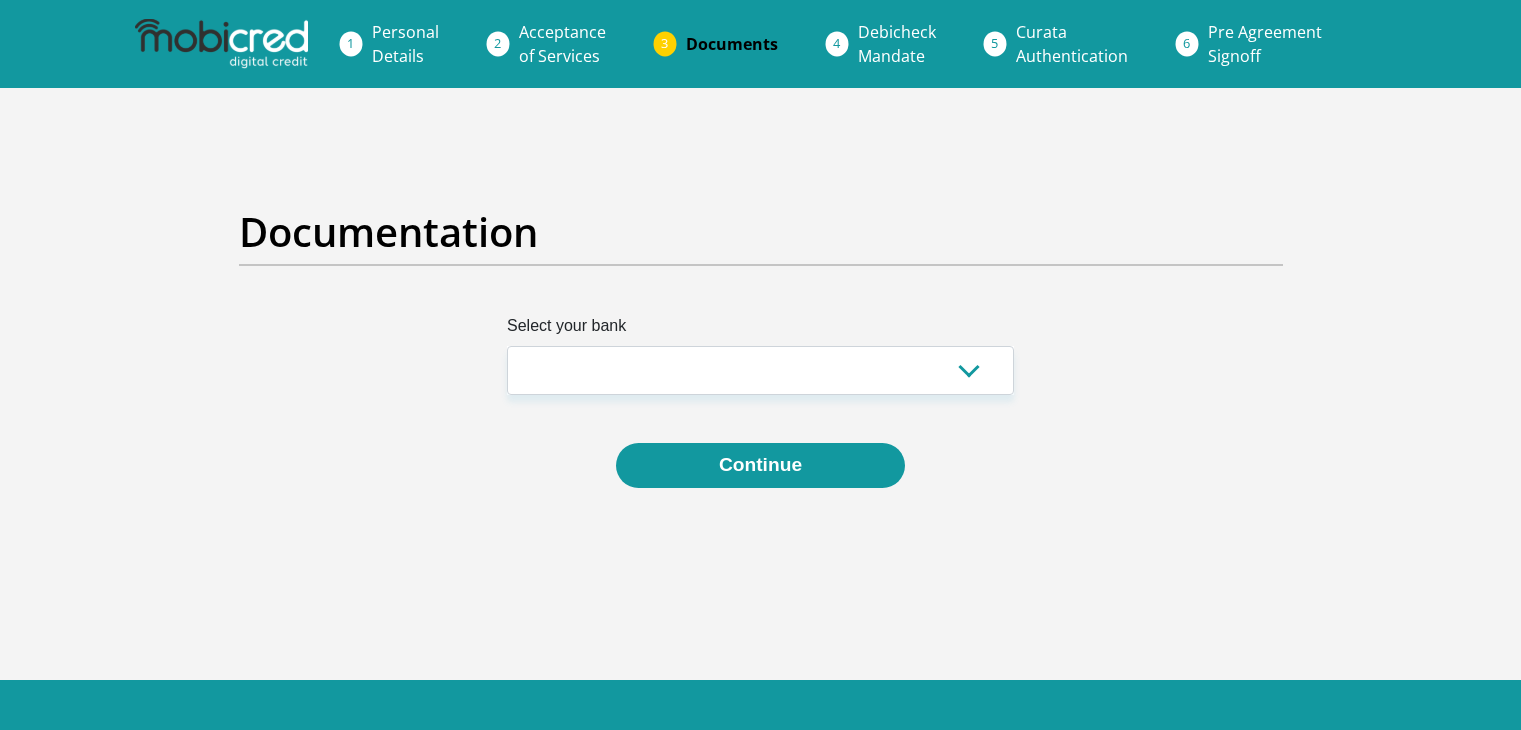 scroll, scrollTop: 0, scrollLeft: 0, axis: both 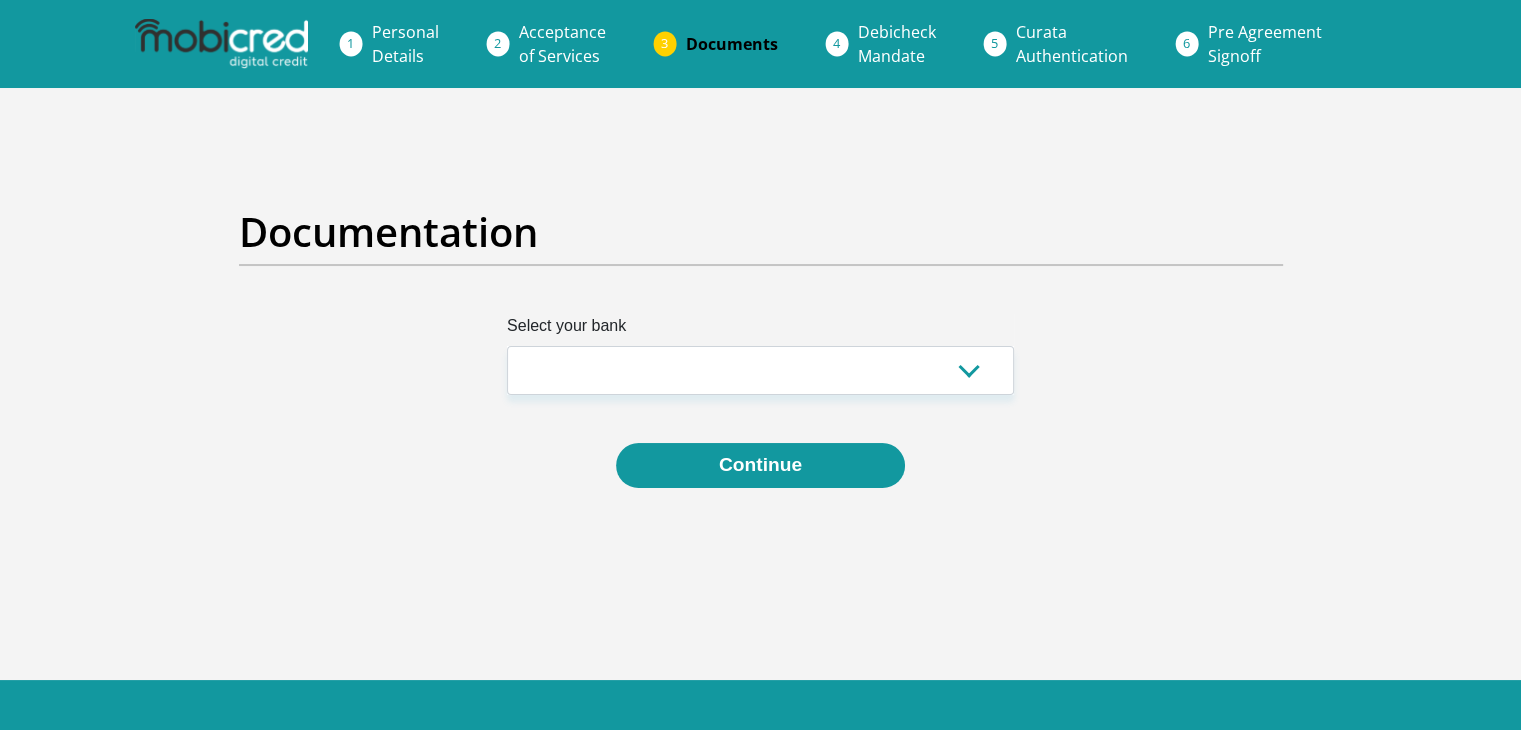 select on "{"id":"2","title":"Capitec Bank","institution":"Capitec","alias":"capitec","country":"ZA","branch_code":470010,"login_fields":[{"title":"username","name":"field1","placeholder":"[ACCOUNT NUMBER]"}]}" 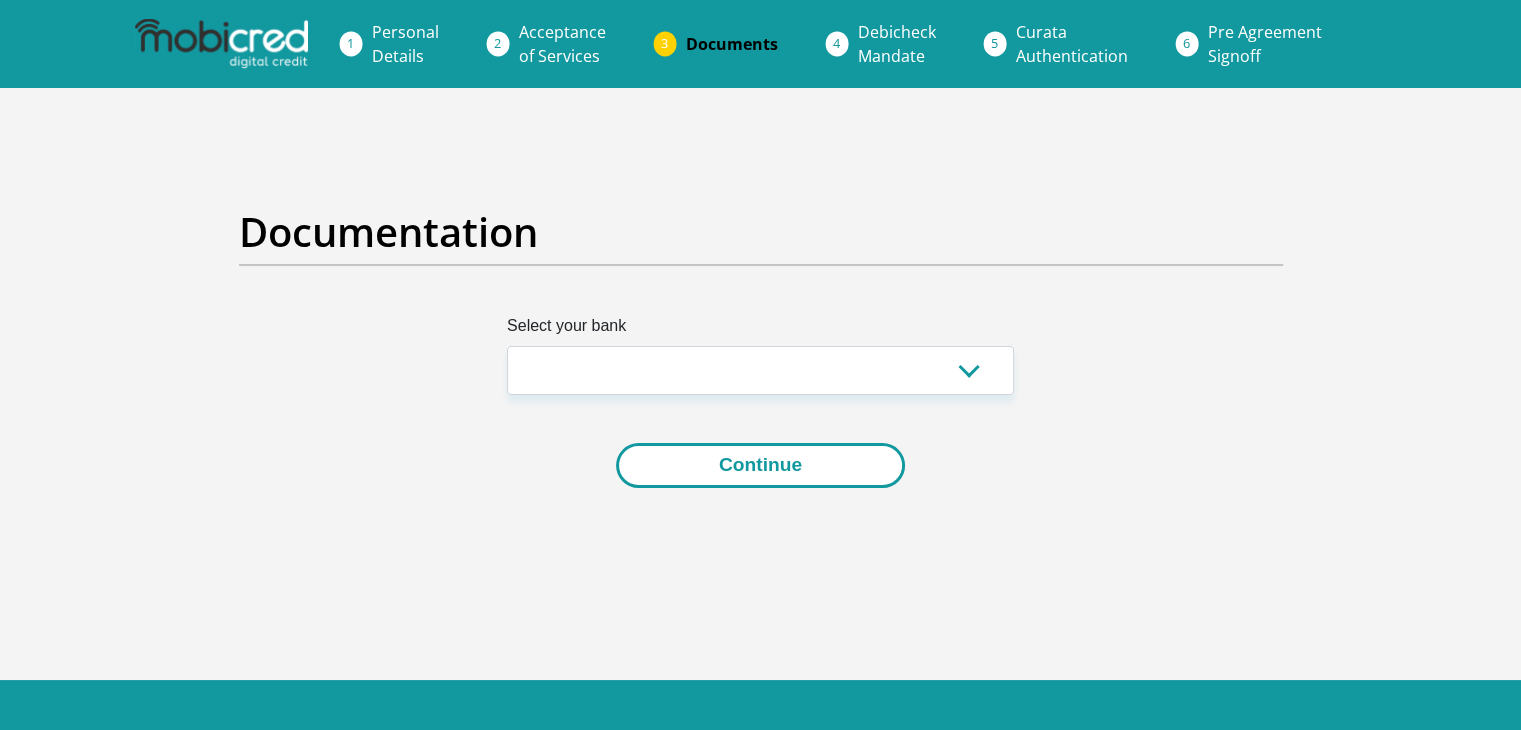 click on "Continue" at bounding box center [760, 465] 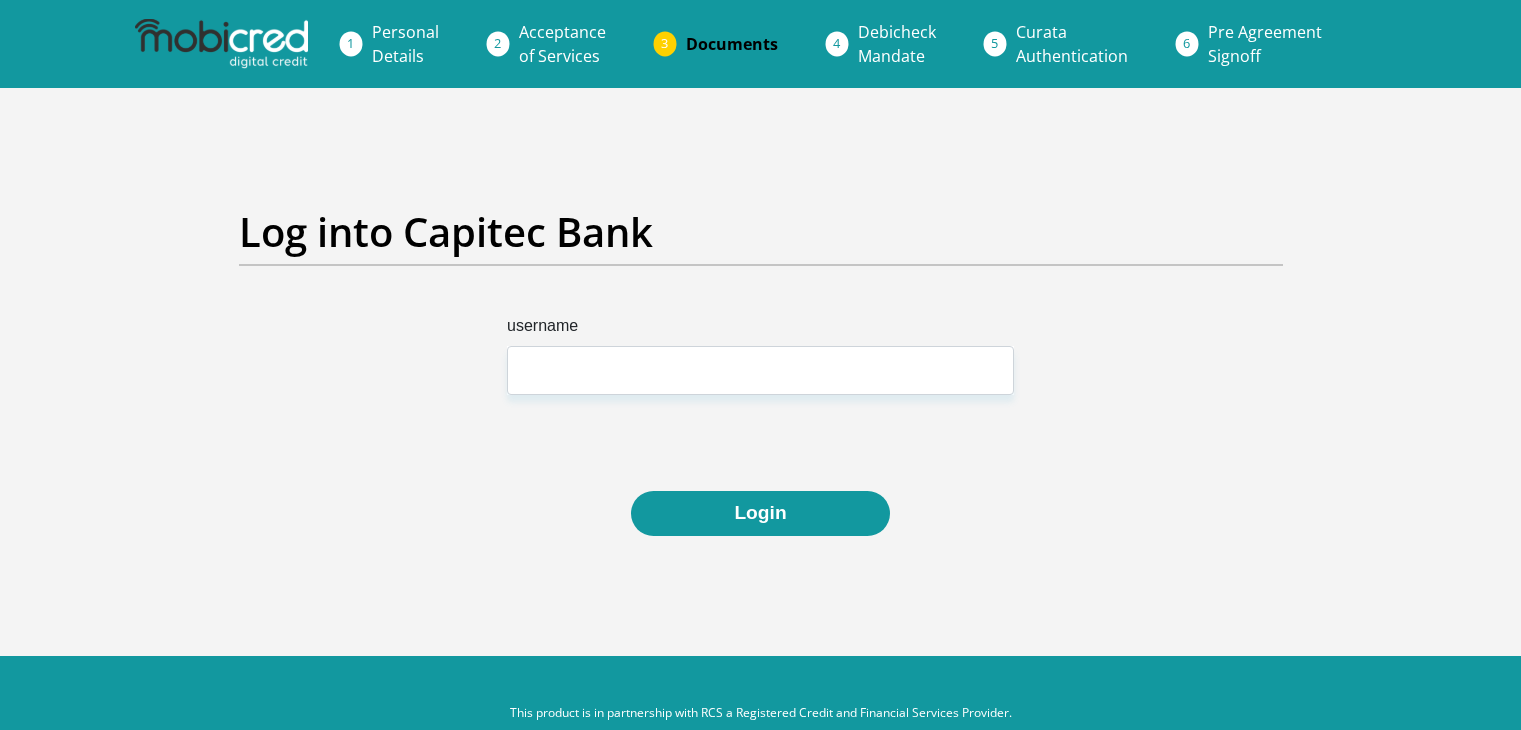 scroll, scrollTop: 0, scrollLeft: 0, axis: both 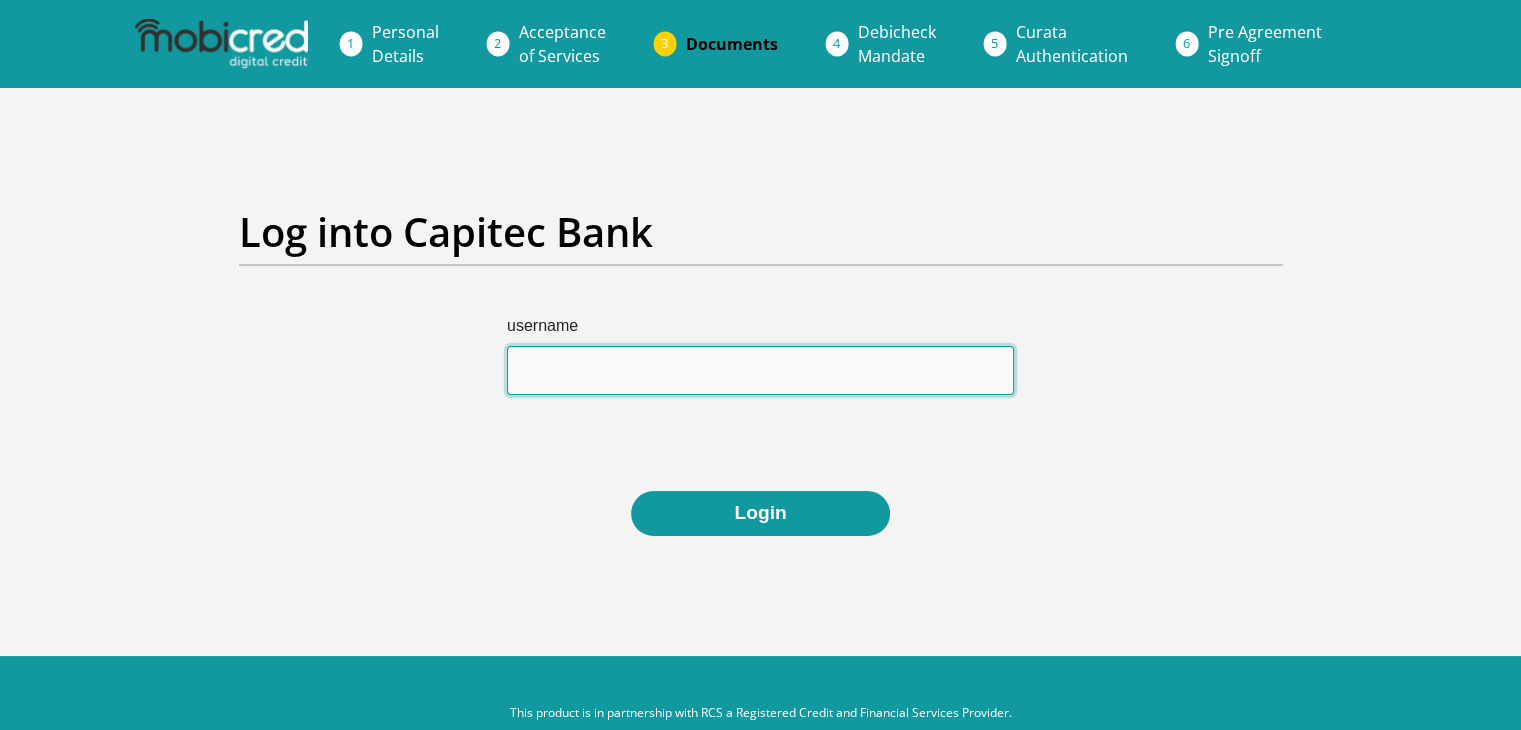 click on "username" at bounding box center [760, 370] 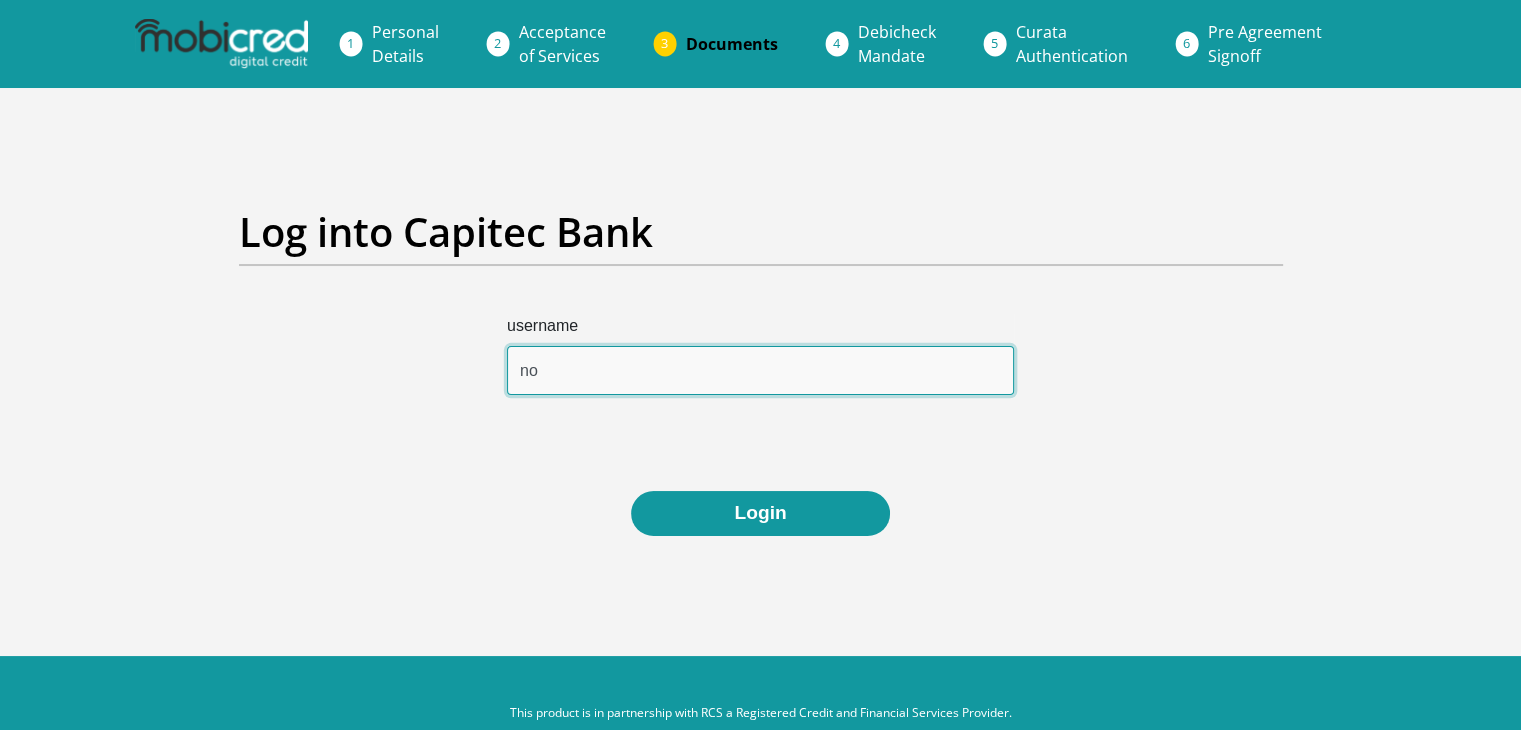type on "n" 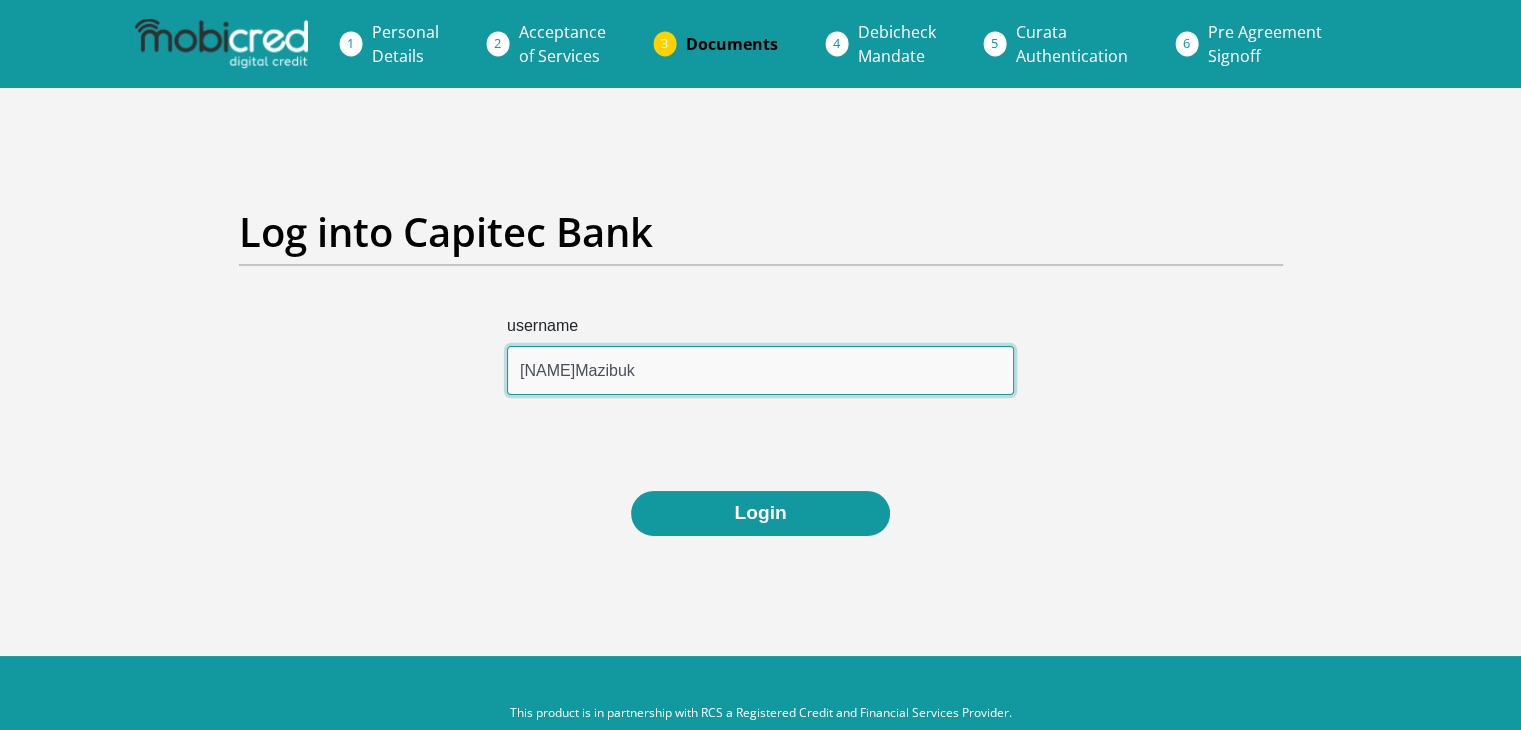 type on "NosimiloMazibuko" 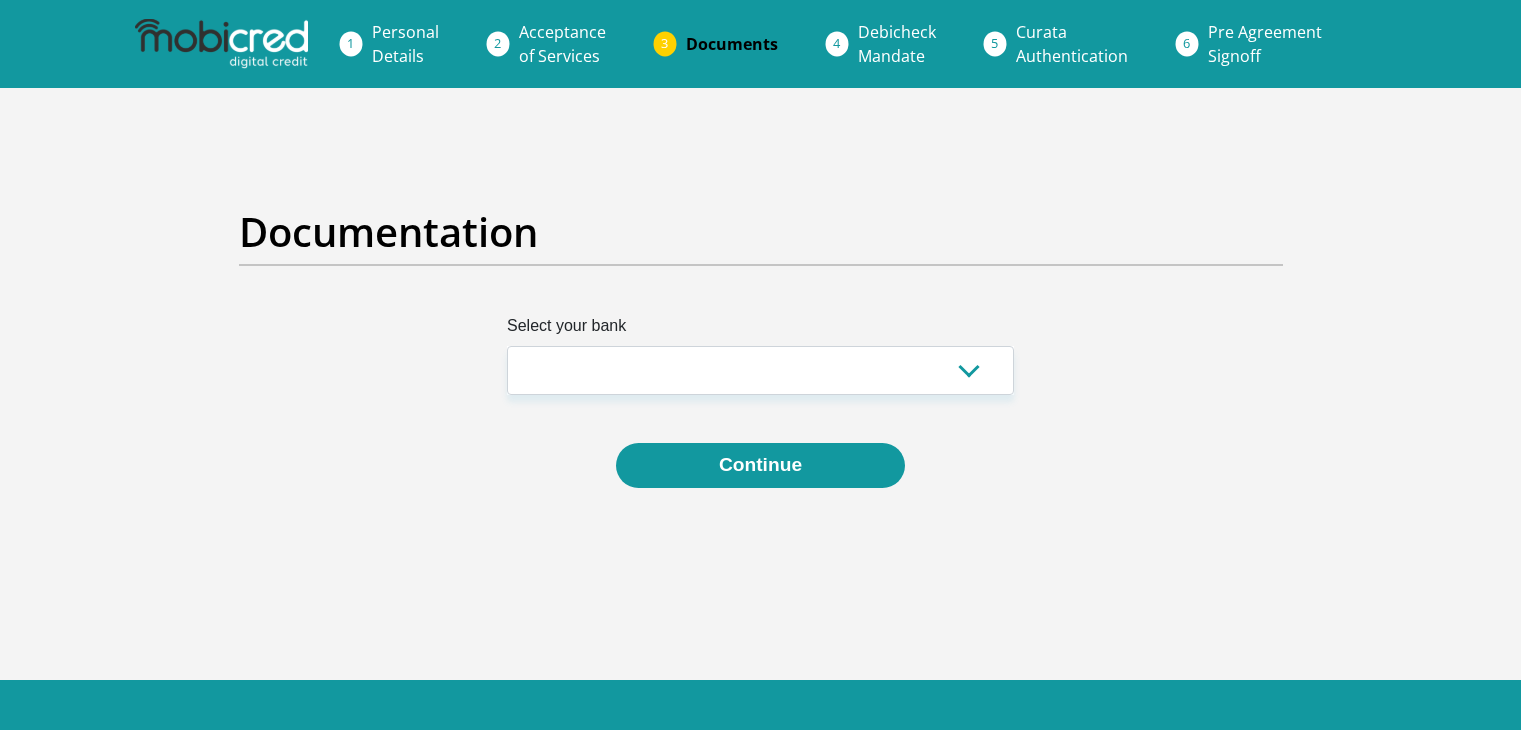 select on "{"id":"2","title":"Capitec Bank","institution":"Capitec","alias":"capitec","country":"ZA","branch_code":470010,"login_fields":[{"title":"username","name":"field1","placeholder":"[ACCOUNT NUMBER]"}]}" 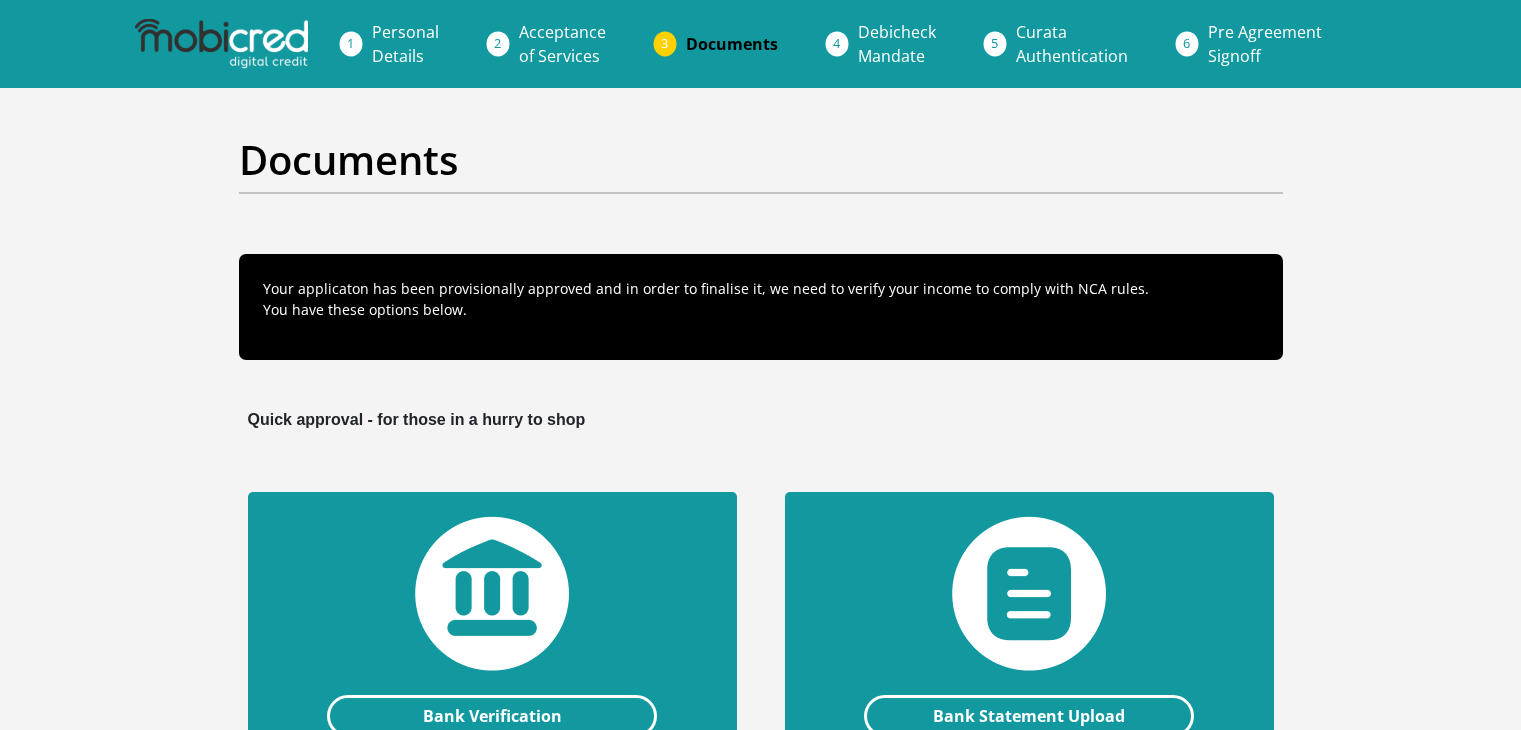 scroll, scrollTop: 444, scrollLeft: 0, axis: vertical 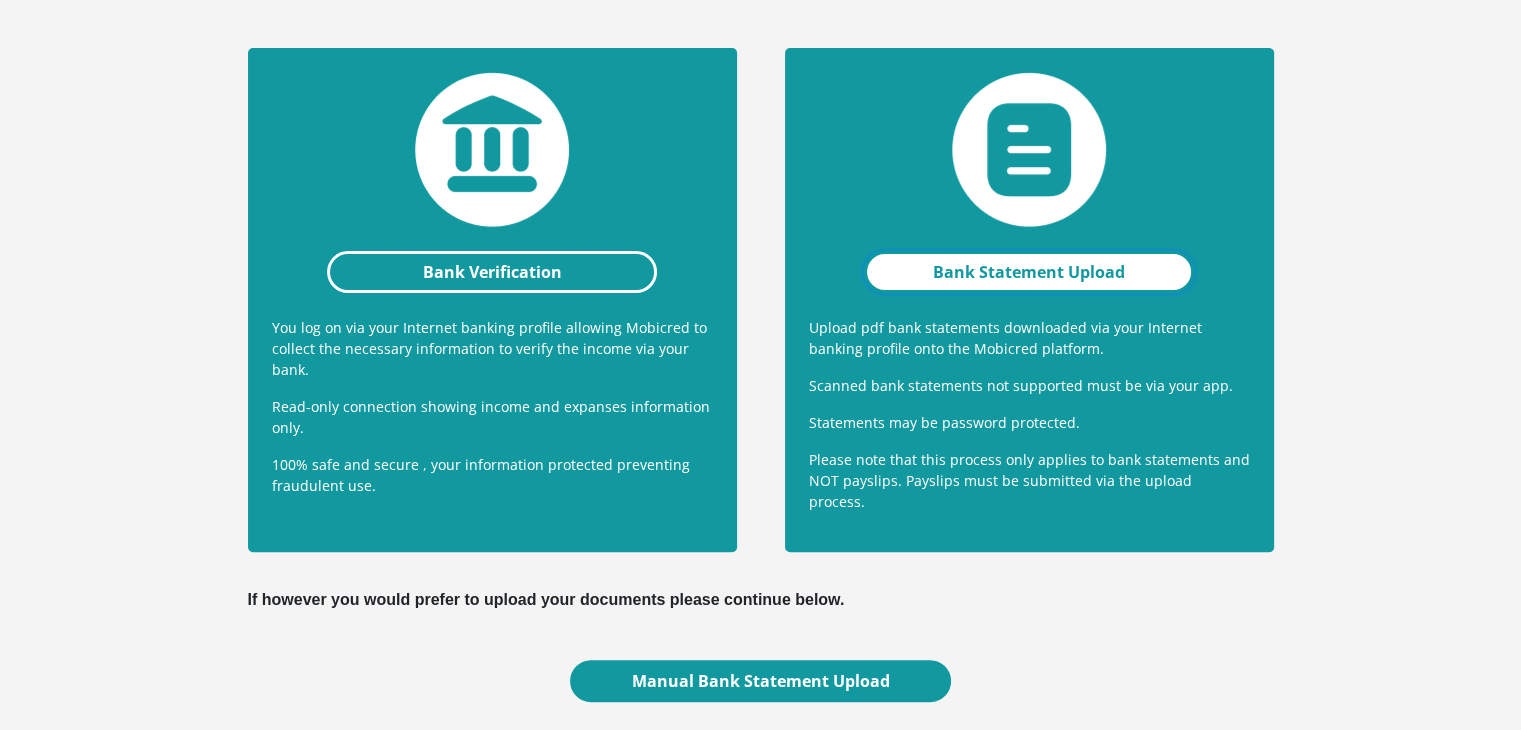 click on "Bank Statement Upload" at bounding box center (1029, 272) 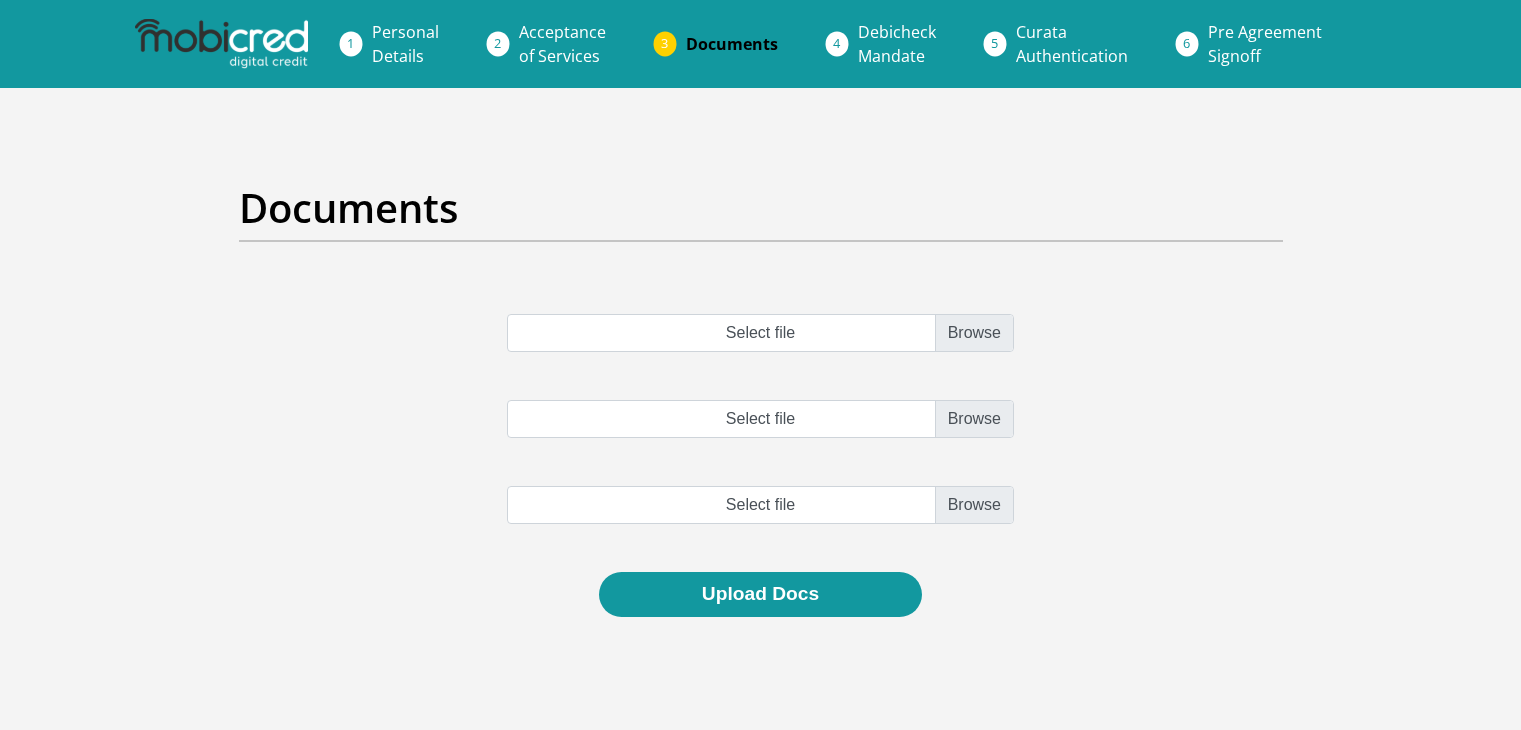 scroll, scrollTop: 0, scrollLeft: 0, axis: both 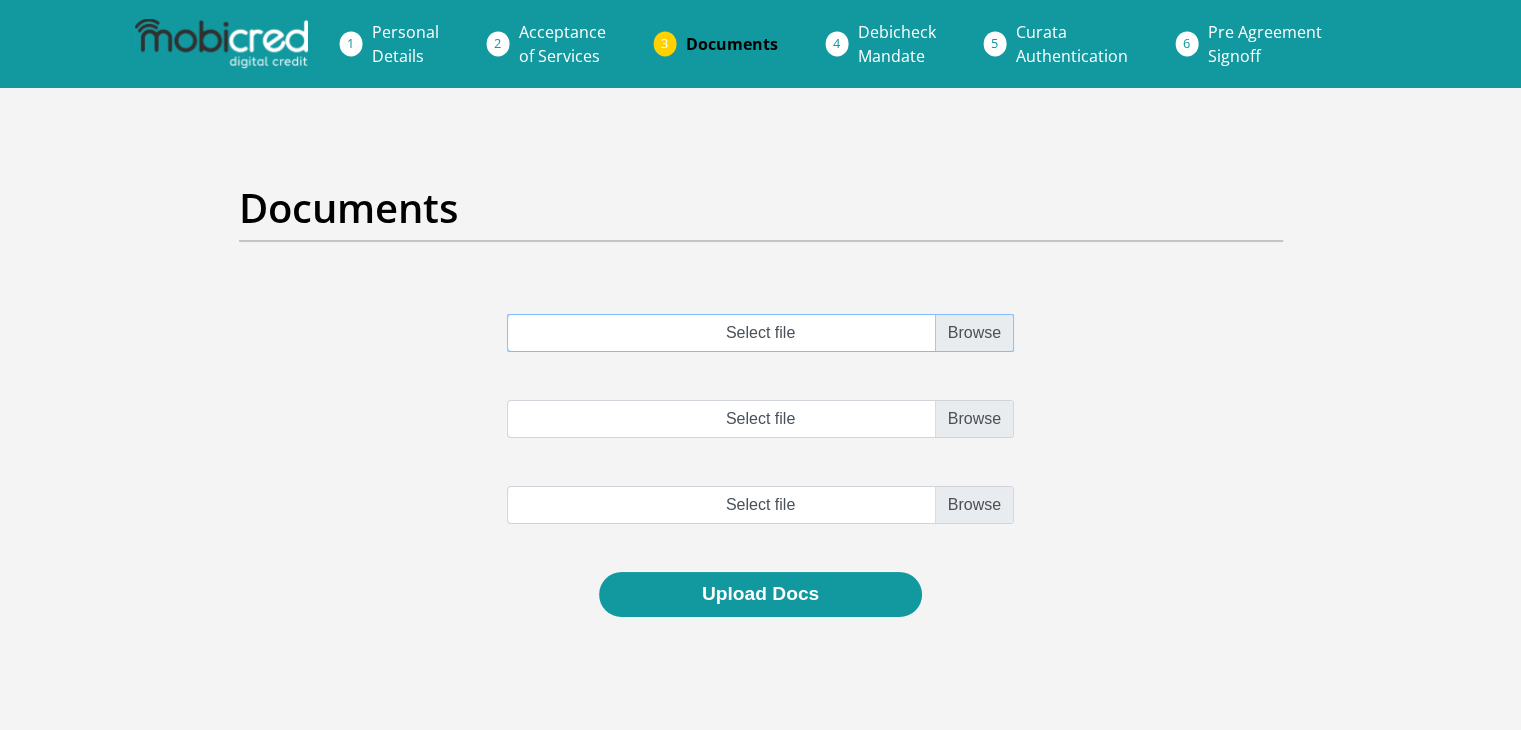 click on "Select file" at bounding box center (760, 333) 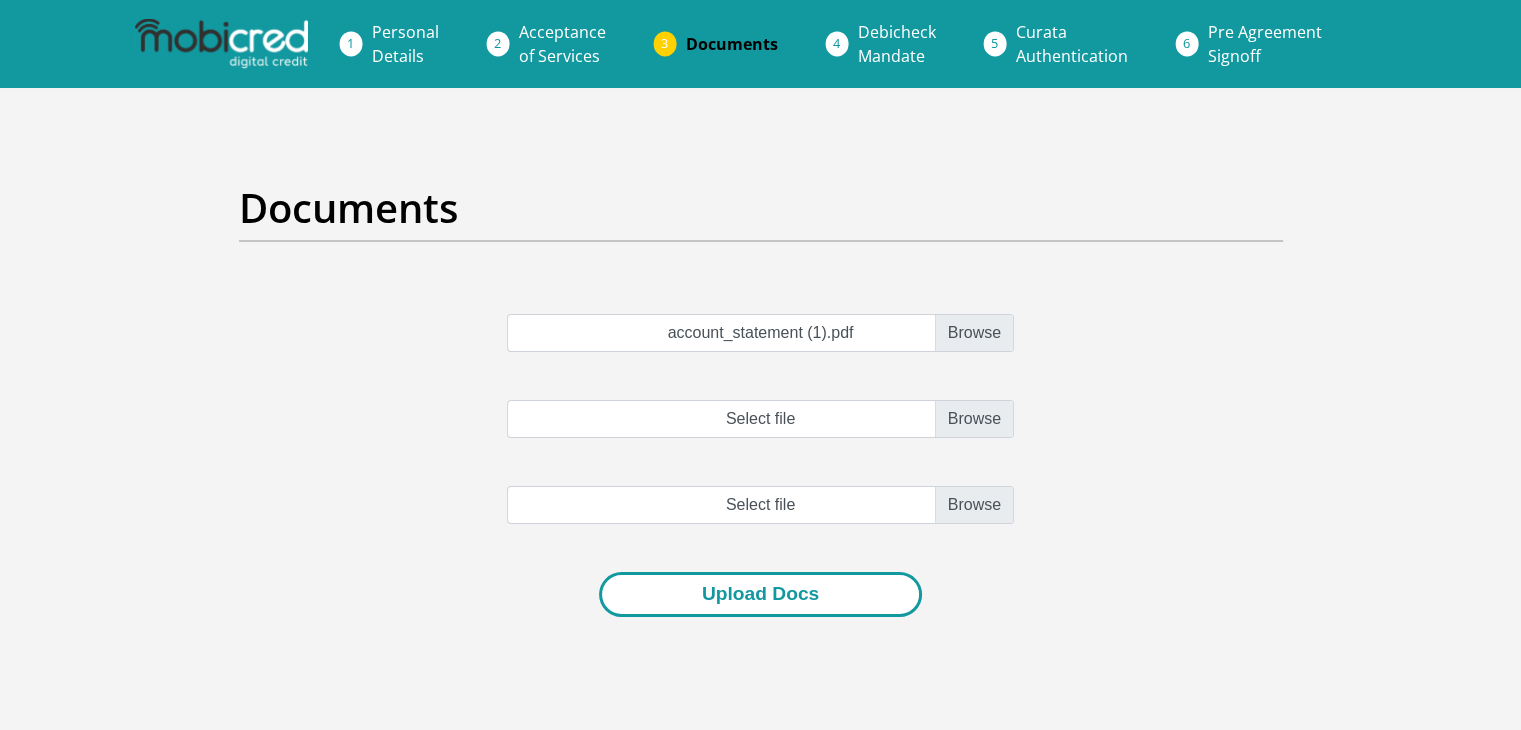 click on "Upload Docs" at bounding box center [760, 594] 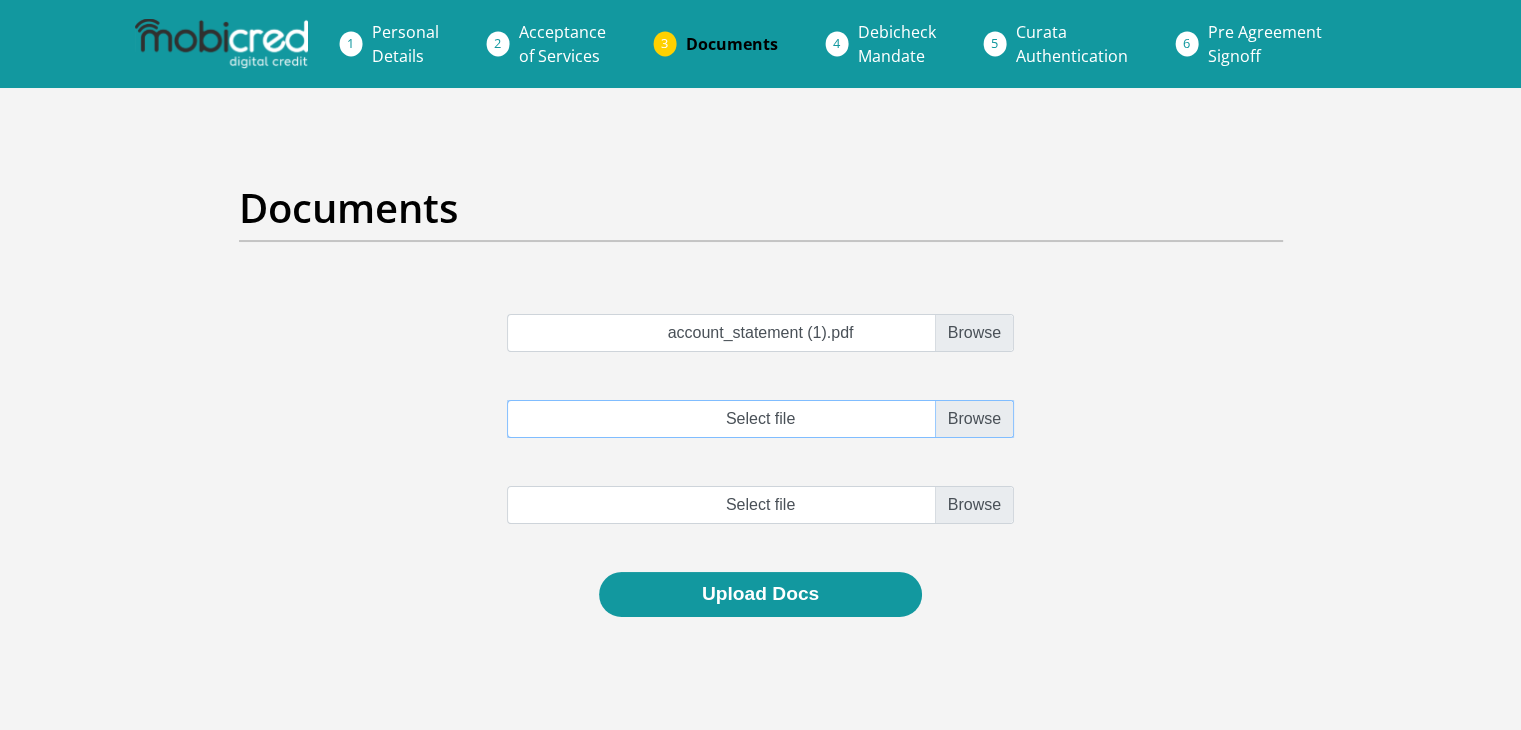 click on "Select file" at bounding box center [760, 419] 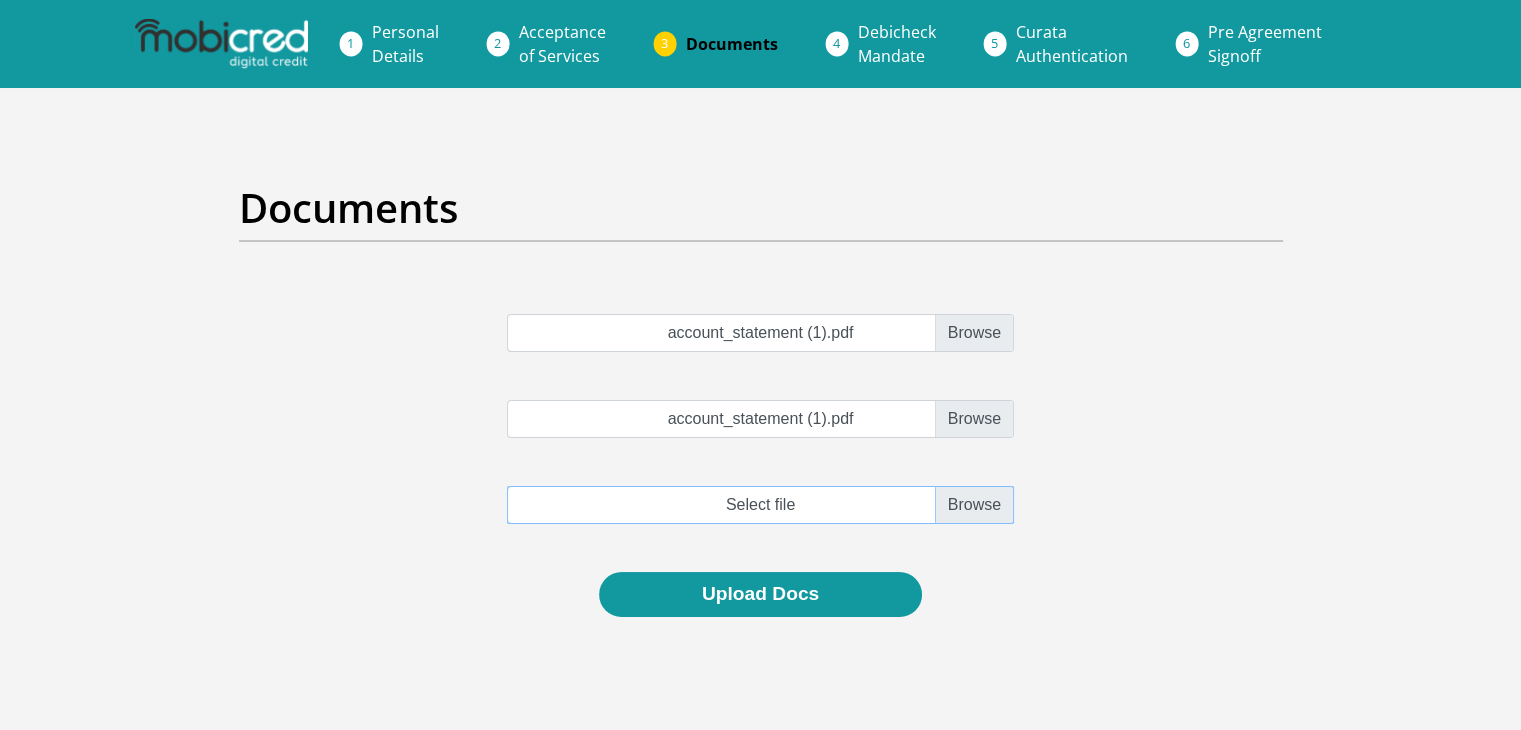 click at bounding box center [760, 505] 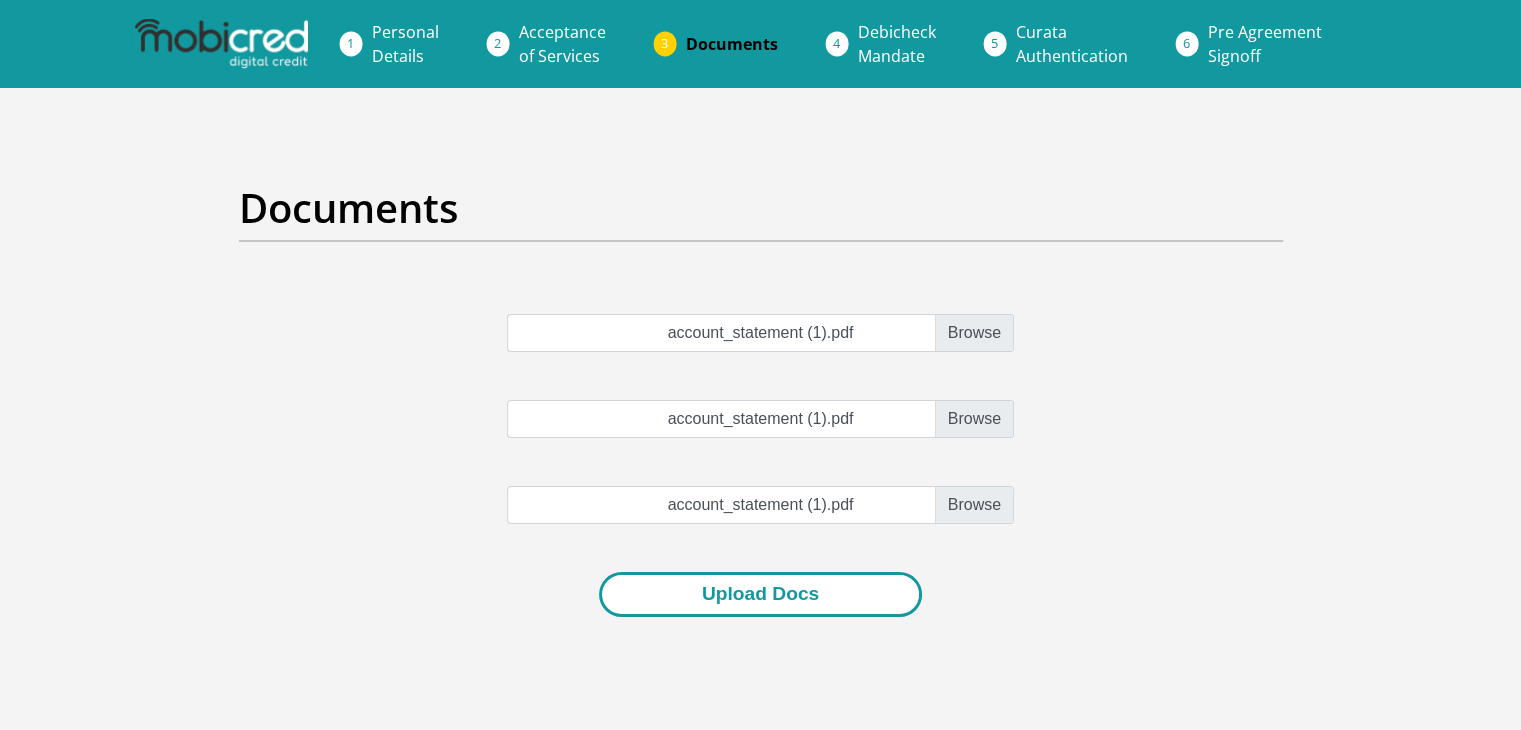 click on "Upload Docs" at bounding box center [760, 594] 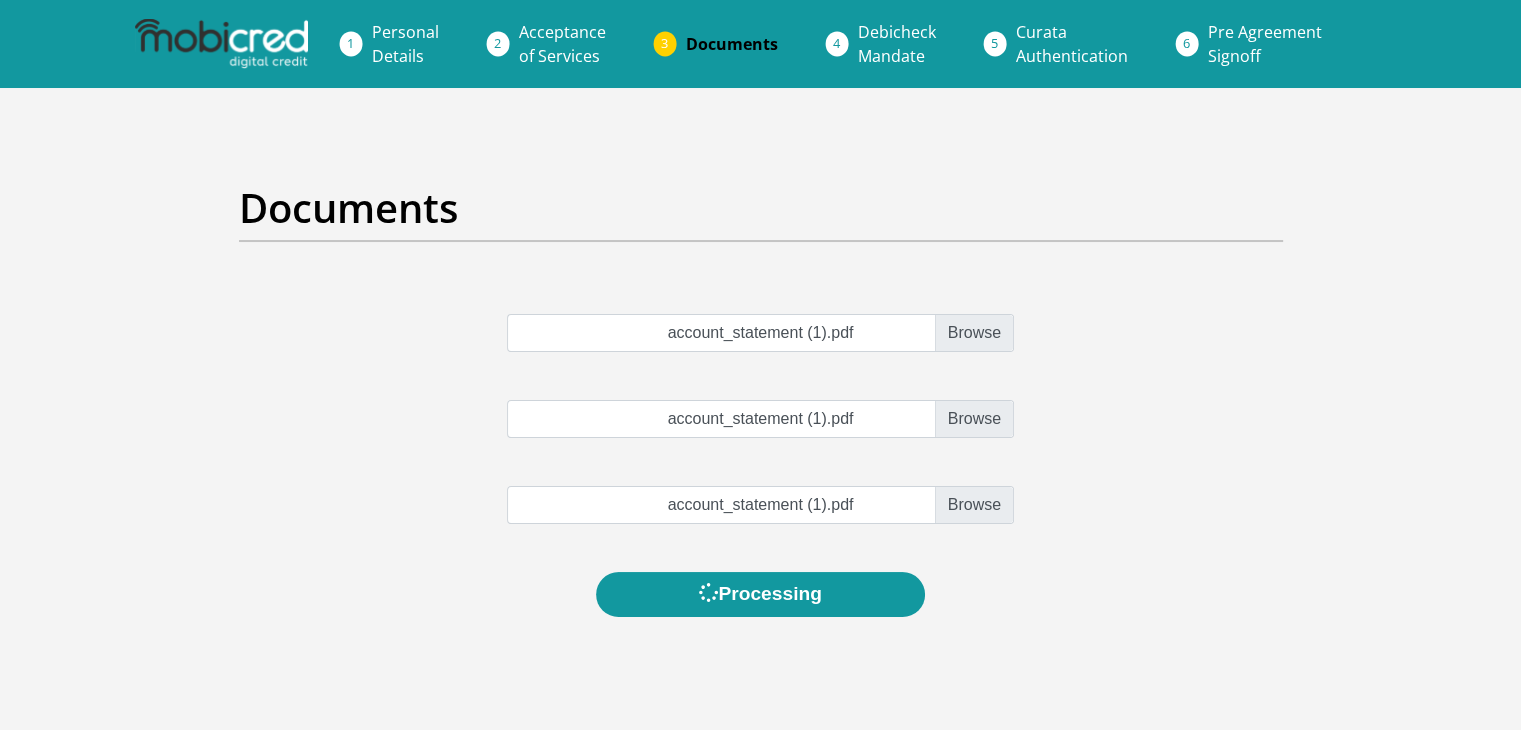 scroll, scrollTop: 0, scrollLeft: 0, axis: both 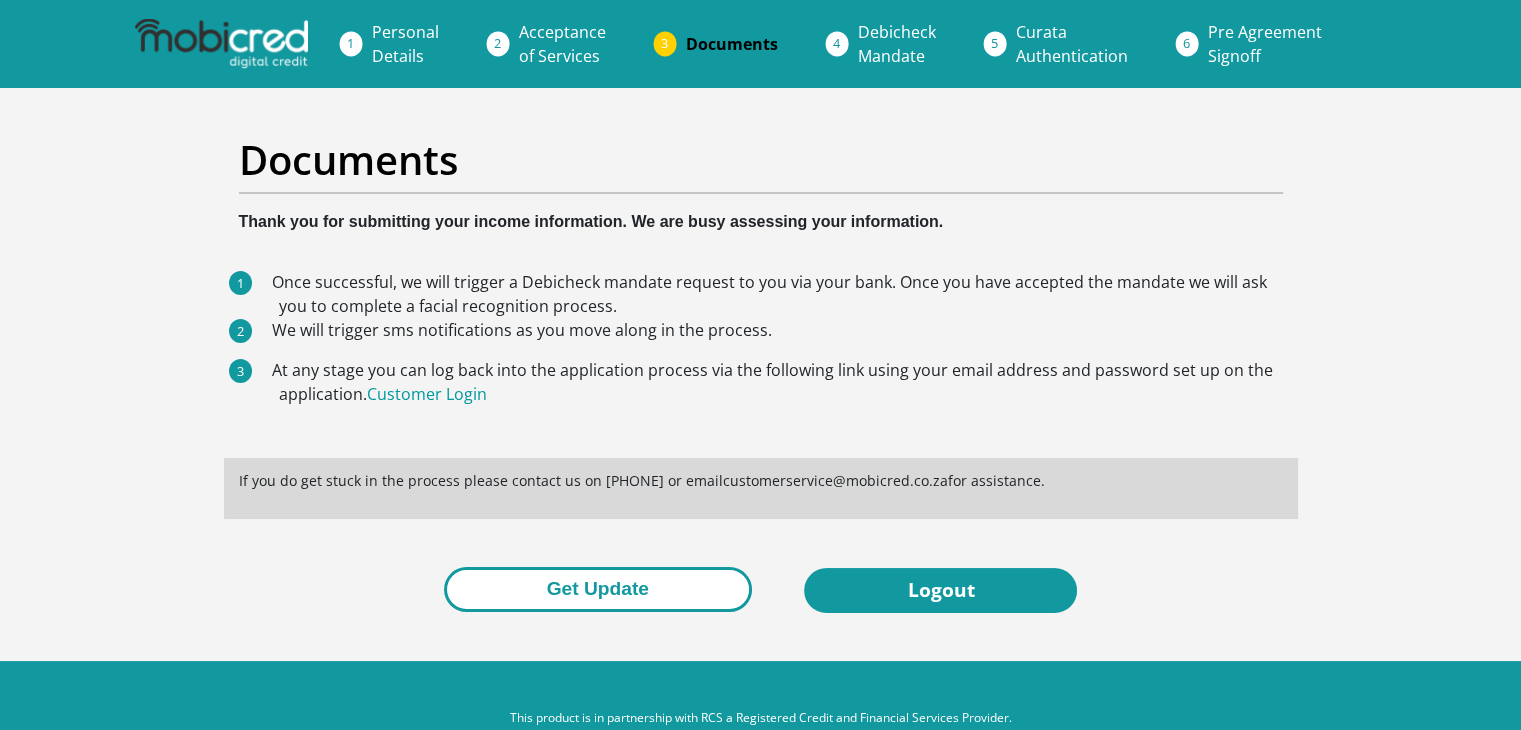 click on "Get Update" at bounding box center (598, 589) 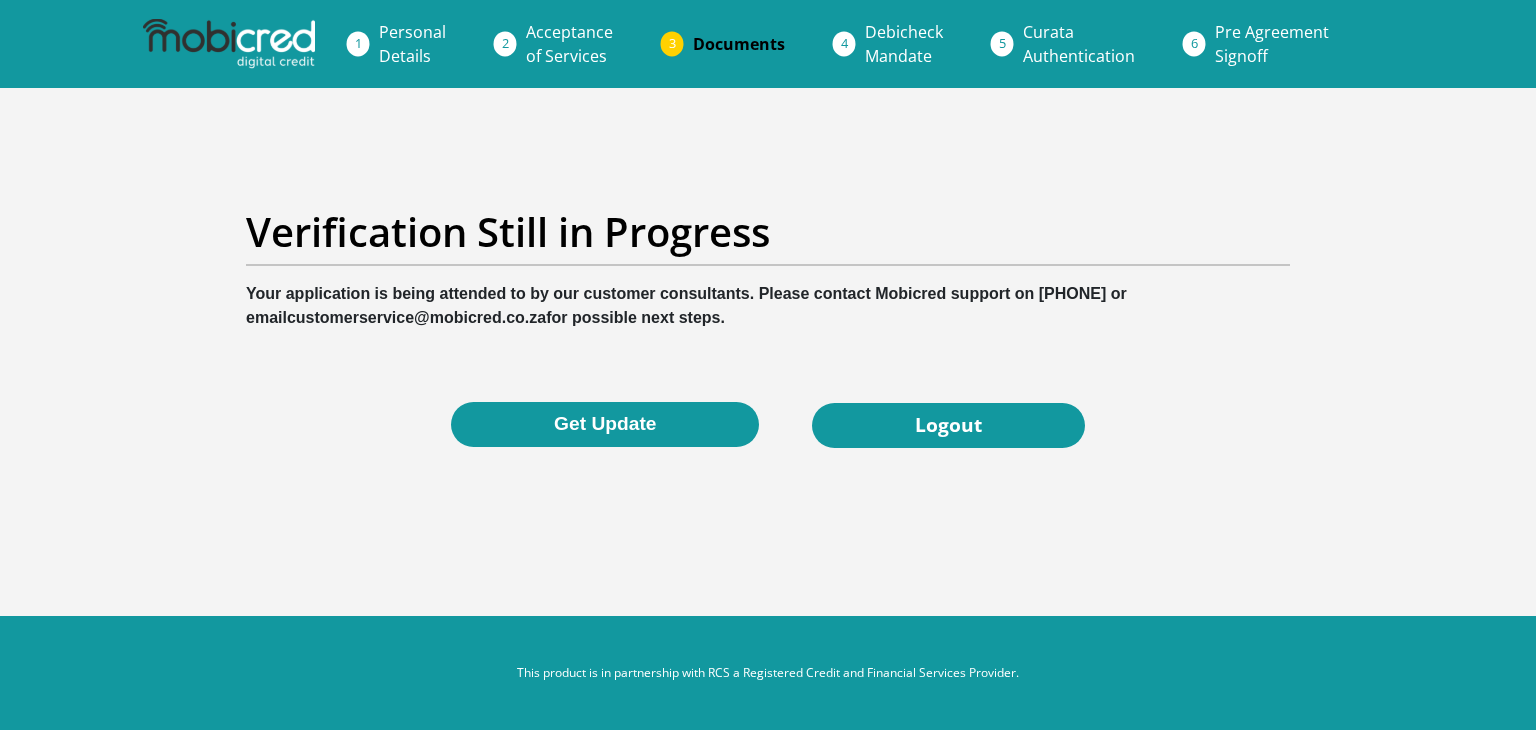 scroll, scrollTop: 0, scrollLeft: 0, axis: both 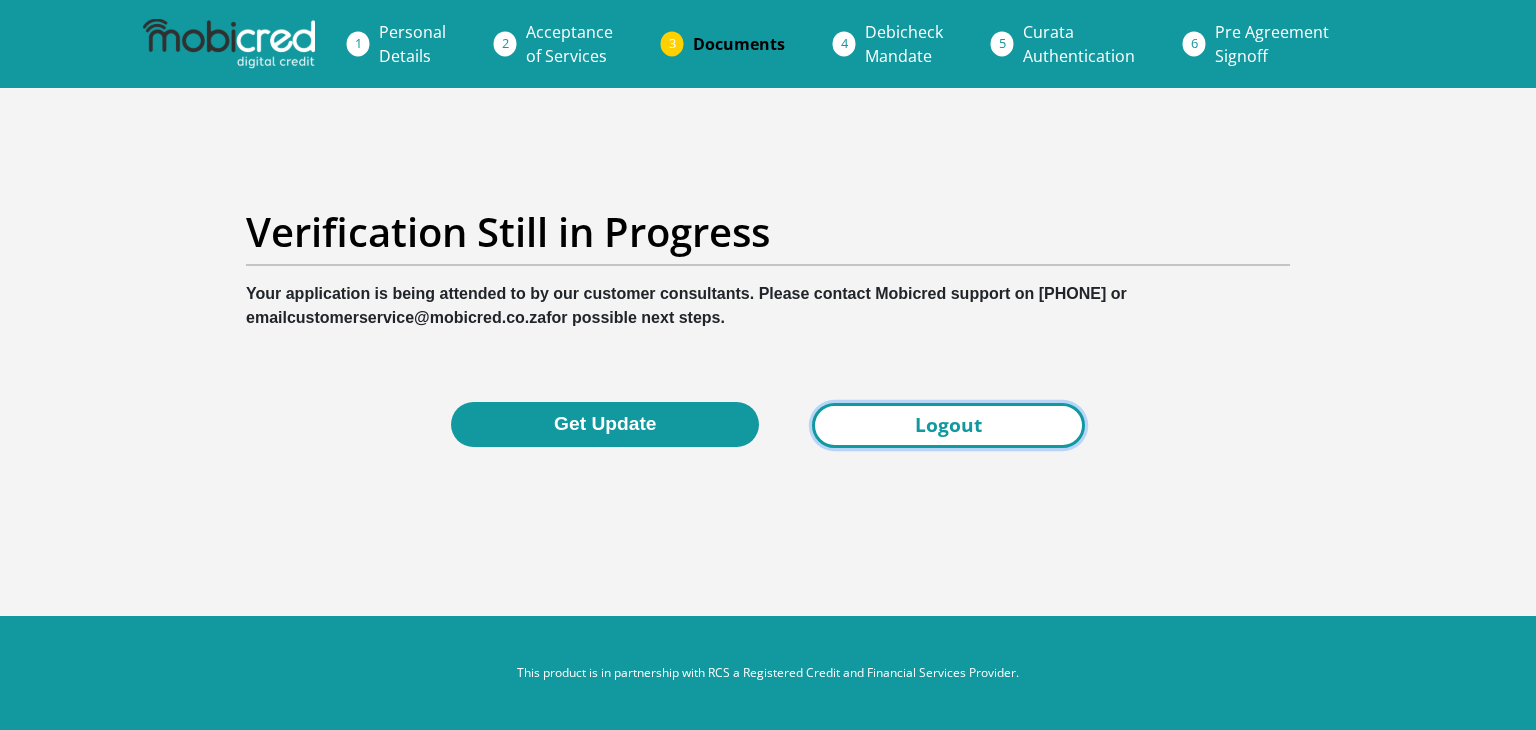 click on "Logout" at bounding box center (948, 425) 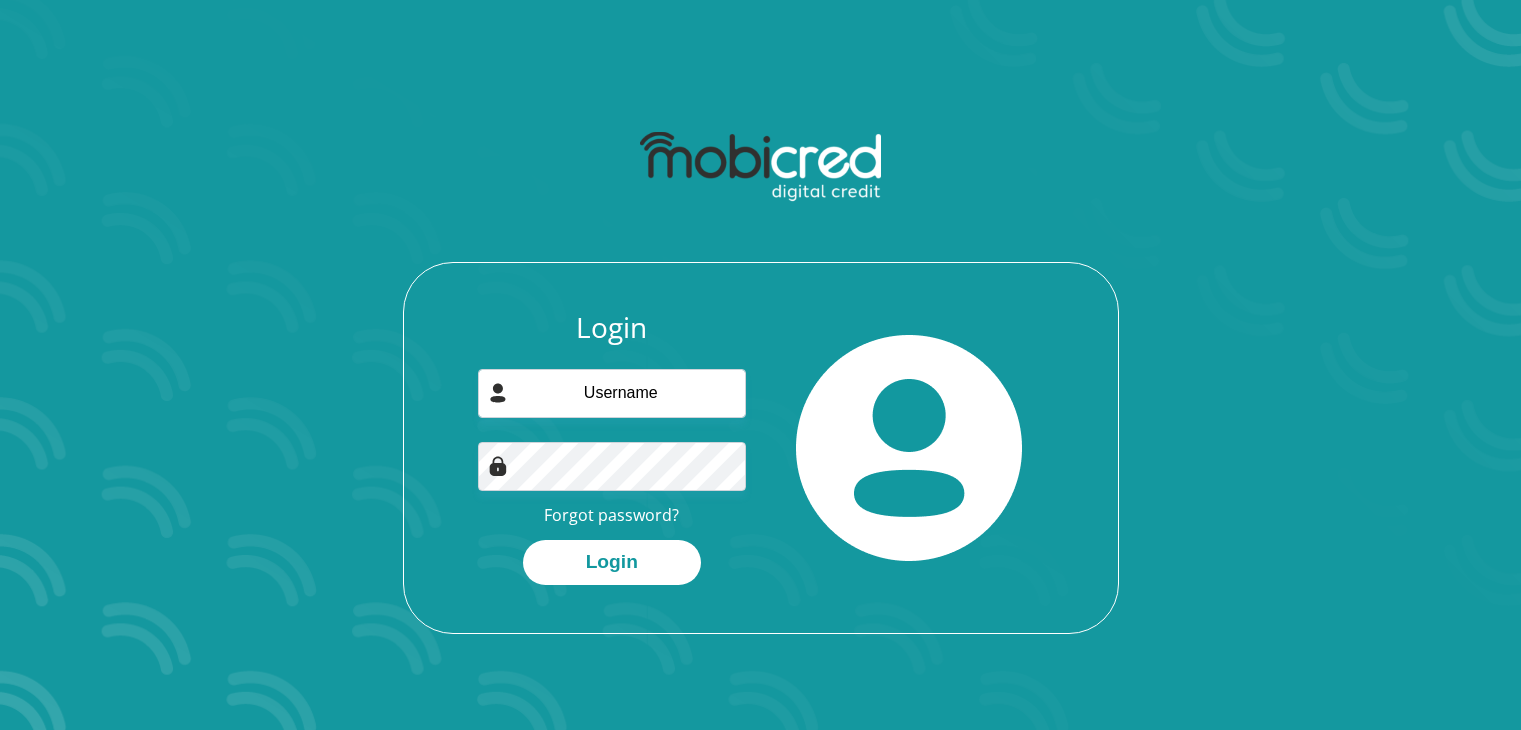 scroll, scrollTop: 0, scrollLeft: 0, axis: both 